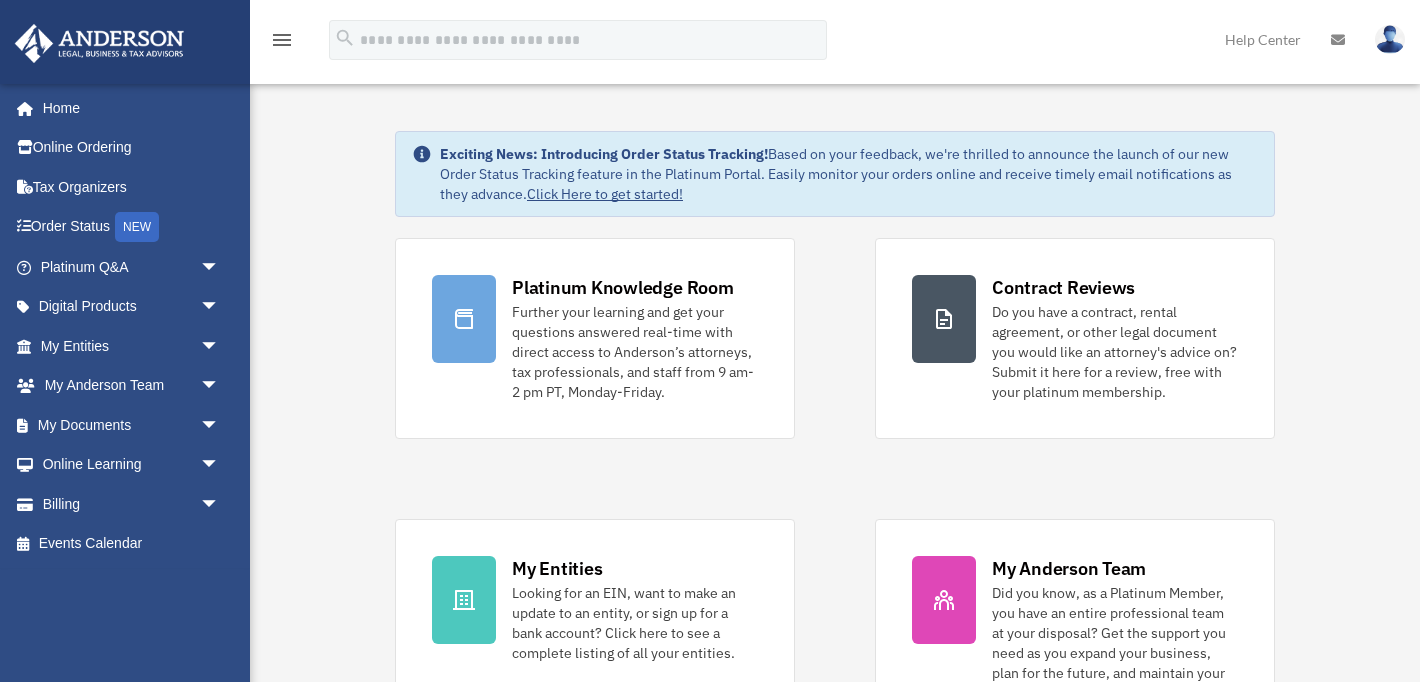 scroll, scrollTop: 0, scrollLeft: 0, axis: both 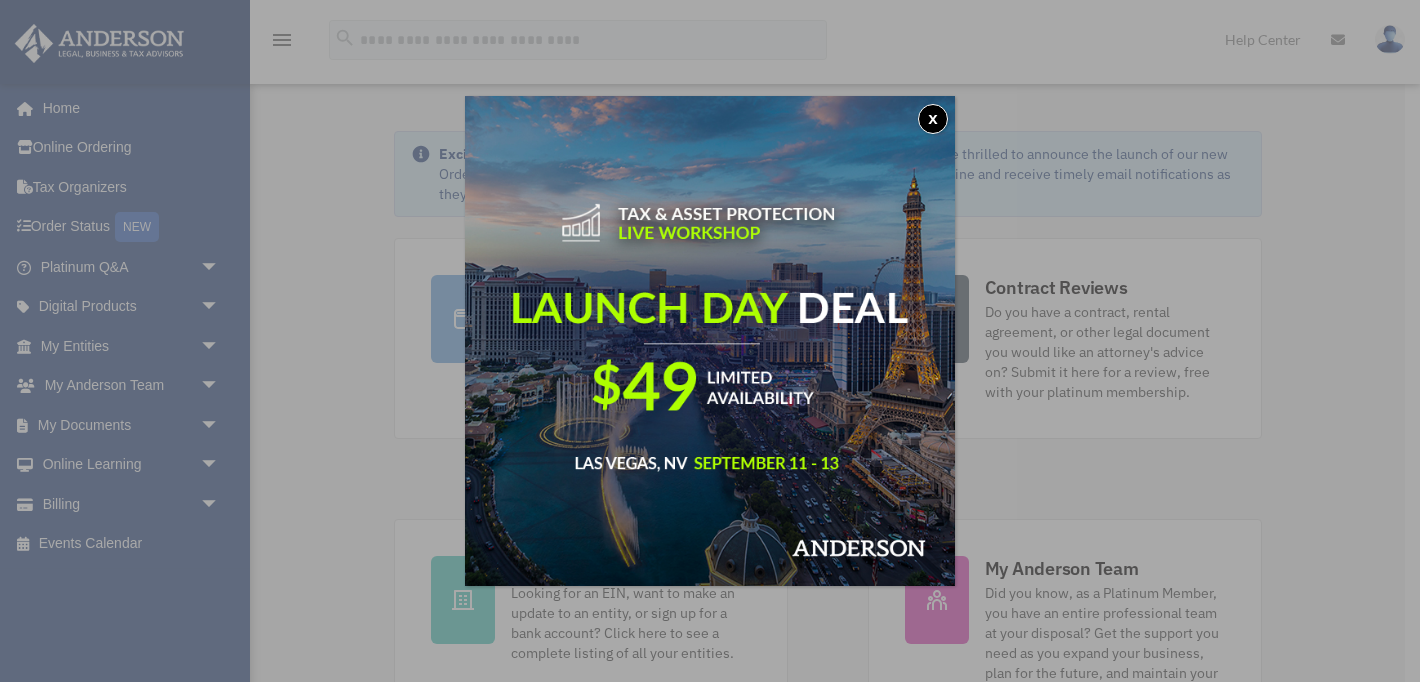 click on "x" at bounding box center [933, 119] 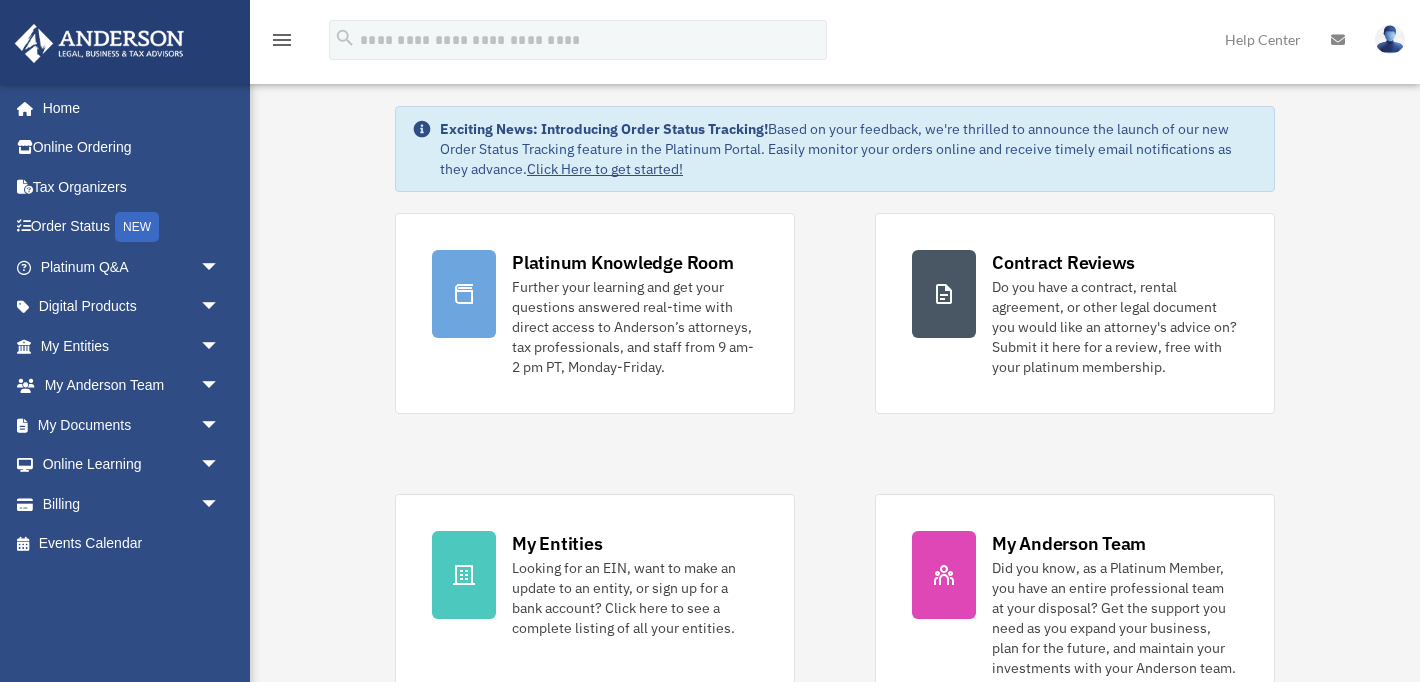 scroll, scrollTop: 24, scrollLeft: 0, axis: vertical 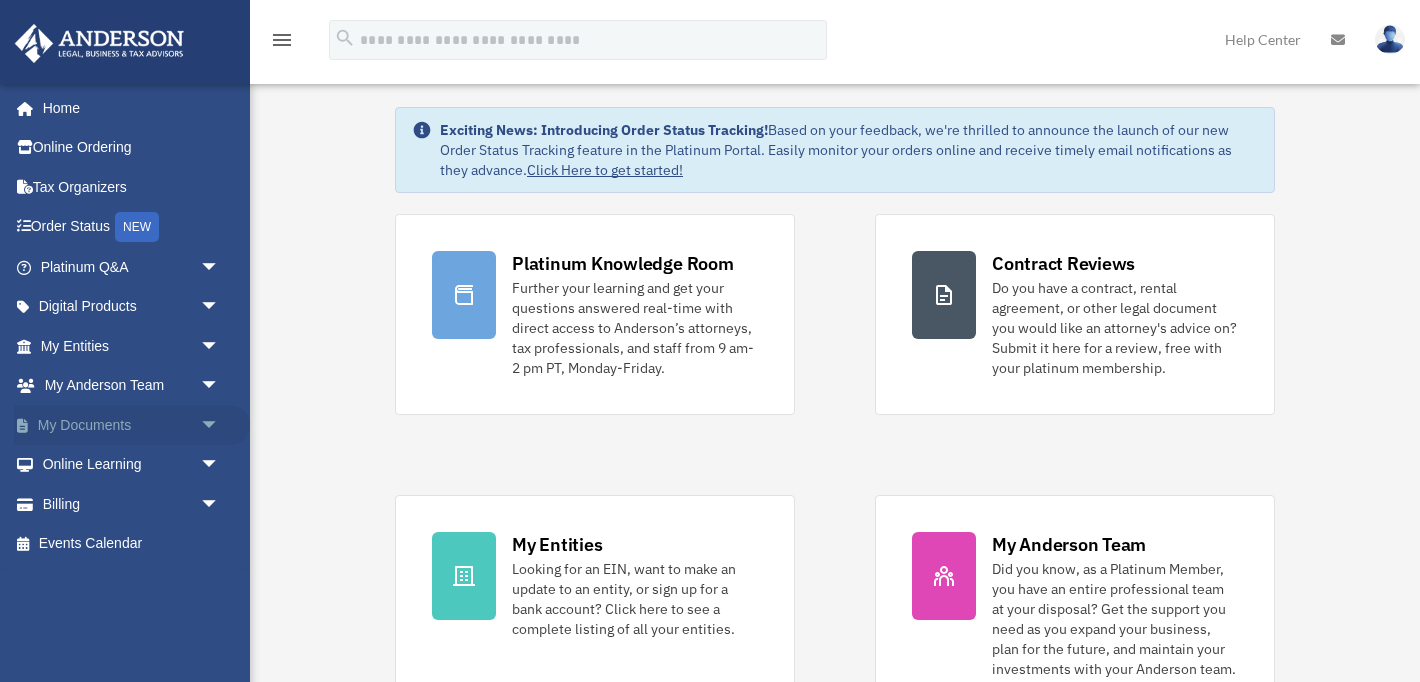 click on "arrow_drop_down" at bounding box center (220, 425) 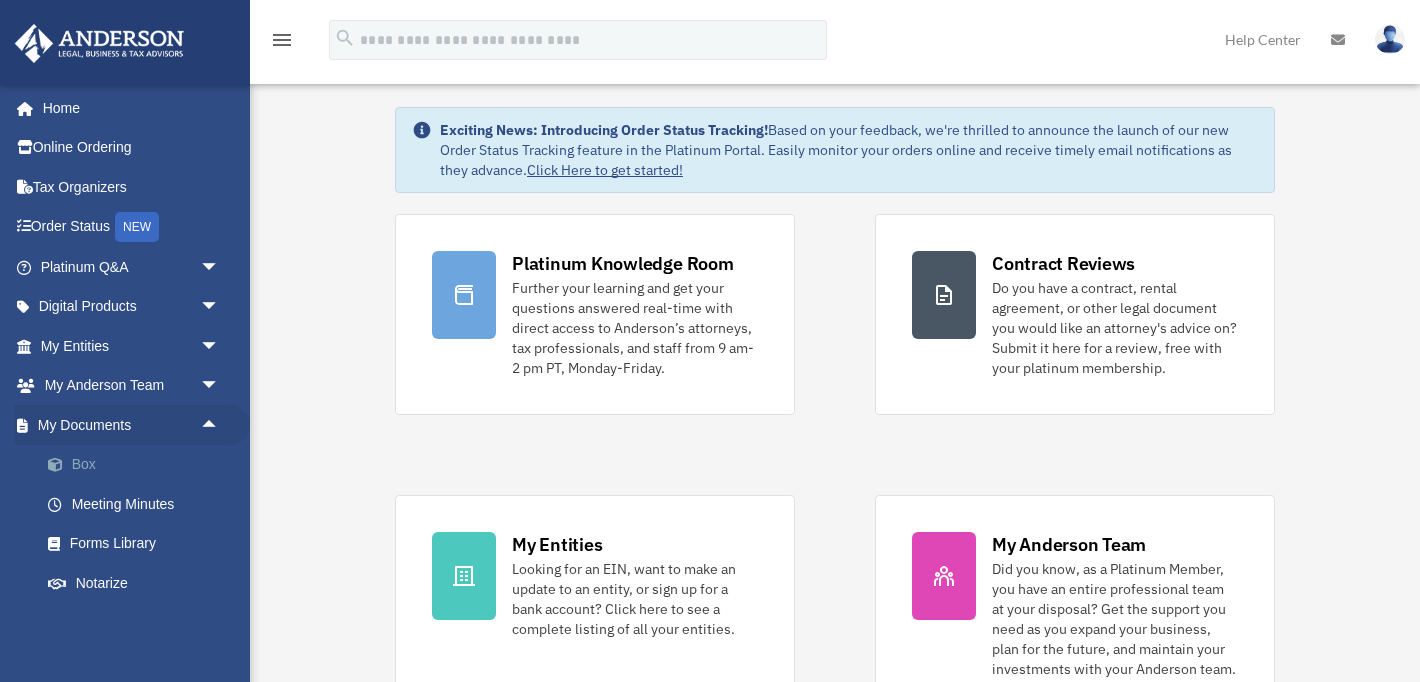 click on "Box" at bounding box center [139, 465] 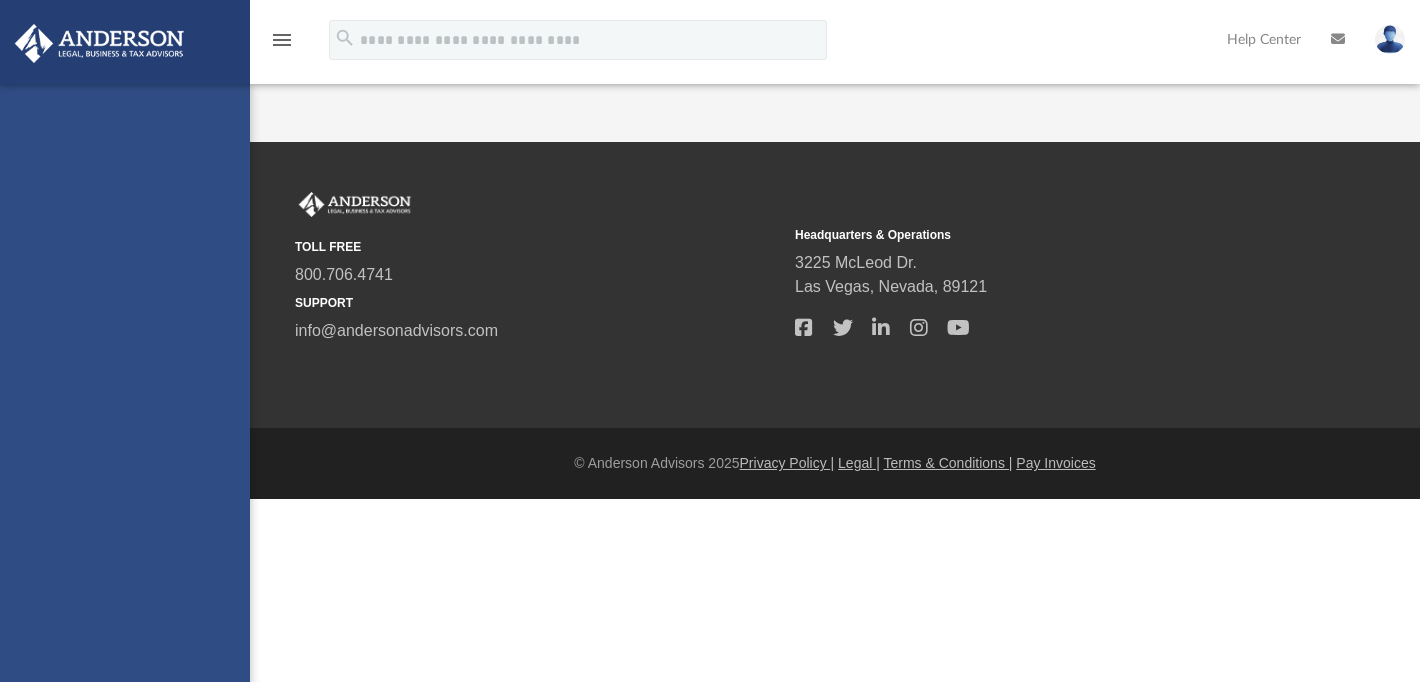scroll, scrollTop: 0, scrollLeft: 0, axis: both 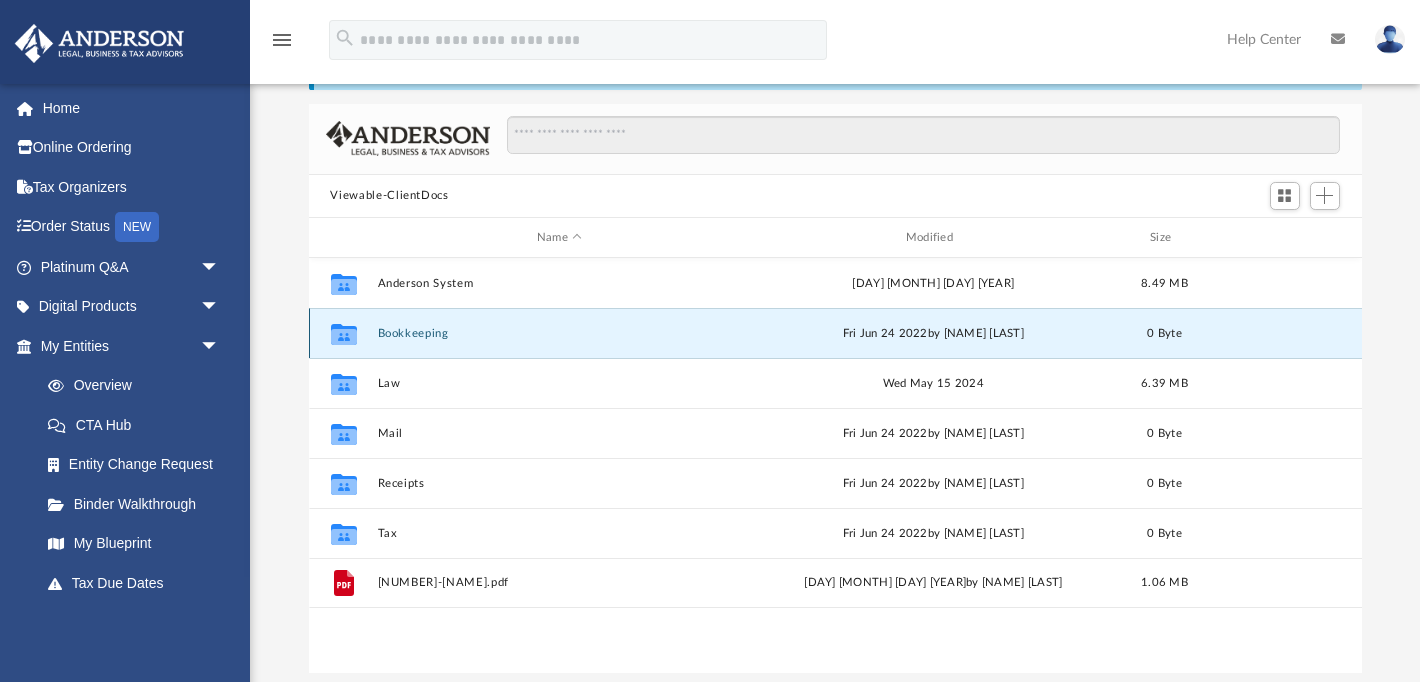click on "Bookkeeping" at bounding box center (559, 333) 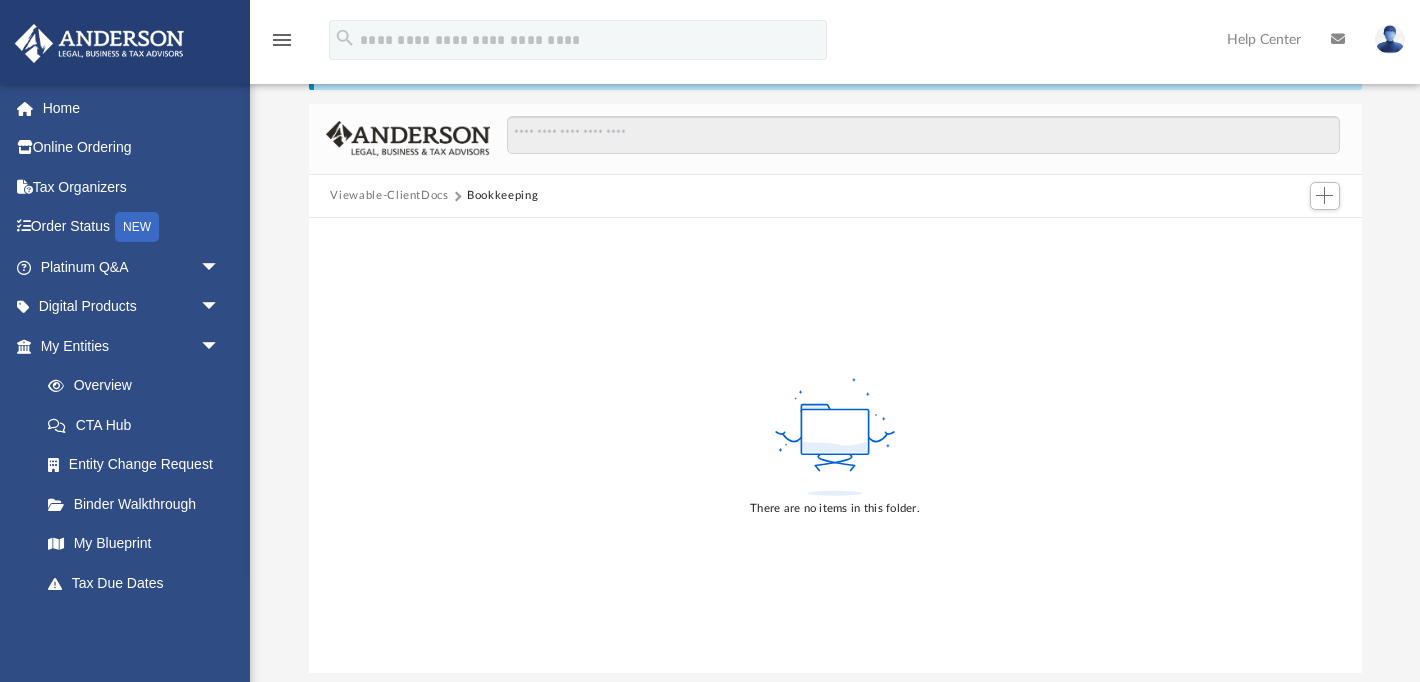 scroll, scrollTop: 0, scrollLeft: 0, axis: both 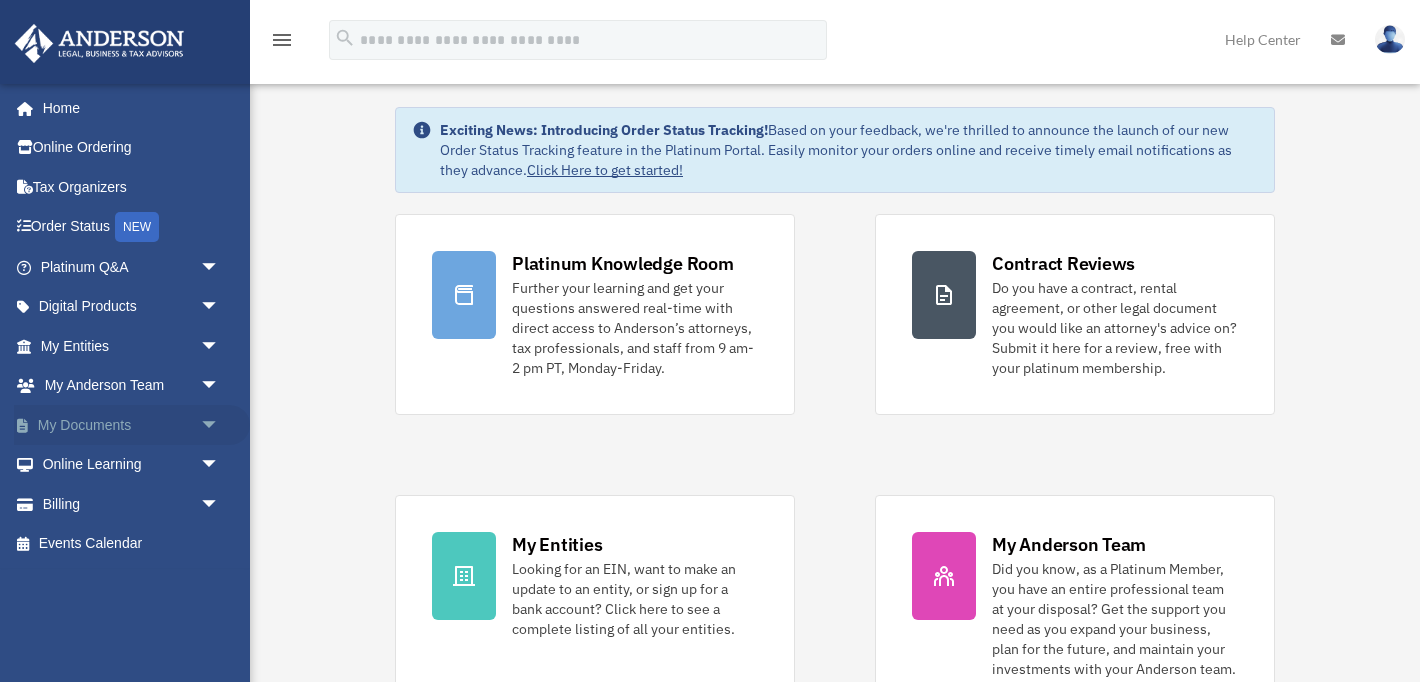 click on "arrow_drop_down" at bounding box center (220, 425) 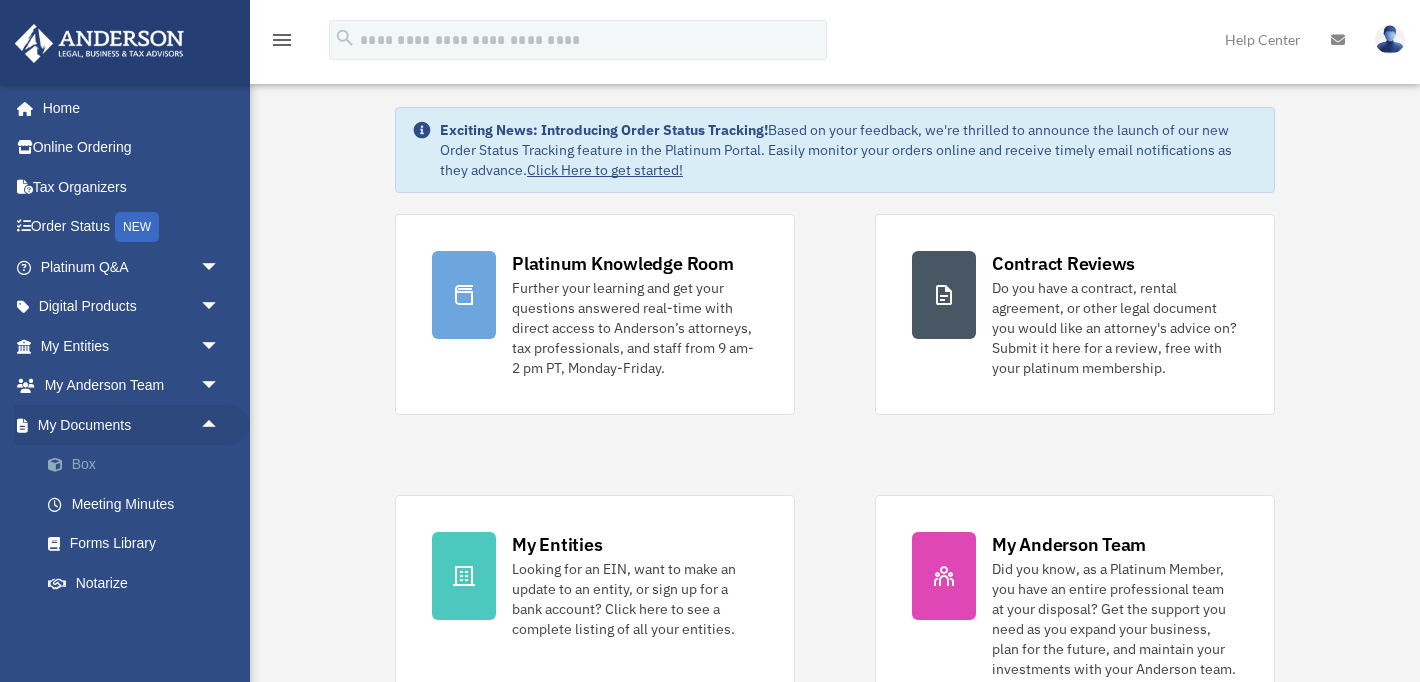 click on "Box" at bounding box center (139, 465) 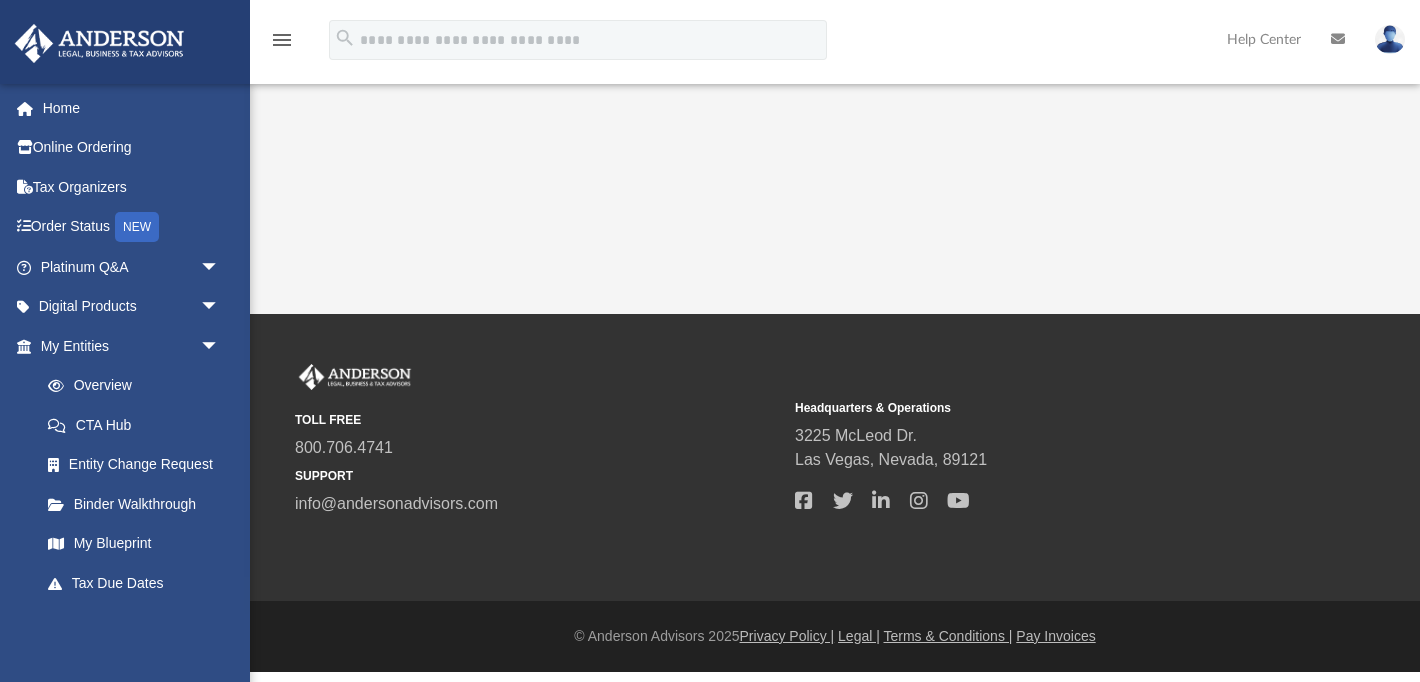 scroll, scrollTop: 0, scrollLeft: 0, axis: both 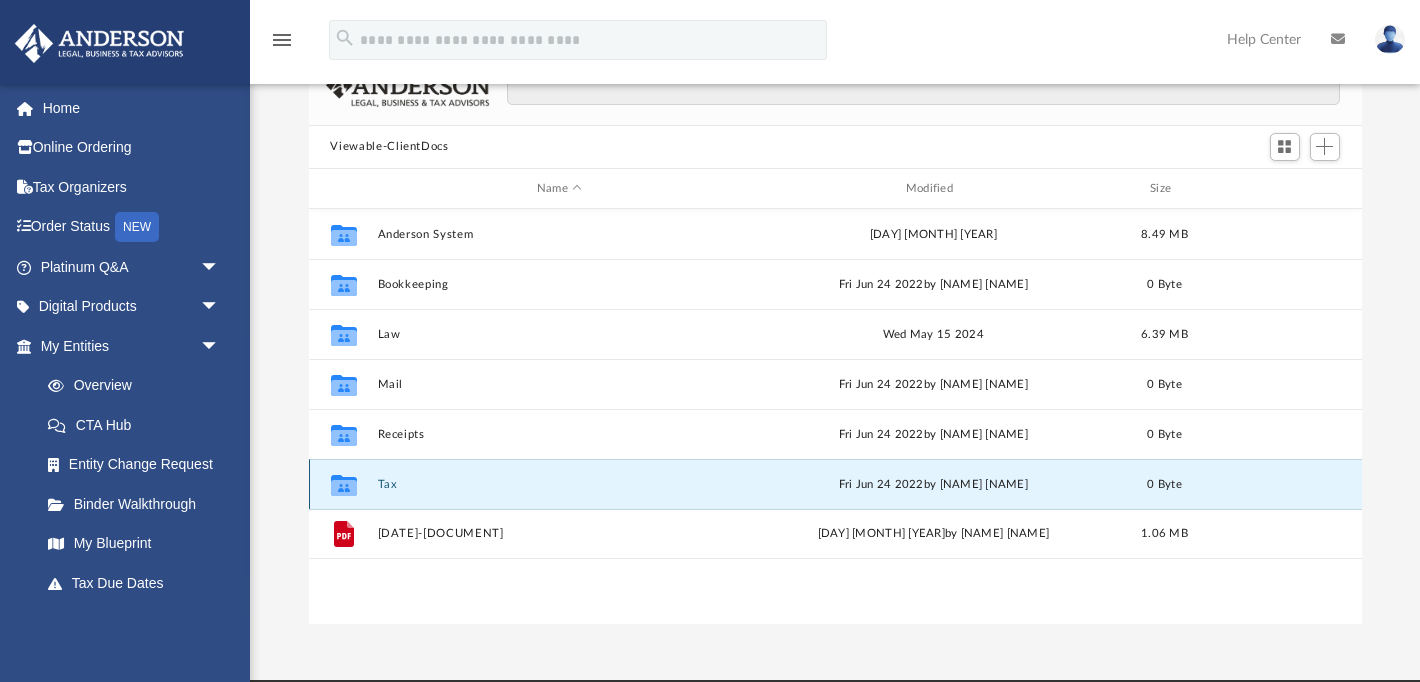 click on "Tax" at bounding box center [559, 484] 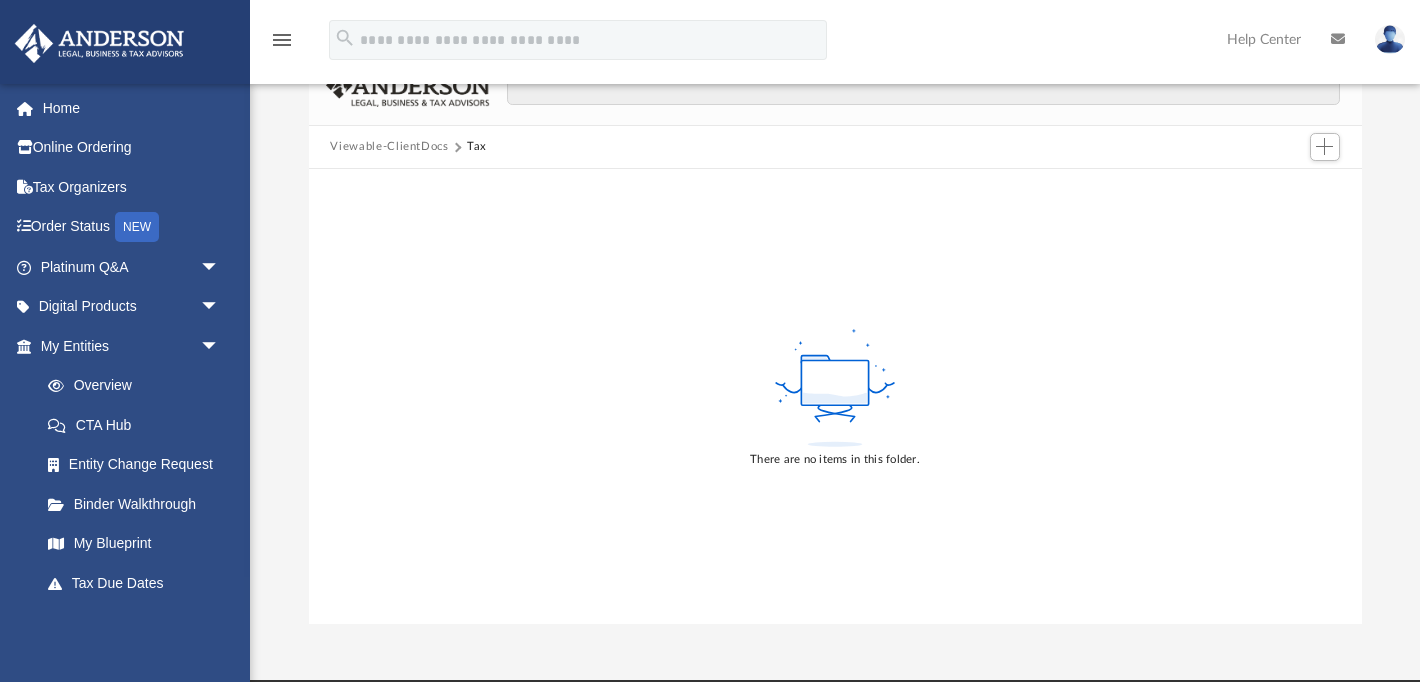 scroll, scrollTop: 0, scrollLeft: 0, axis: both 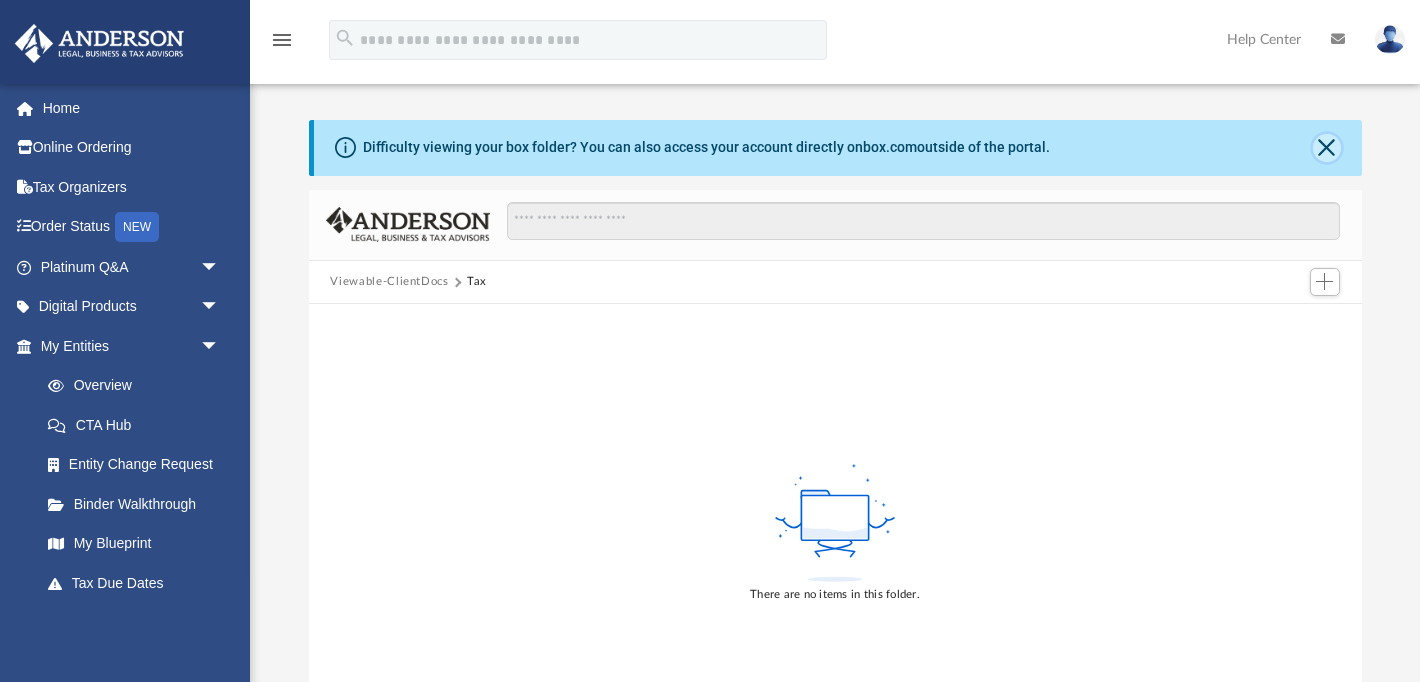 click 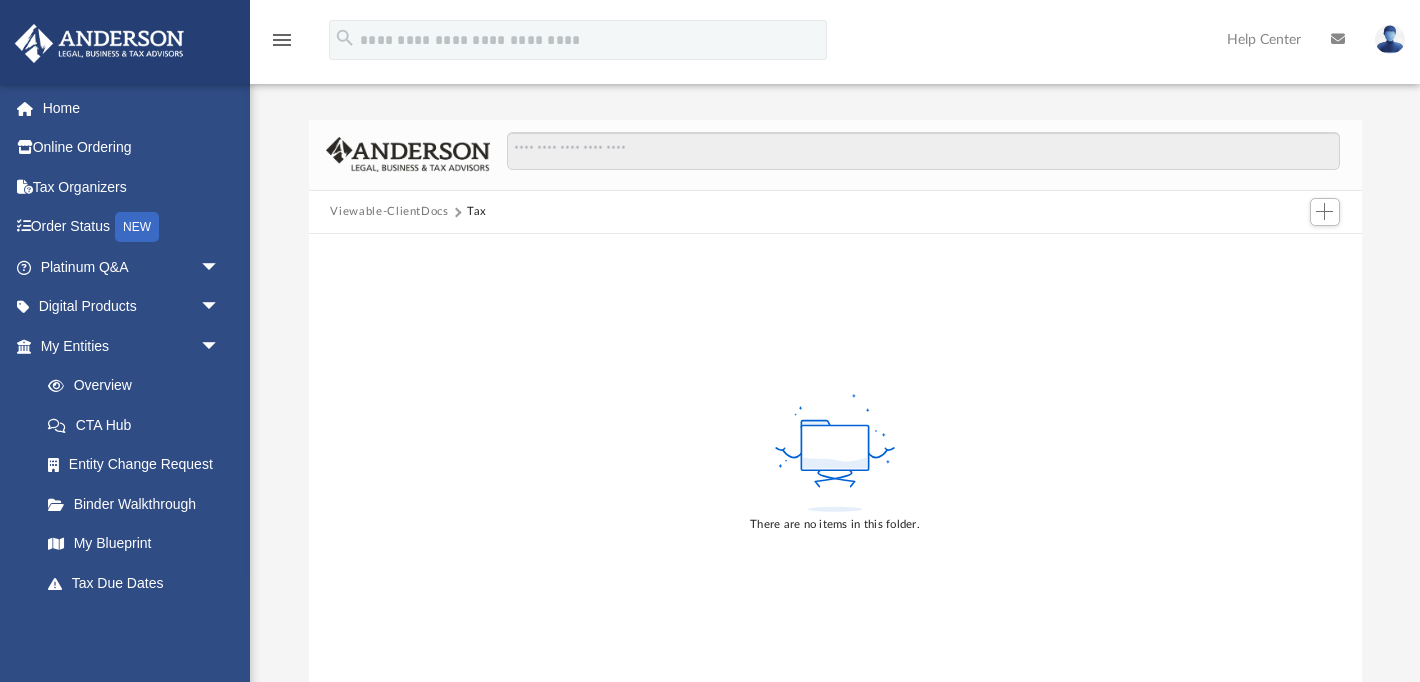 click at bounding box center (457, 212) 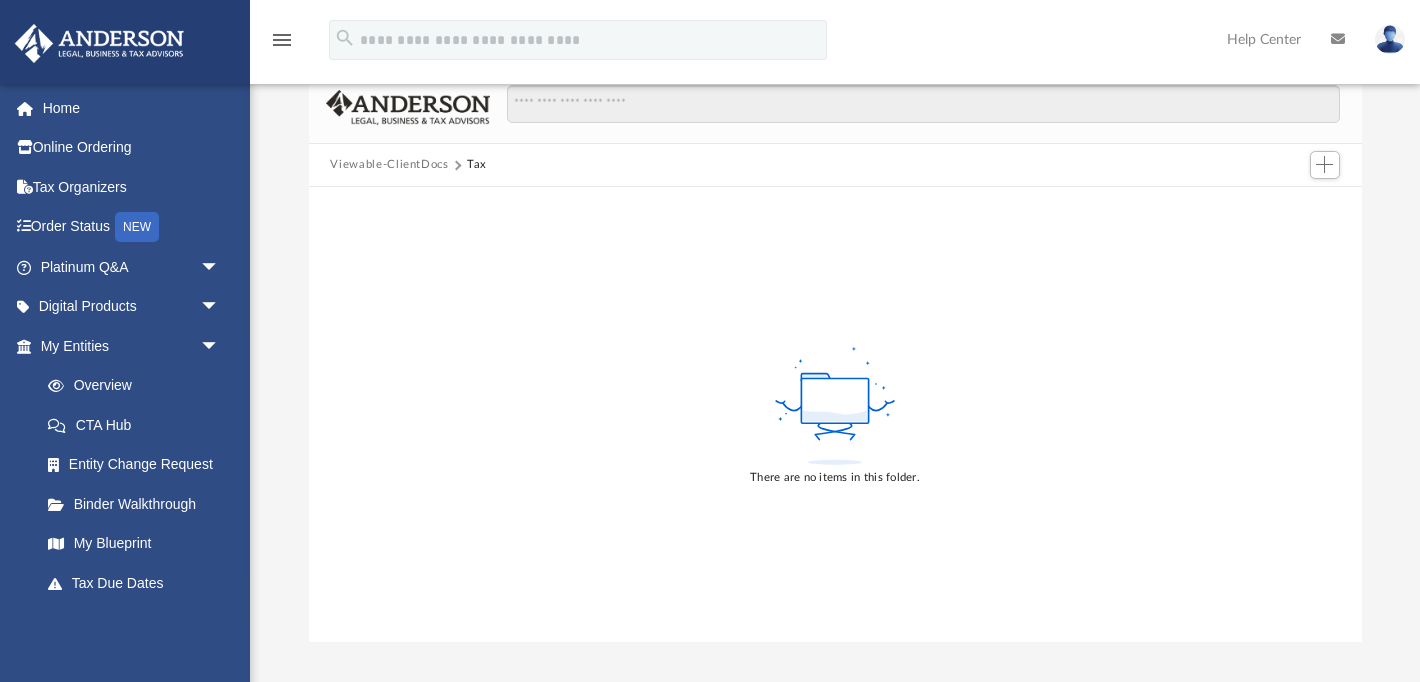 scroll, scrollTop: 0, scrollLeft: 0, axis: both 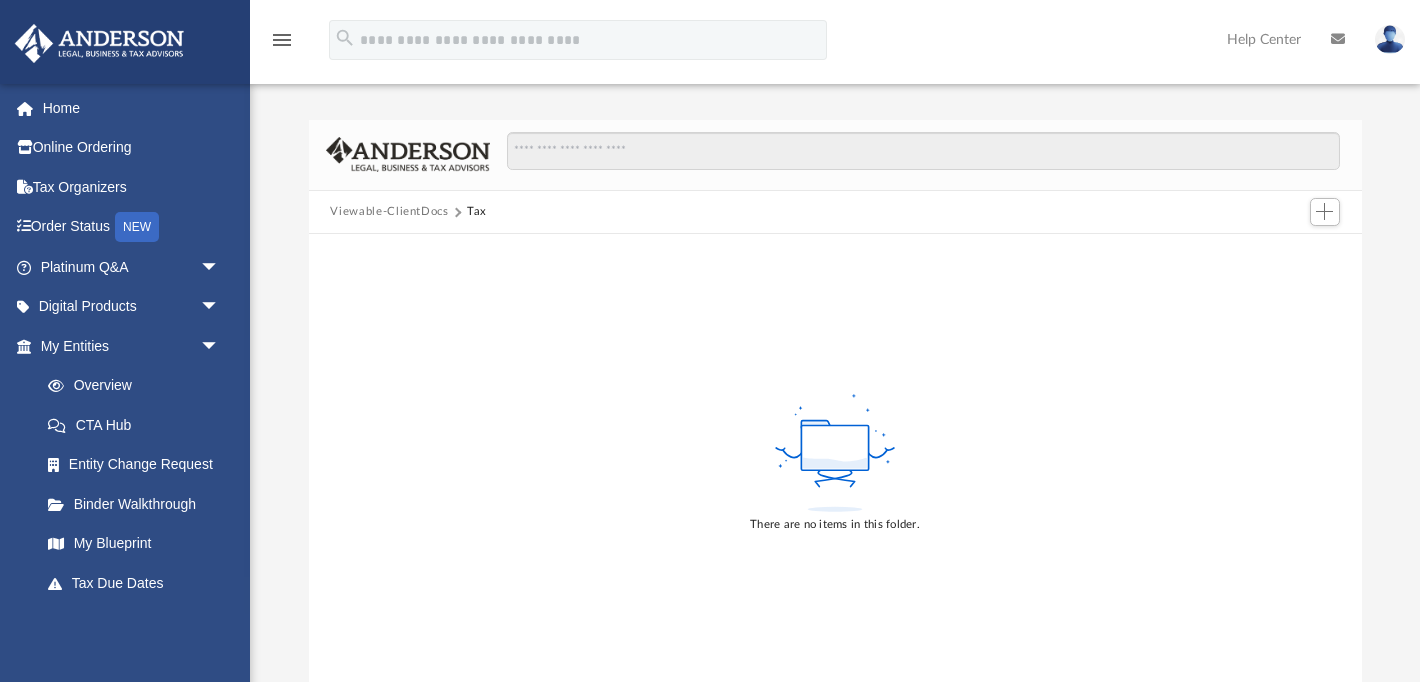 click on "Difficulty viewing your box folder? You can also access your account directly on  box.com  outside of the portal.  No Client Folder Found - Please contact   your team   for assistance.  Viewable-ClientDocs Tax There are no items in this folder. Loading ..." at bounding box center [835, 404] 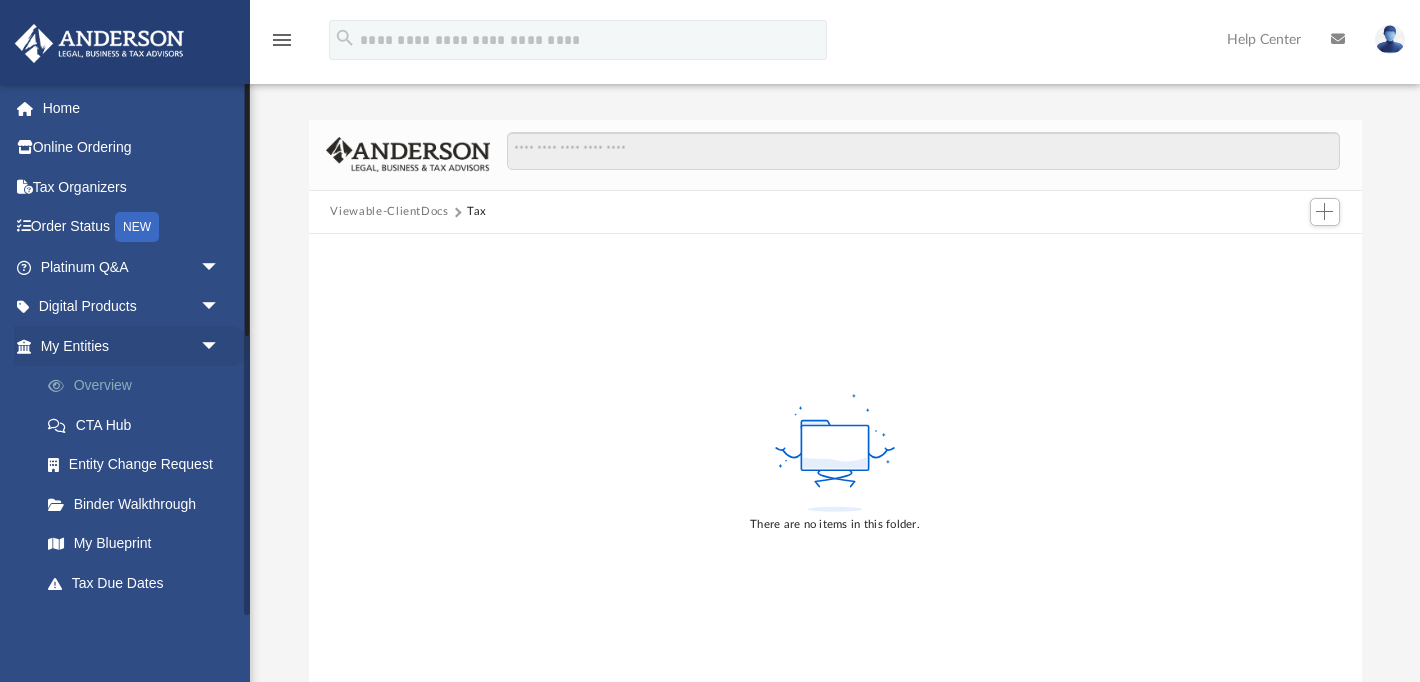 click on "Overview" at bounding box center (139, 386) 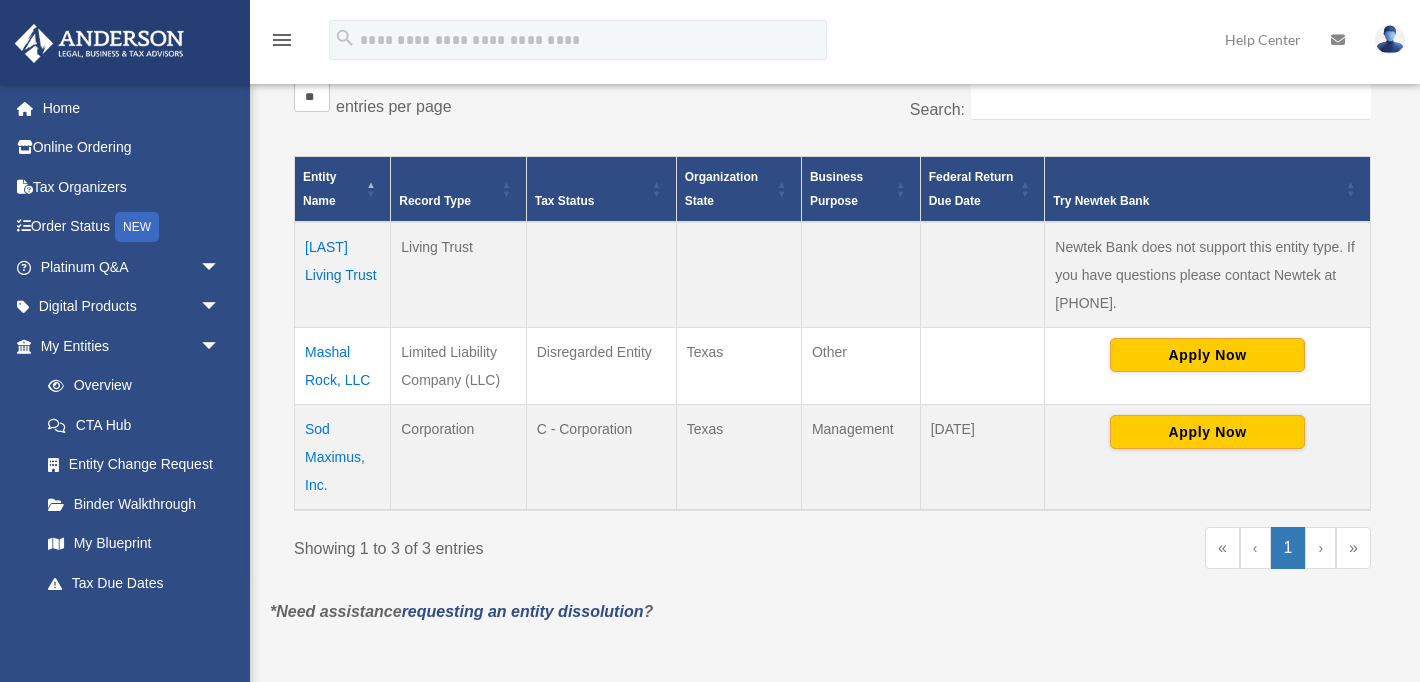 scroll, scrollTop: 345, scrollLeft: 0, axis: vertical 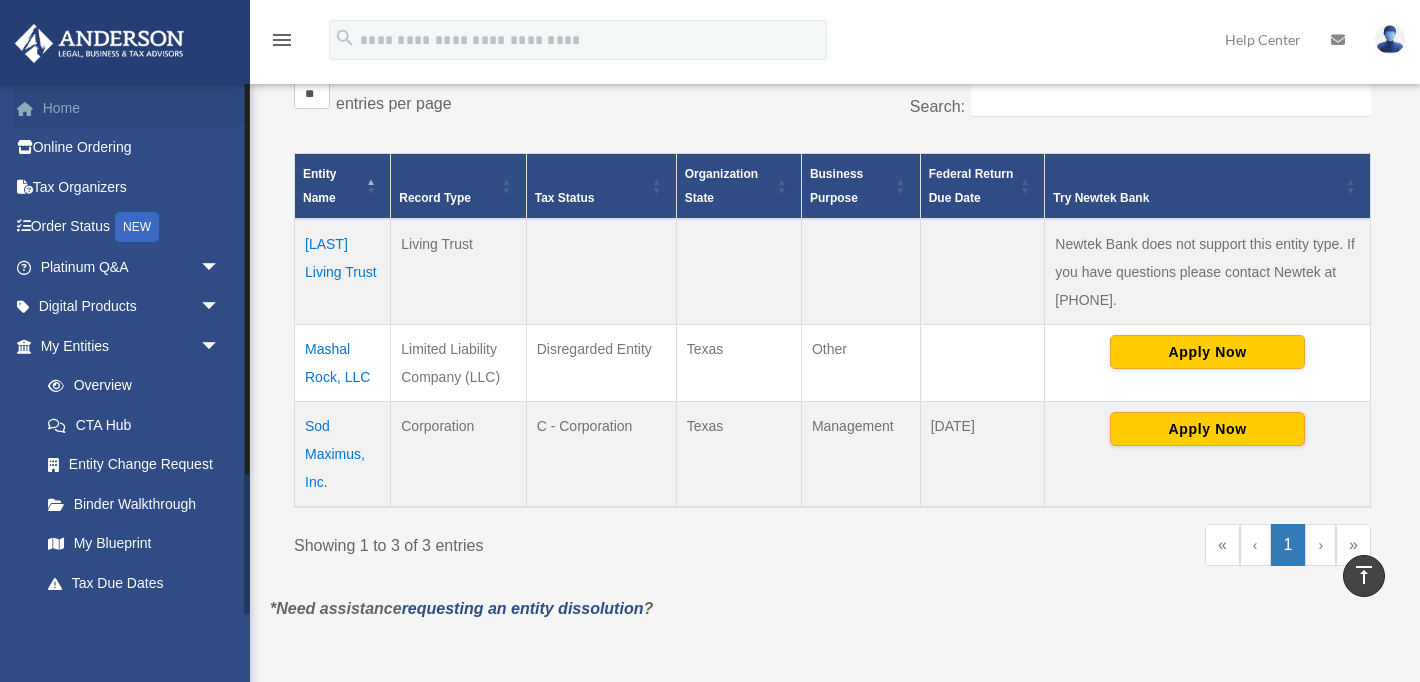 click on "Home" at bounding box center [132, 108] 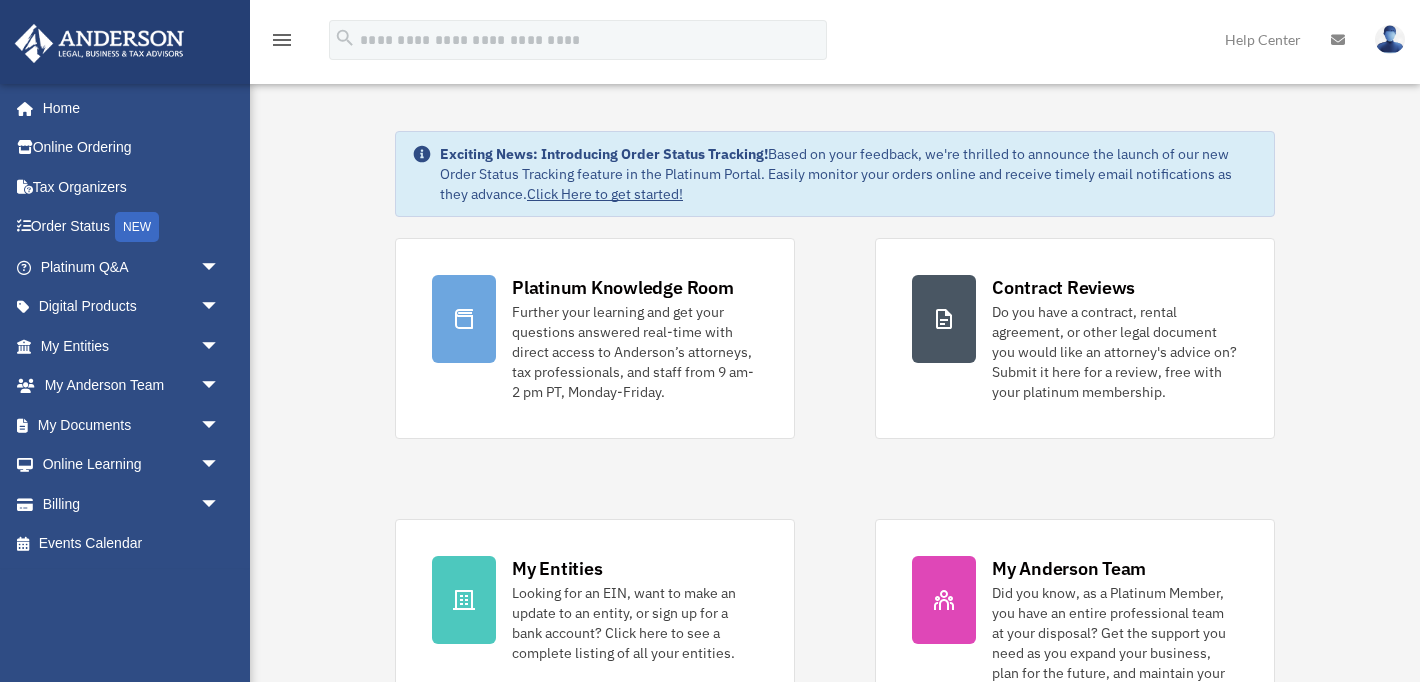 scroll, scrollTop: 0, scrollLeft: 0, axis: both 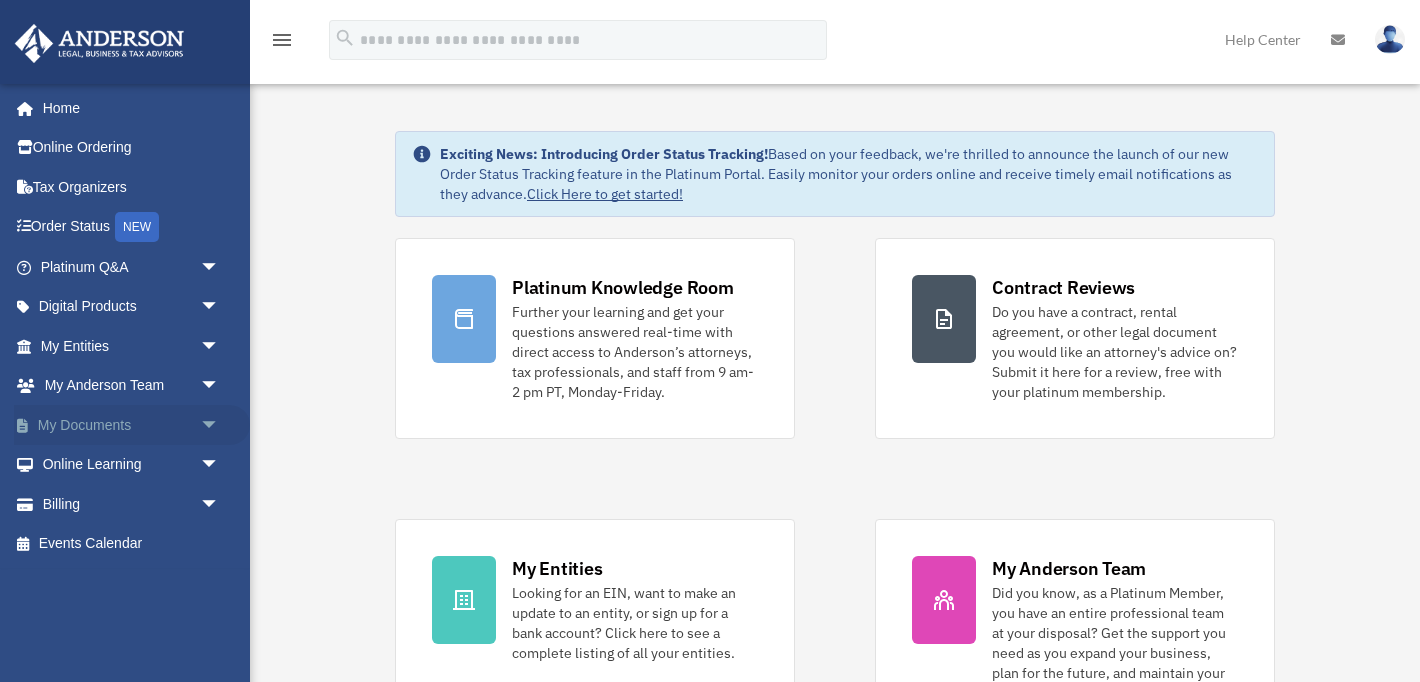 click on "arrow_drop_down" at bounding box center [220, 425] 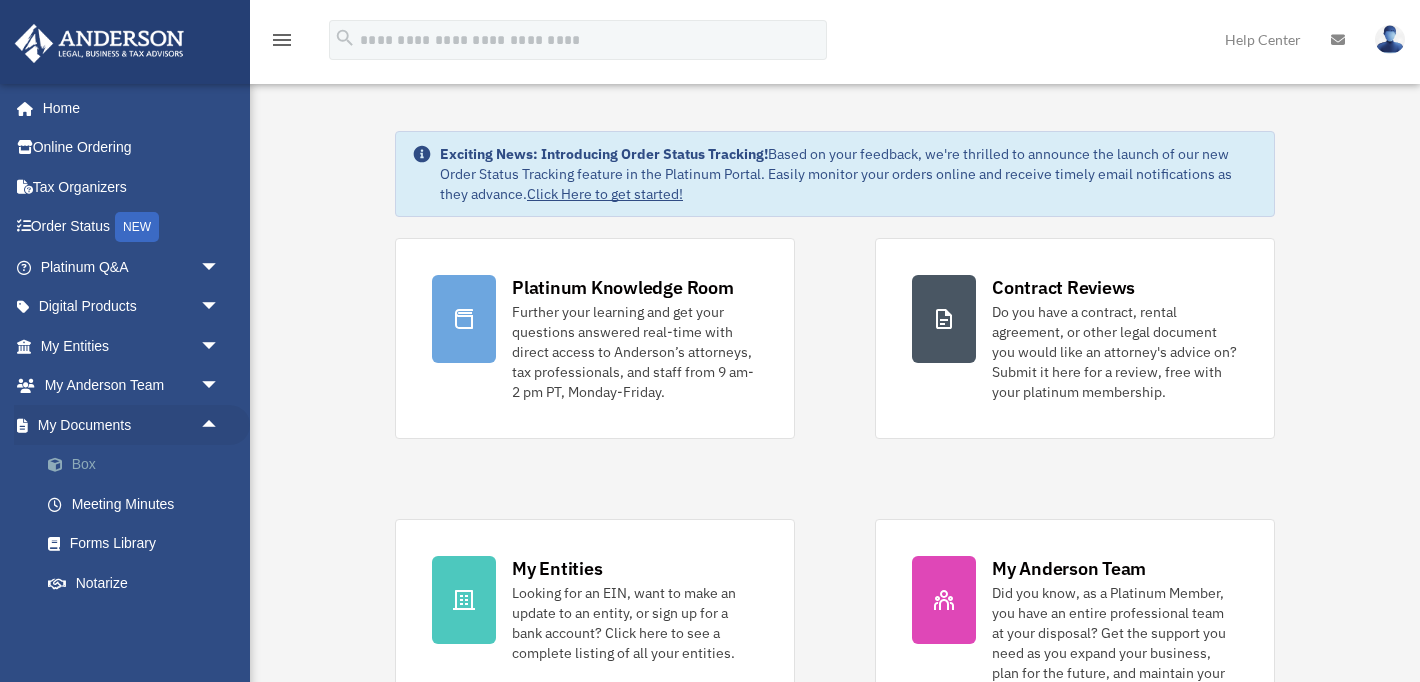 click on "Box" at bounding box center [139, 465] 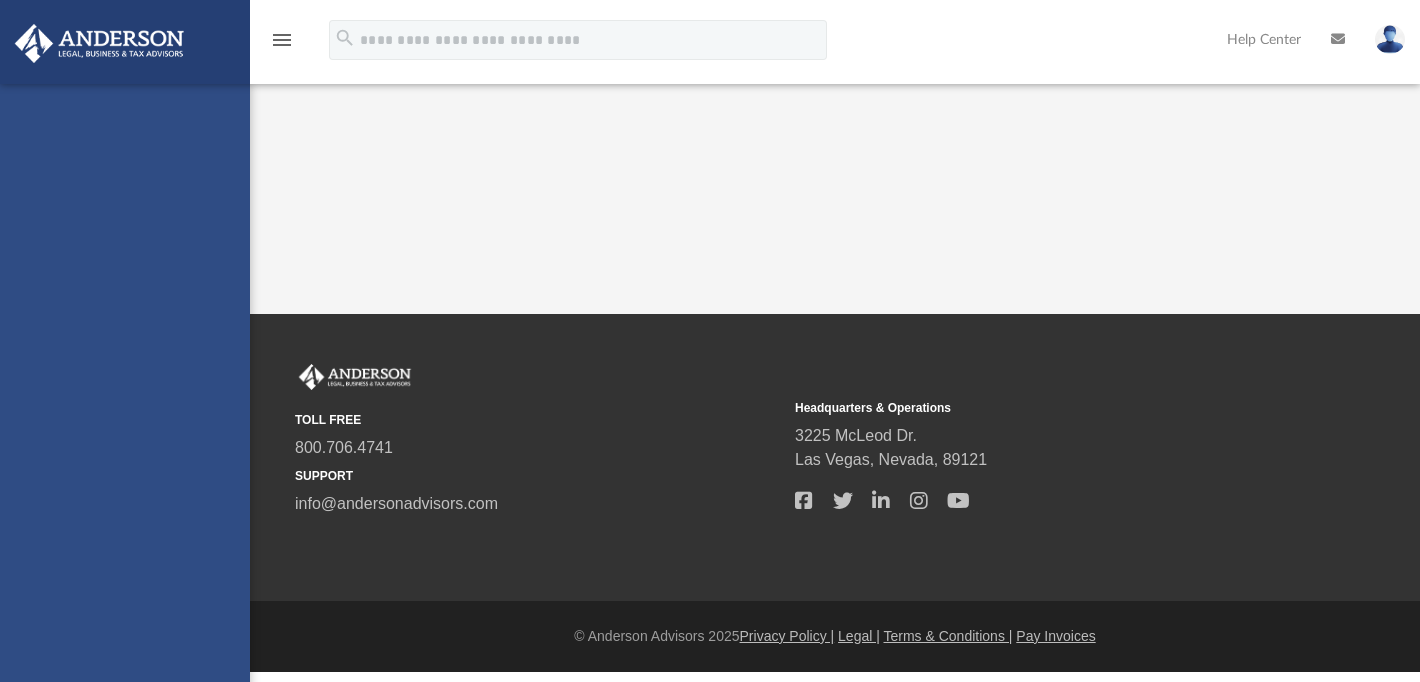 scroll, scrollTop: 0, scrollLeft: 0, axis: both 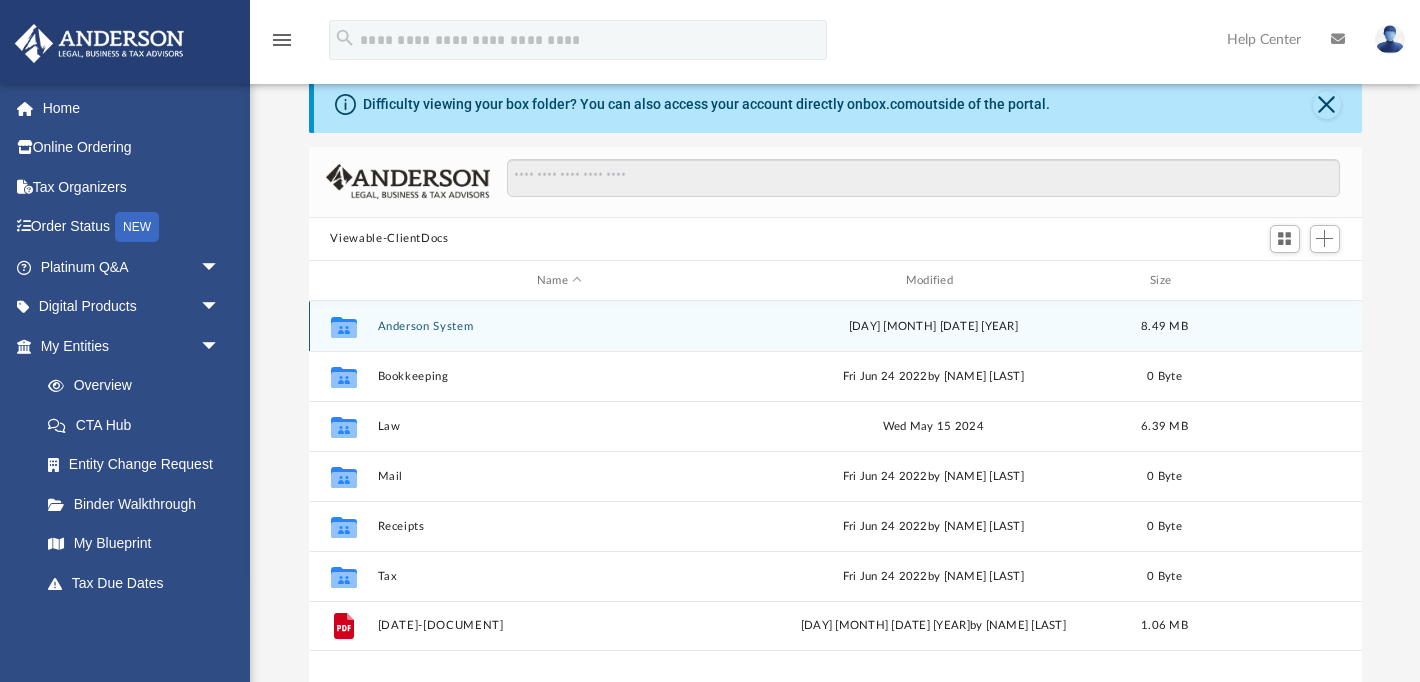click on "Collaborated Folder Anderson System Fri Aug 5 2022 8.49 MB" at bounding box center (835, 326) 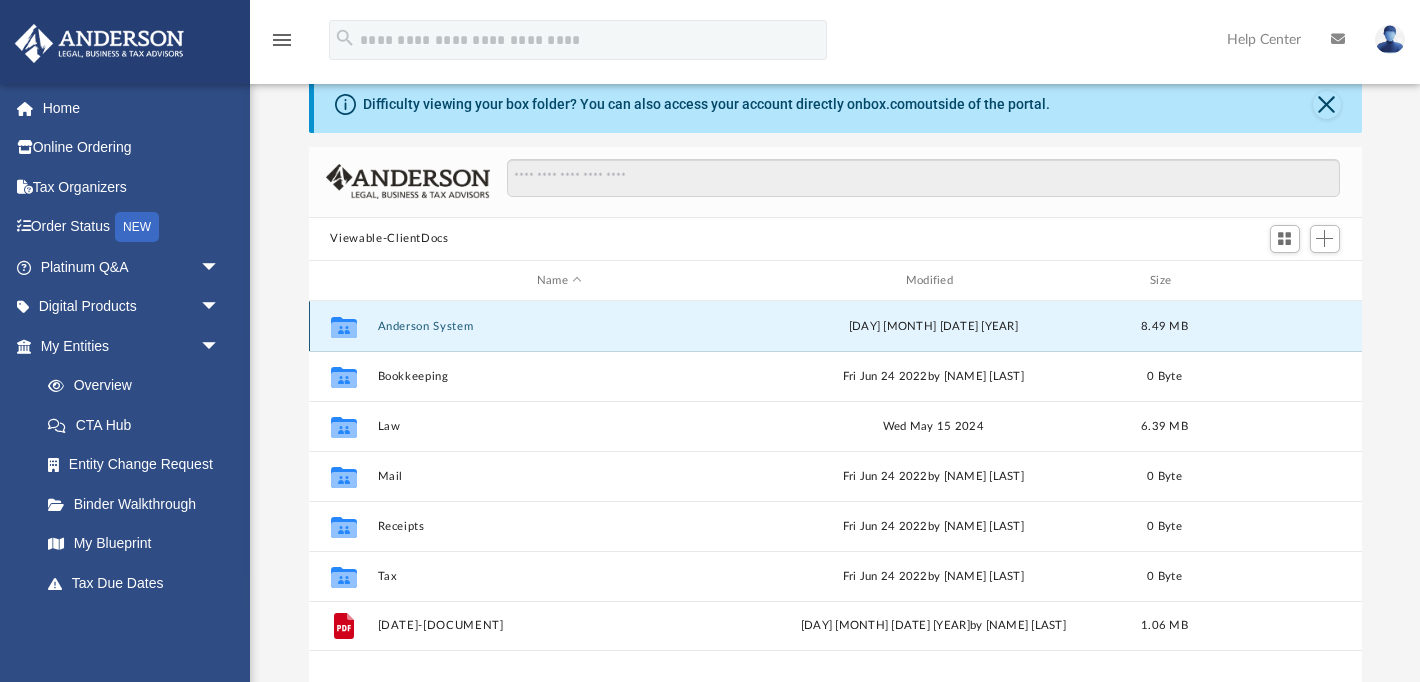 click 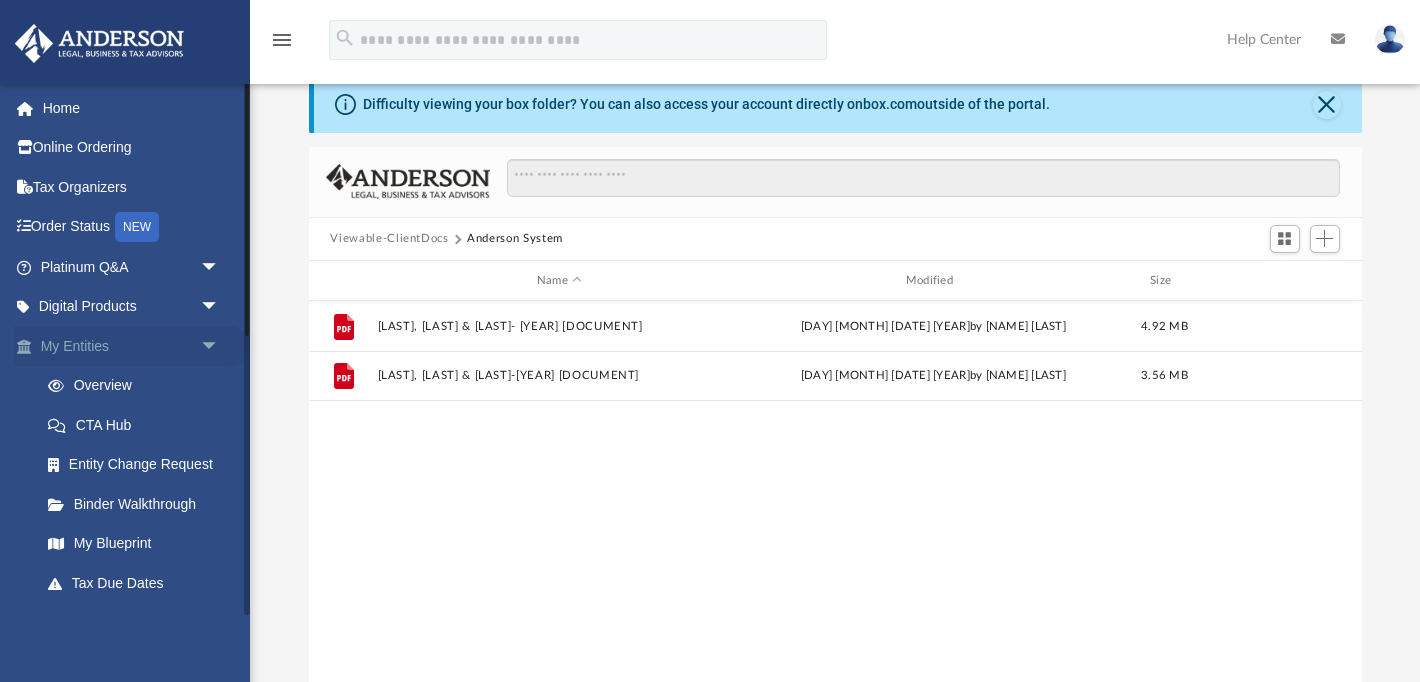 click on "arrow_drop_down" at bounding box center (220, 346) 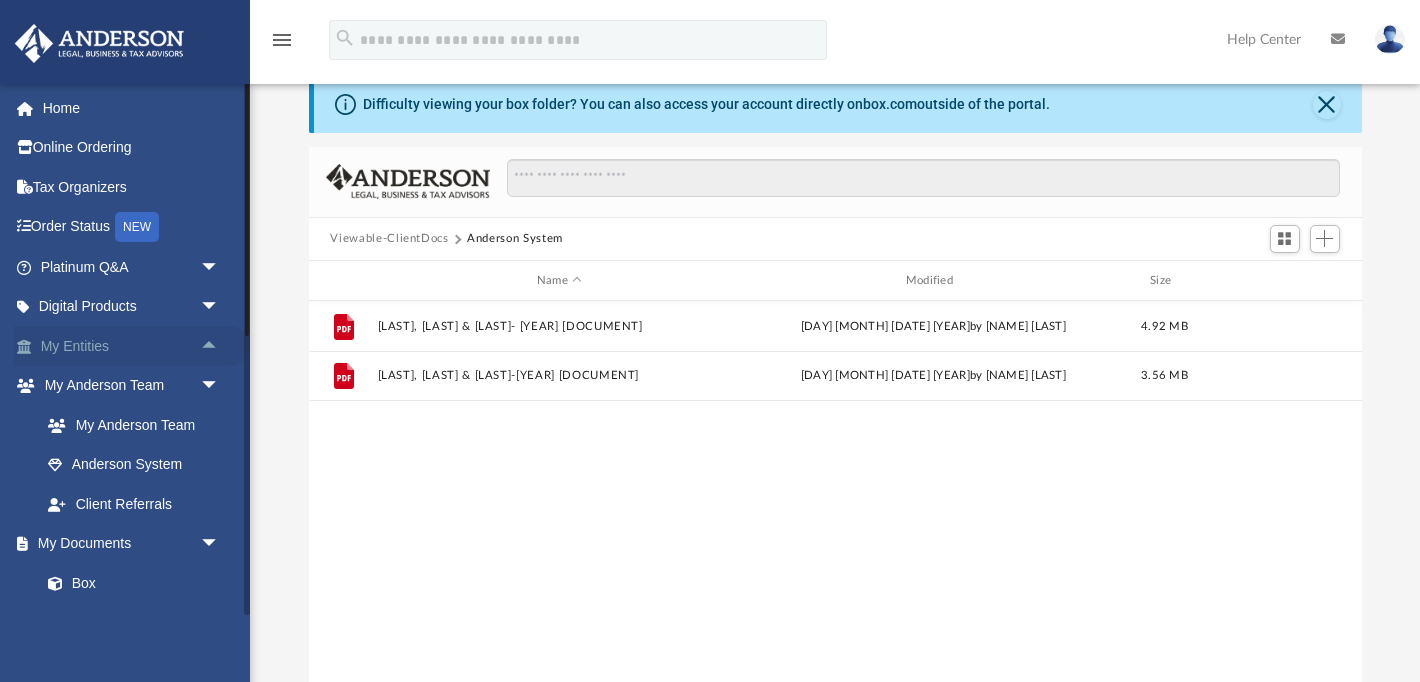 click on "arrow_drop_up" at bounding box center [220, 346] 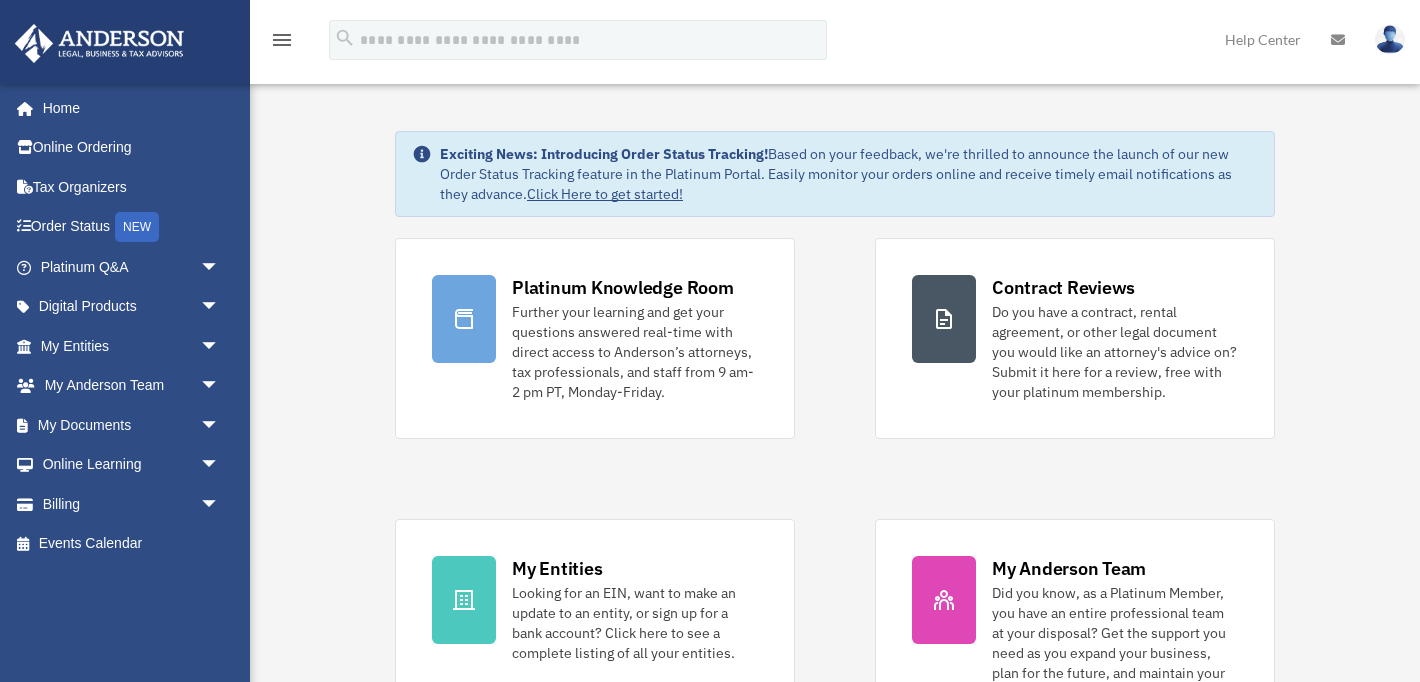 scroll, scrollTop: 0, scrollLeft: 0, axis: both 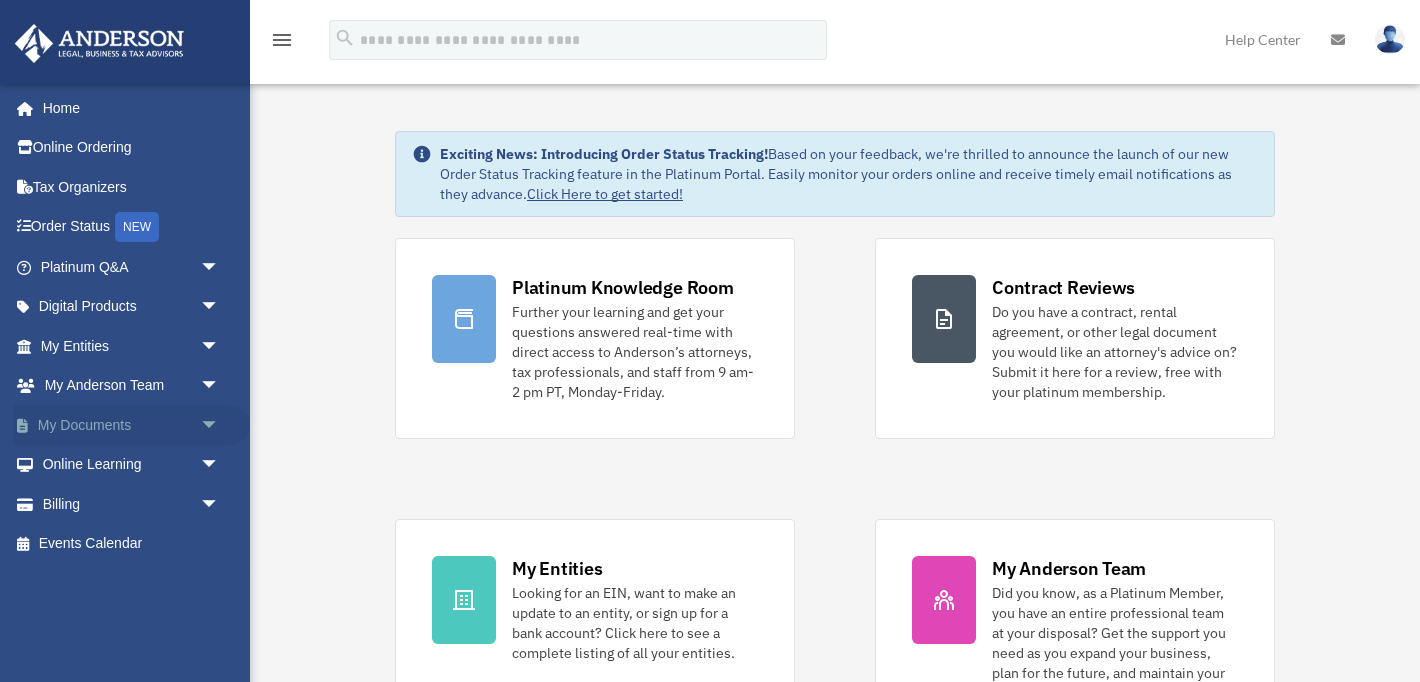 click on "arrow_drop_down" at bounding box center [220, 425] 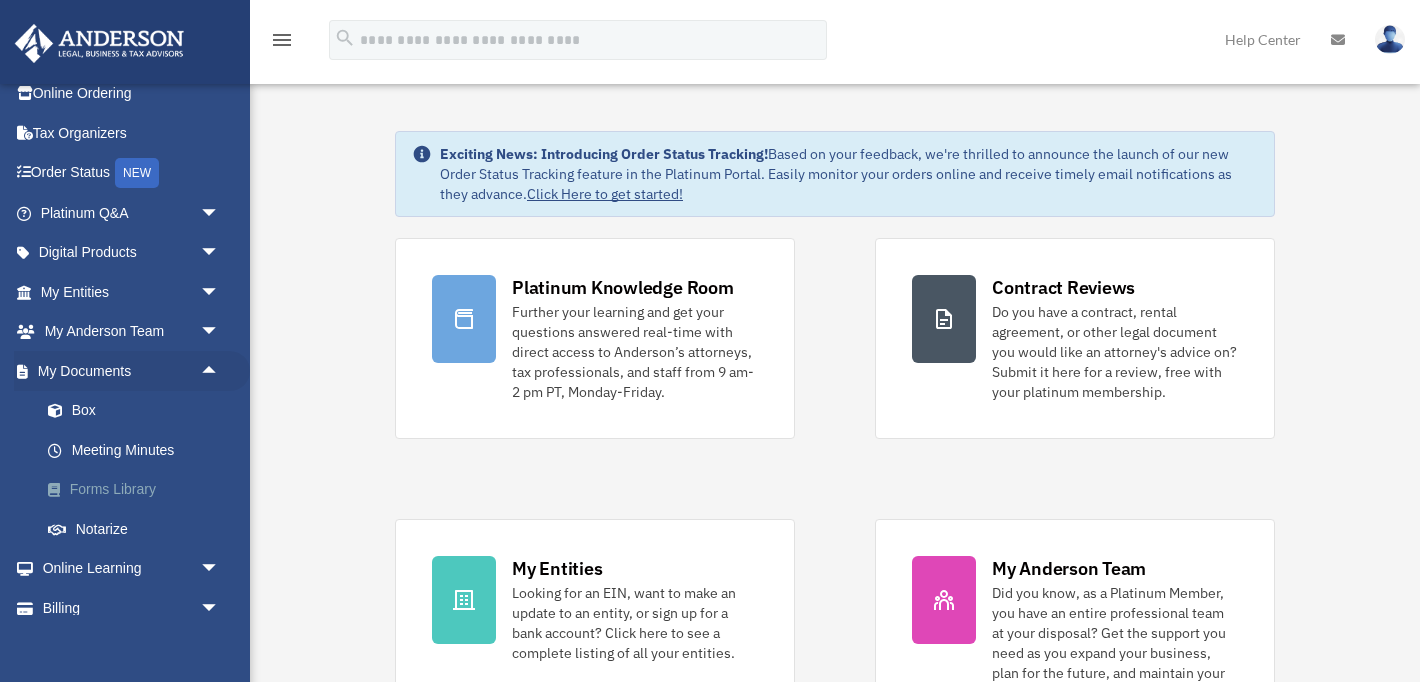 scroll, scrollTop: 52, scrollLeft: 0, axis: vertical 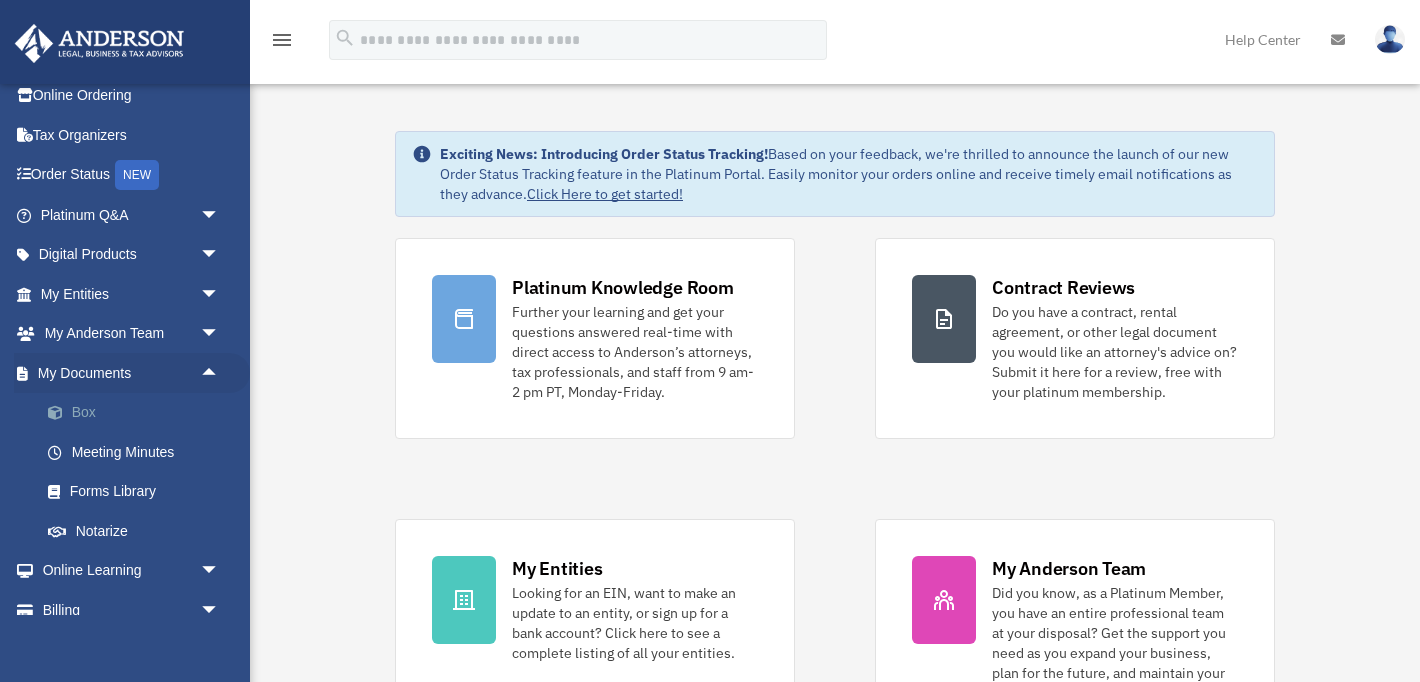 click at bounding box center [65, 413] 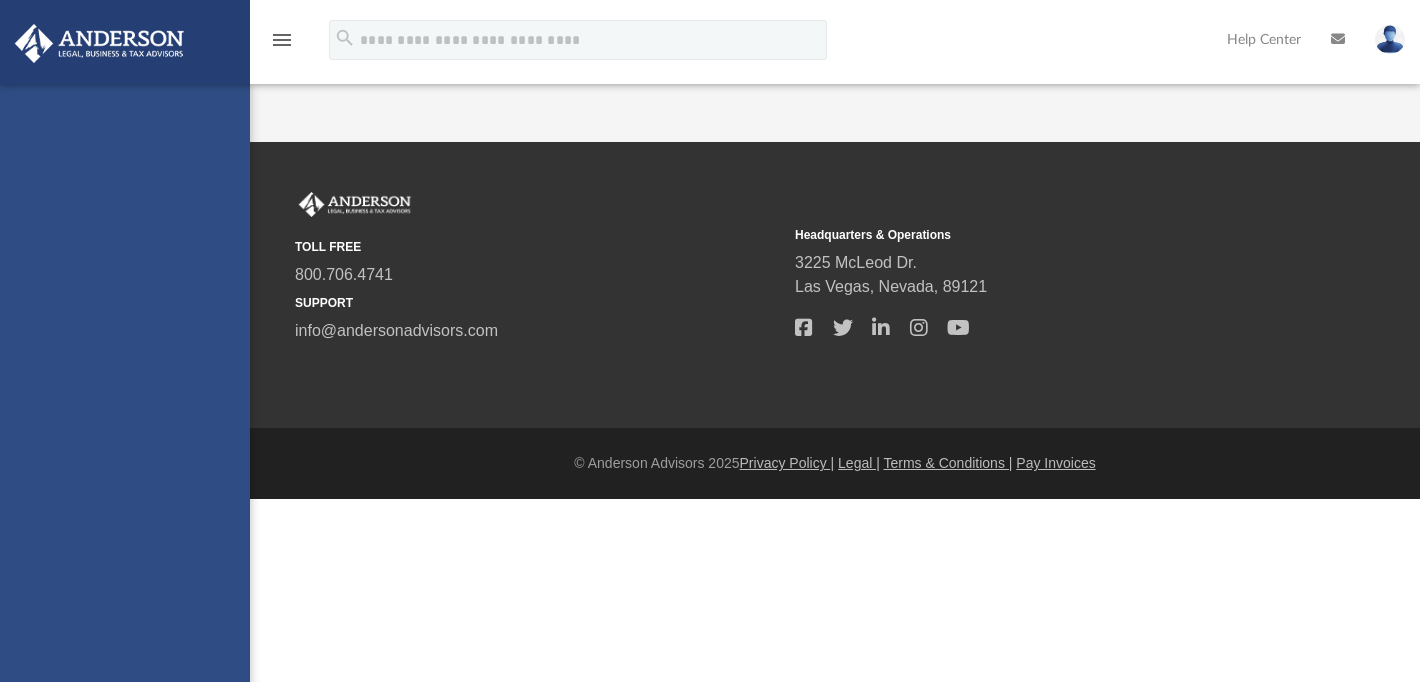 scroll, scrollTop: 0, scrollLeft: 0, axis: both 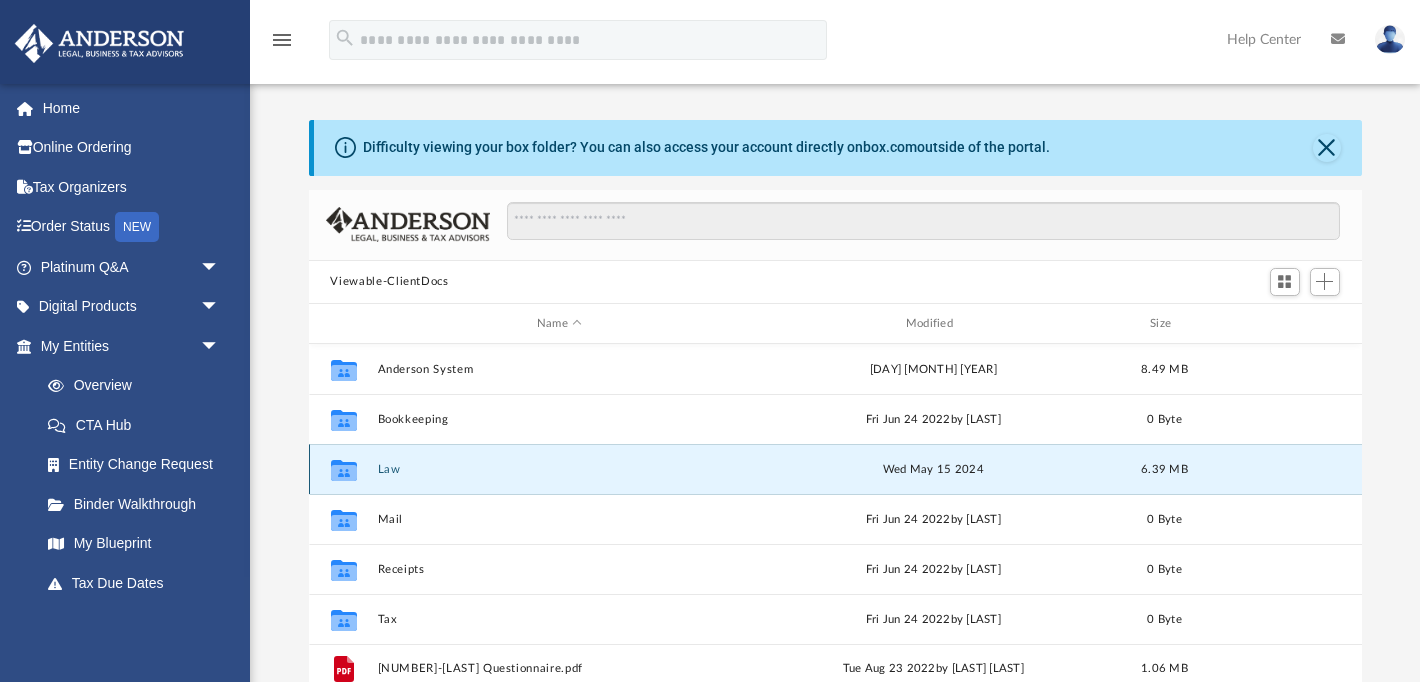 click on "Law" at bounding box center [559, 469] 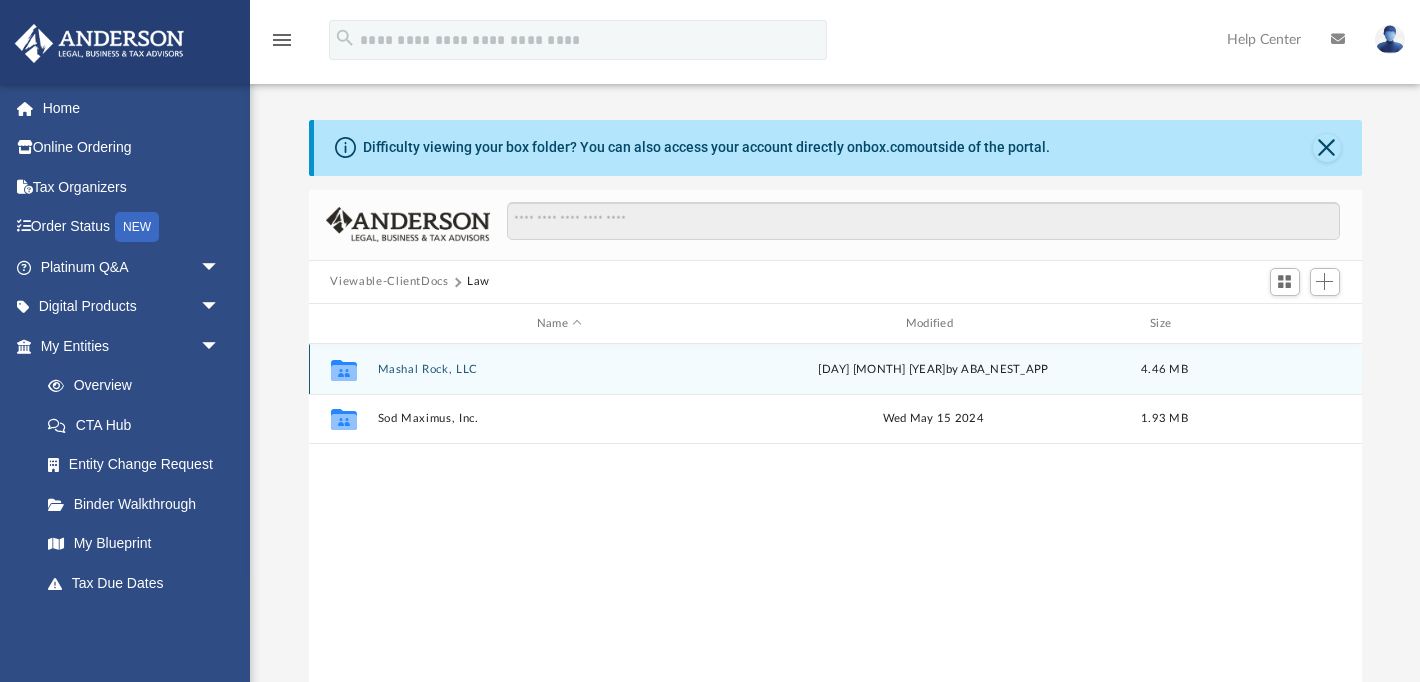 click on "Mashal Rock, LLC" at bounding box center [559, 369] 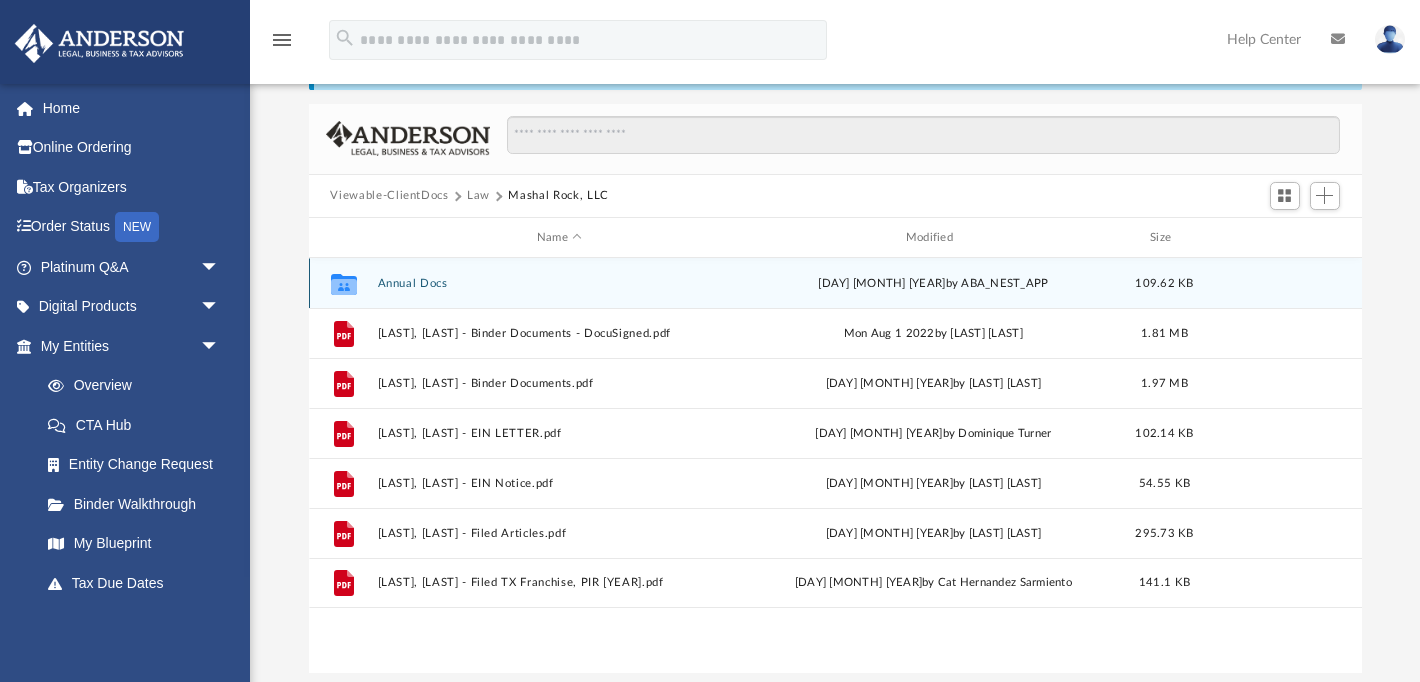 scroll, scrollTop: 81, scrollLeft: 0, axis: vertical 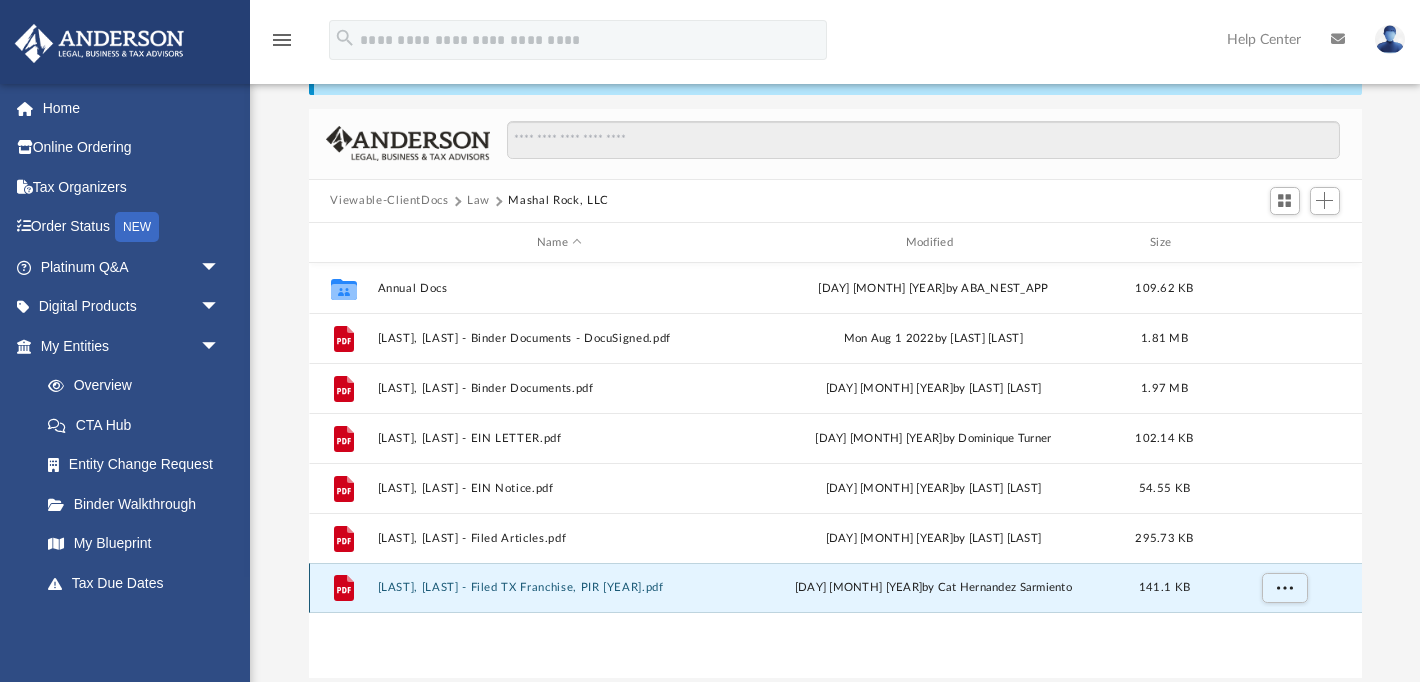 click on "Mashal Rock, LLC - Filed TX Franchise, PIR 2023.pdf" at bounding box center [559, 588] 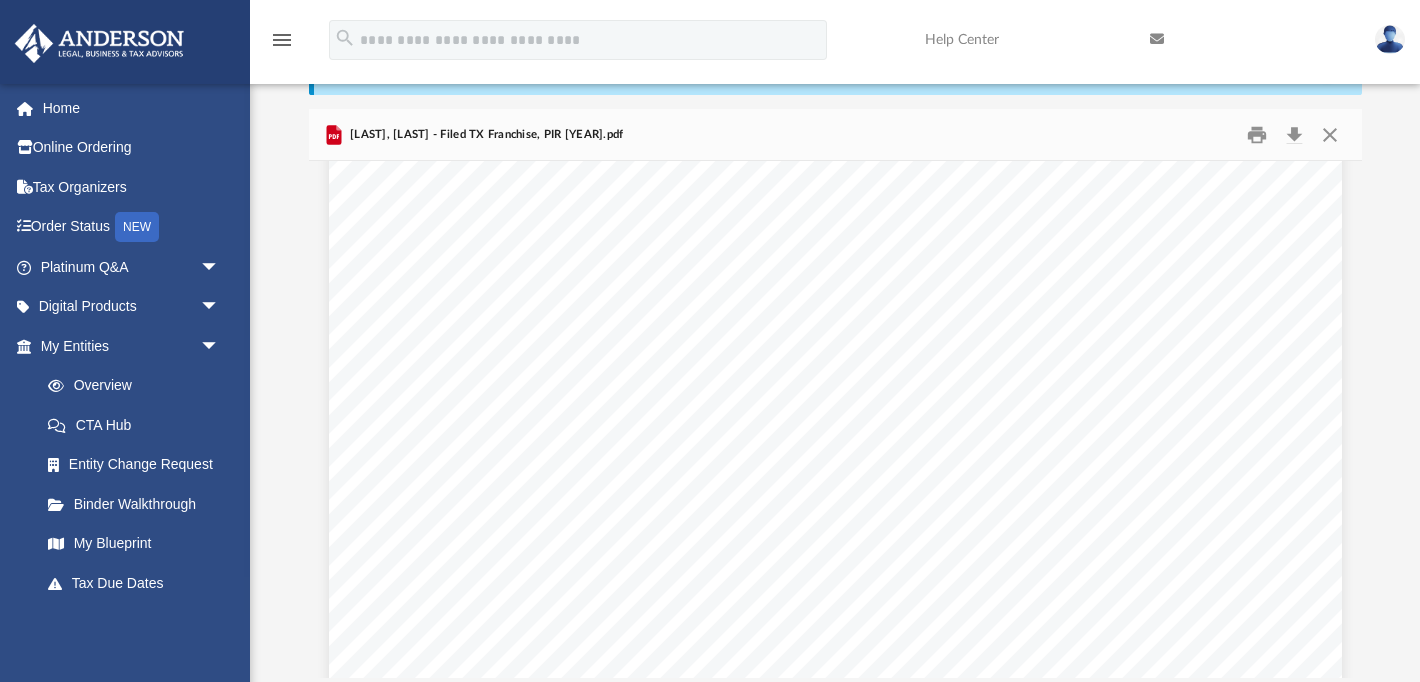 scroll, scrollTop: 2165, scrollLeft: 0, axis: vertical 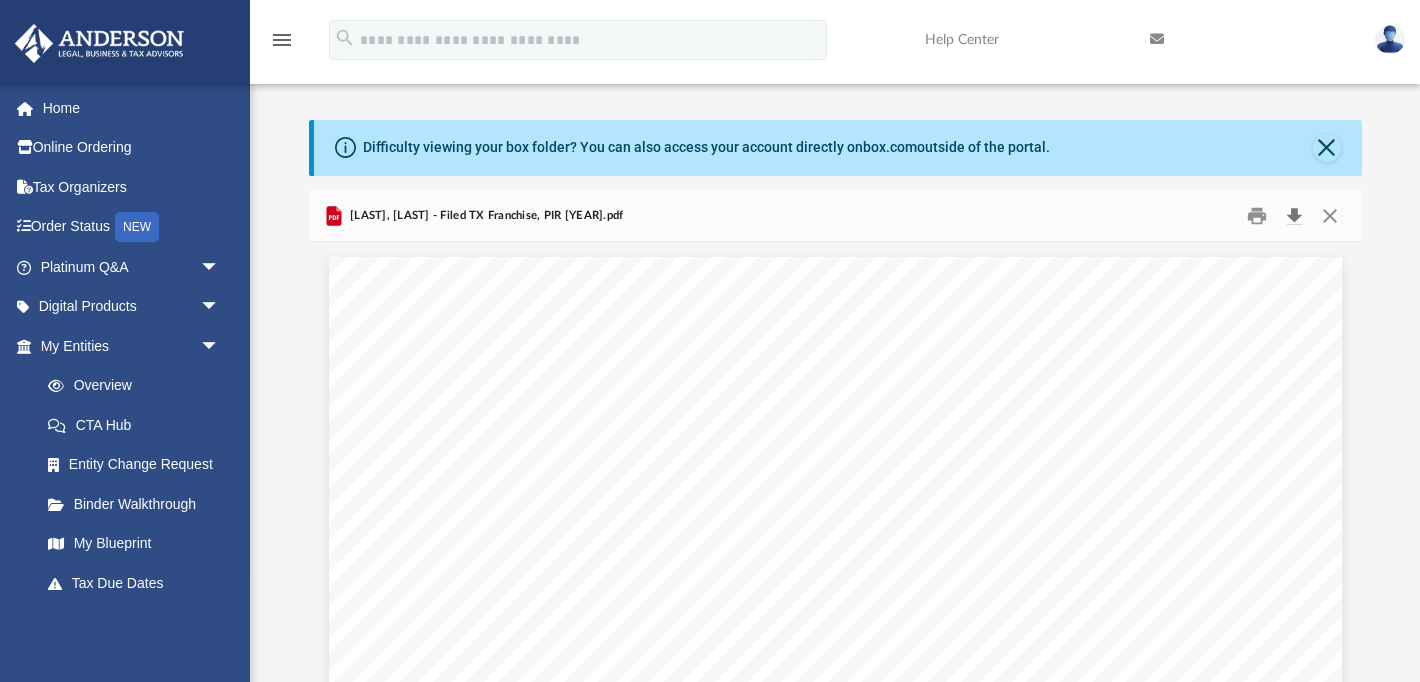 click at bounding box center (1295, 215) 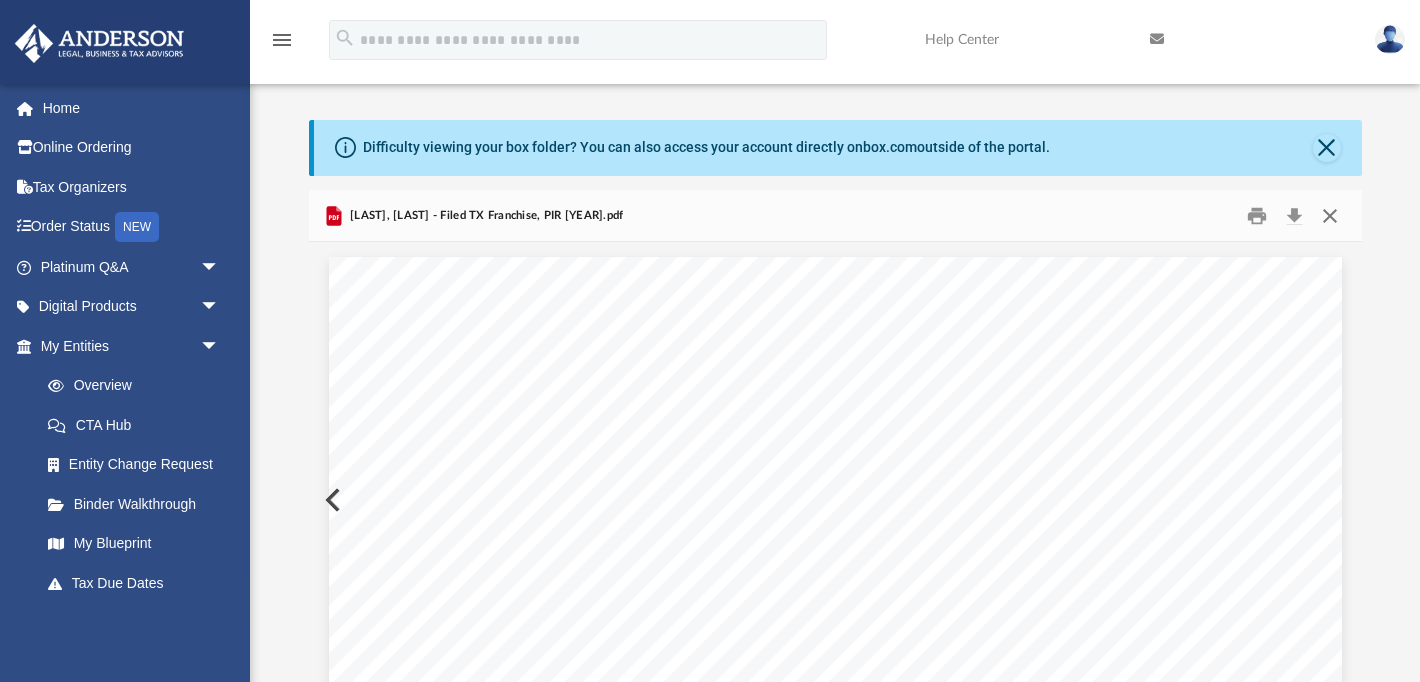 click at bounding box center [1330, 215] 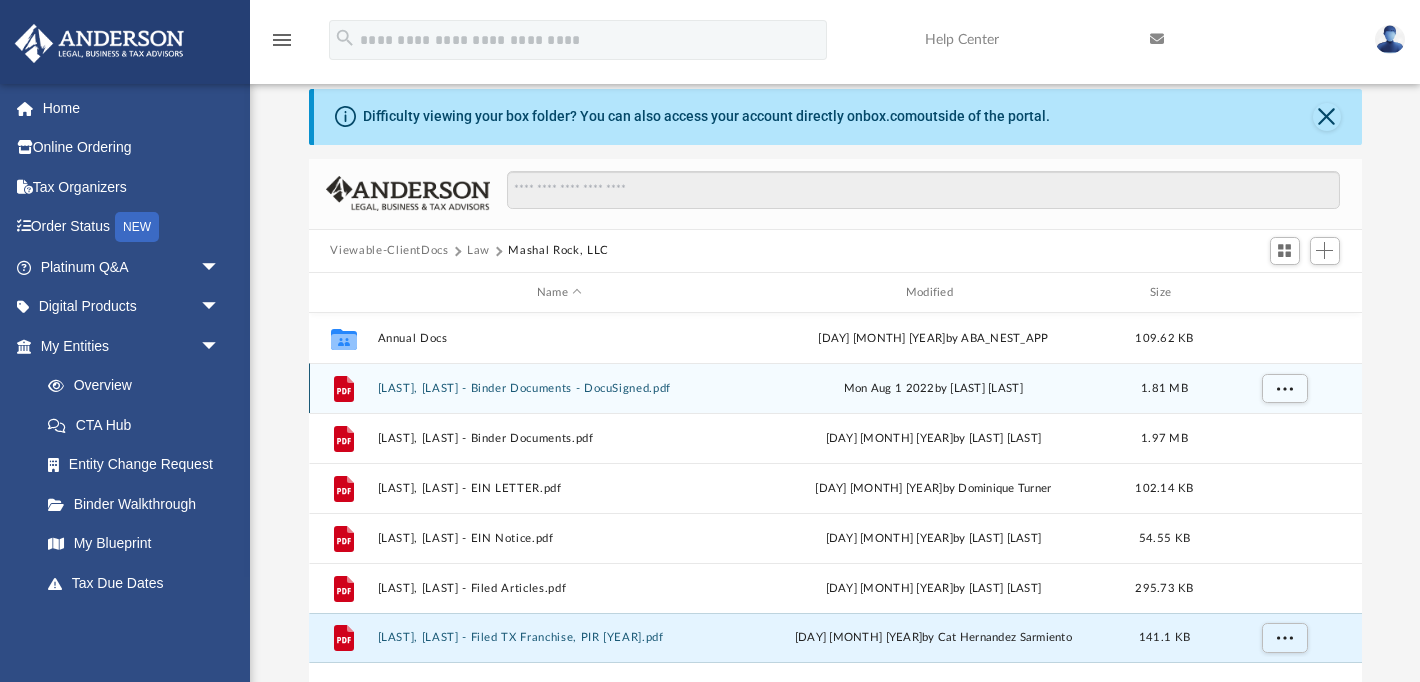 scroll, scrollTop: 0, scrollLeft: 0, axis: both 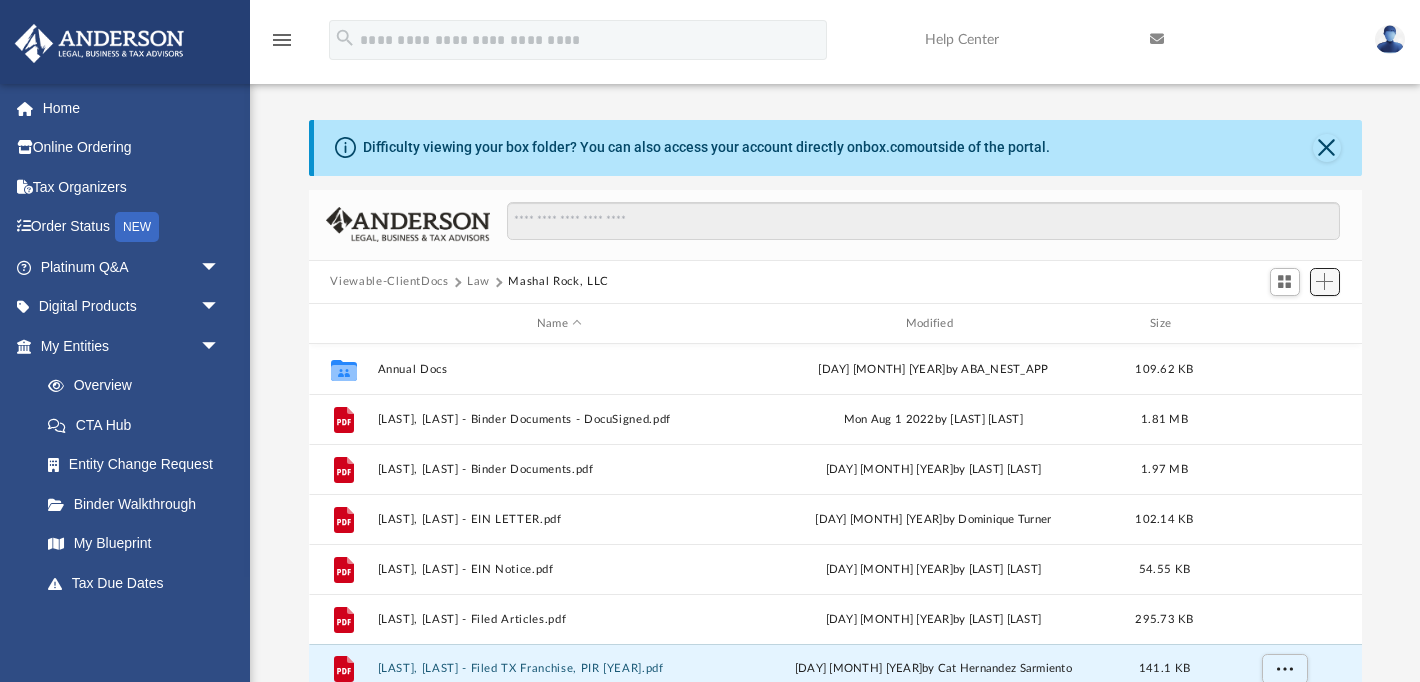 click at bounding box center (1324, 281) 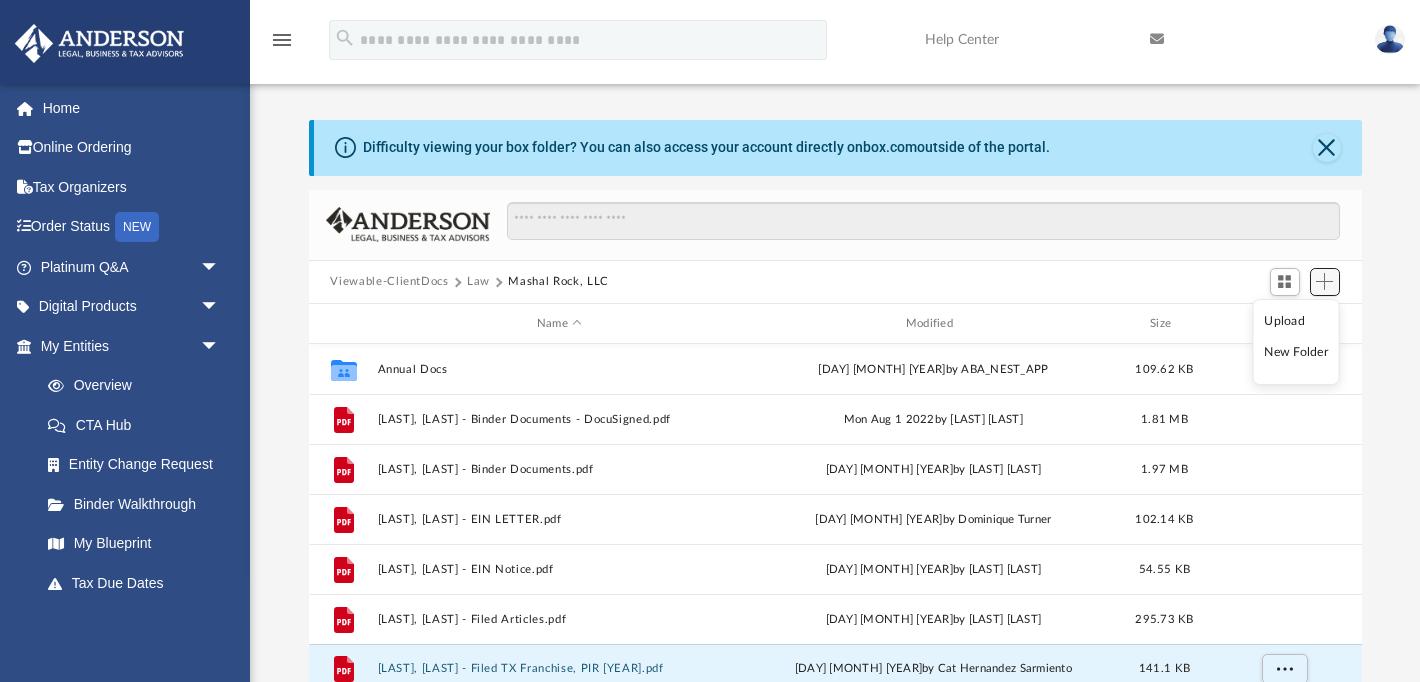 click at bounding box center (1324, 281) 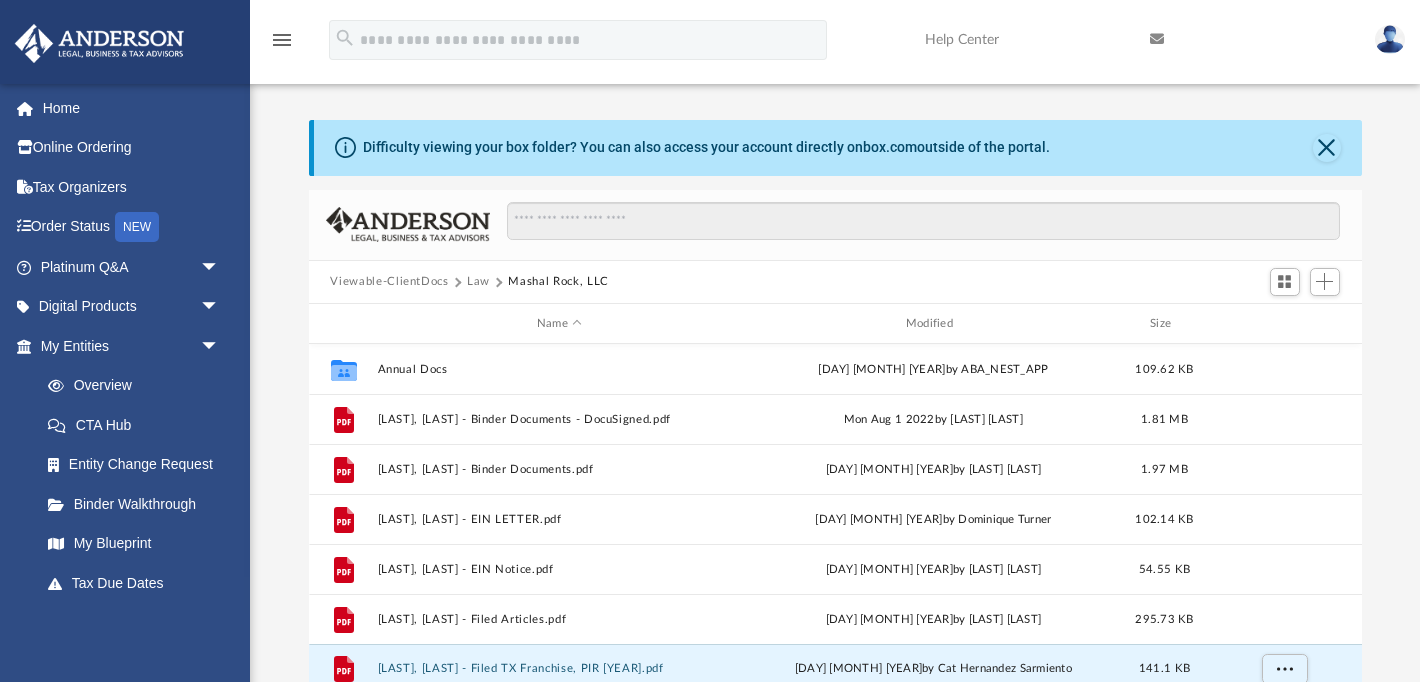 click on "Viewable-ClientDocs" at bounding box center (389, 282) 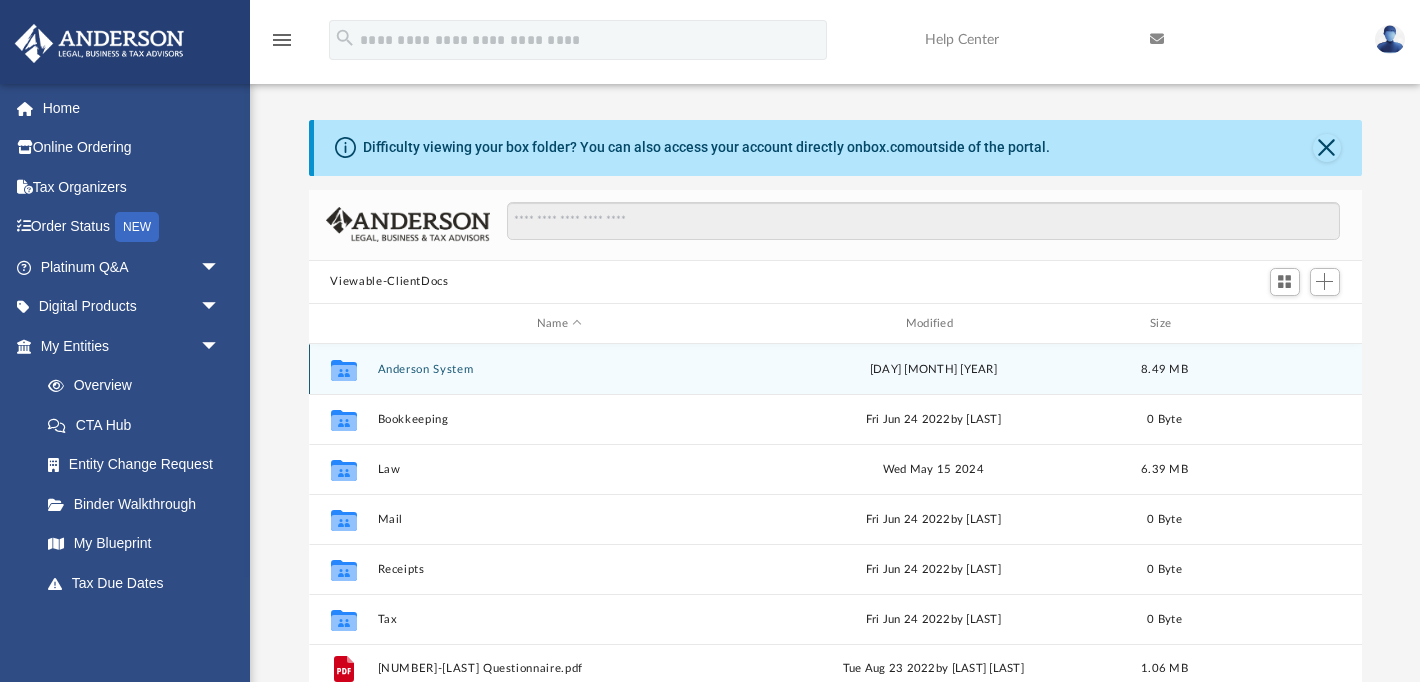 scroll, scrollTop: 11, scrollLeft: 0, axis: vertical 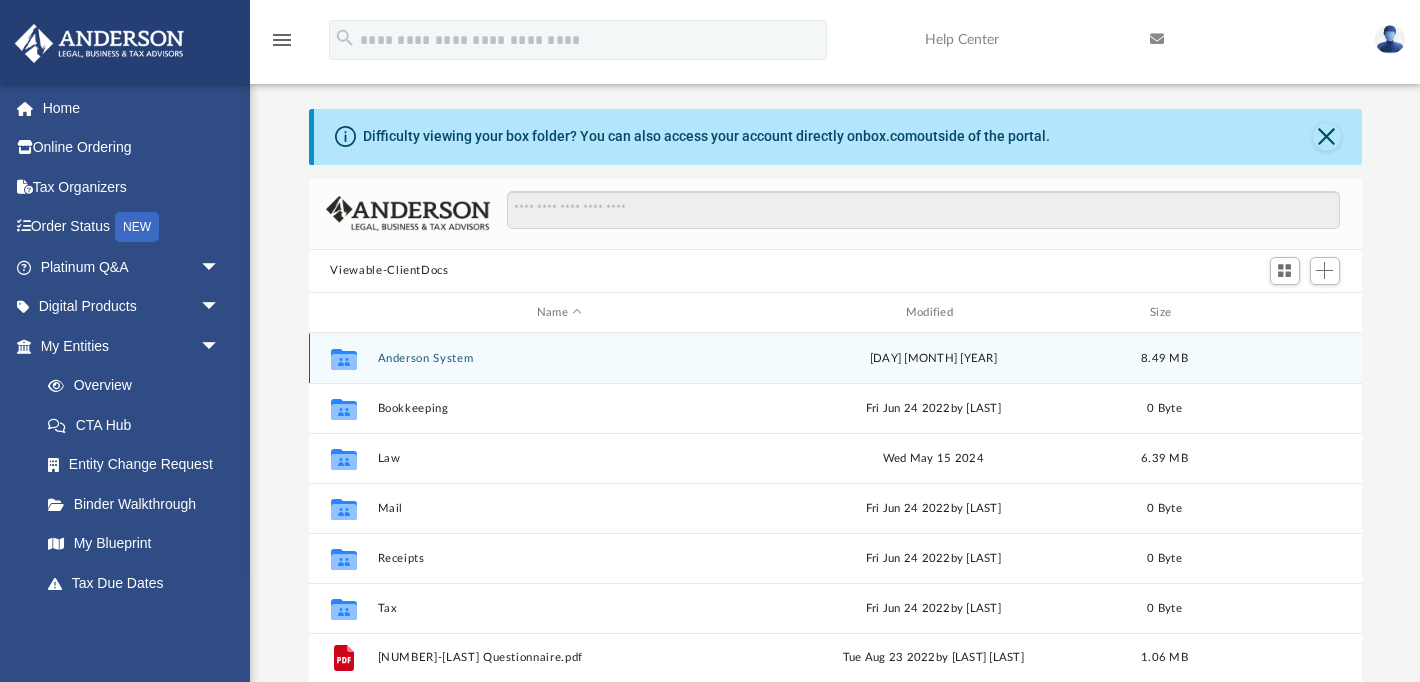 click on "Anderson System" at bounding box center [559, 358] 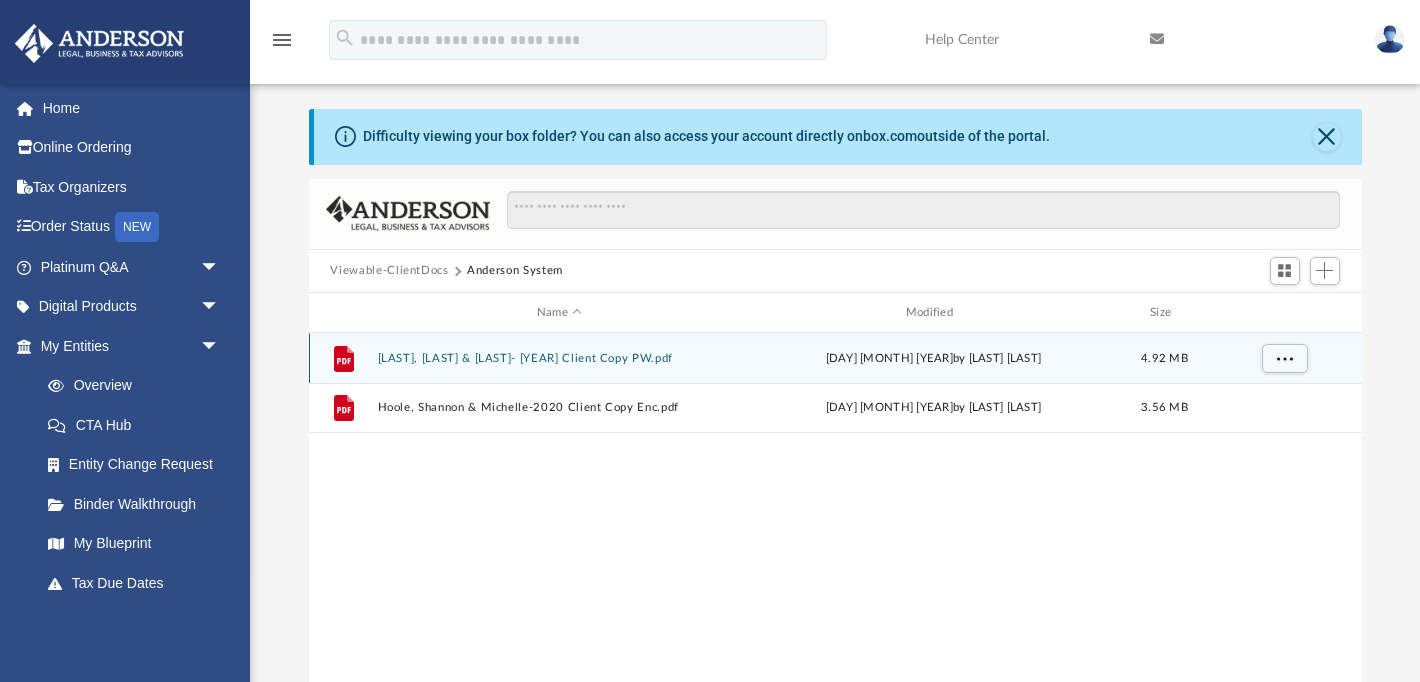 click on "Hoole, Shannon & Michelle- 2021 Client Copy PW.pdf" at bounding box center (559, 358) 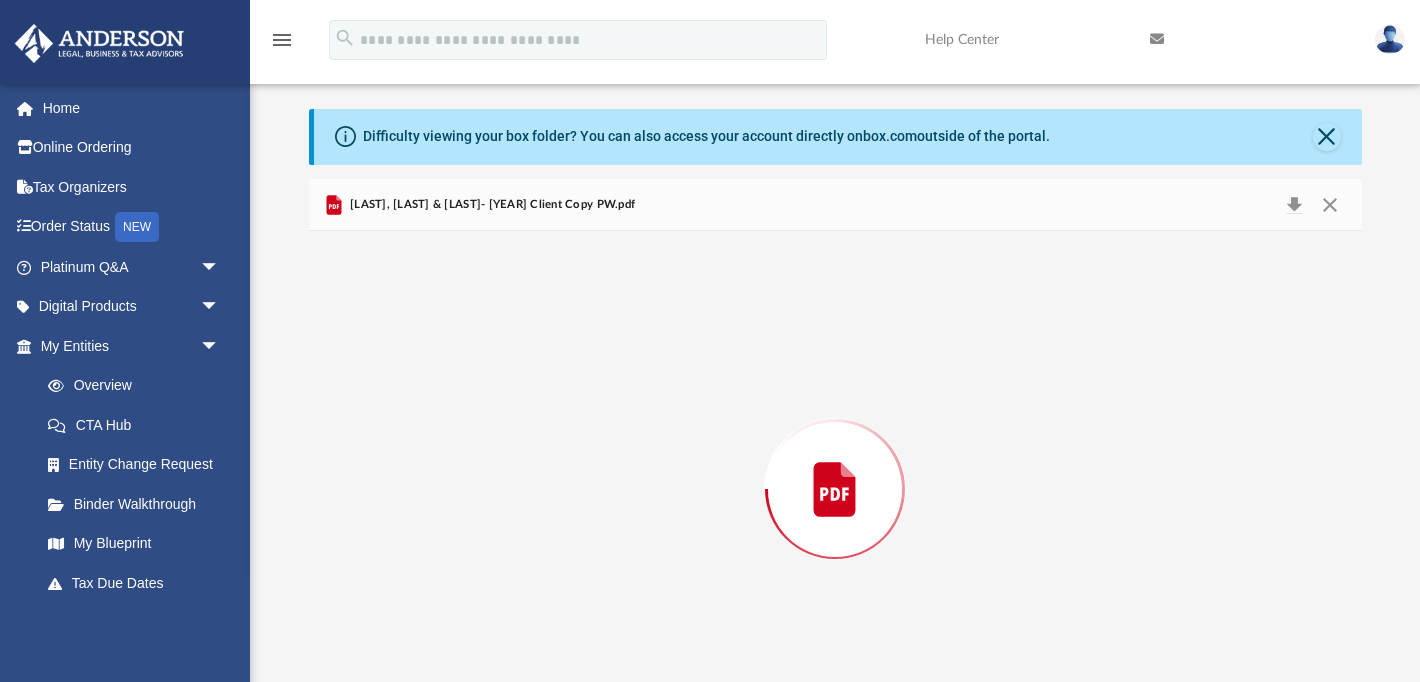 scroll, scrollTop: 76, scrollLeft: 0, axis: vertical 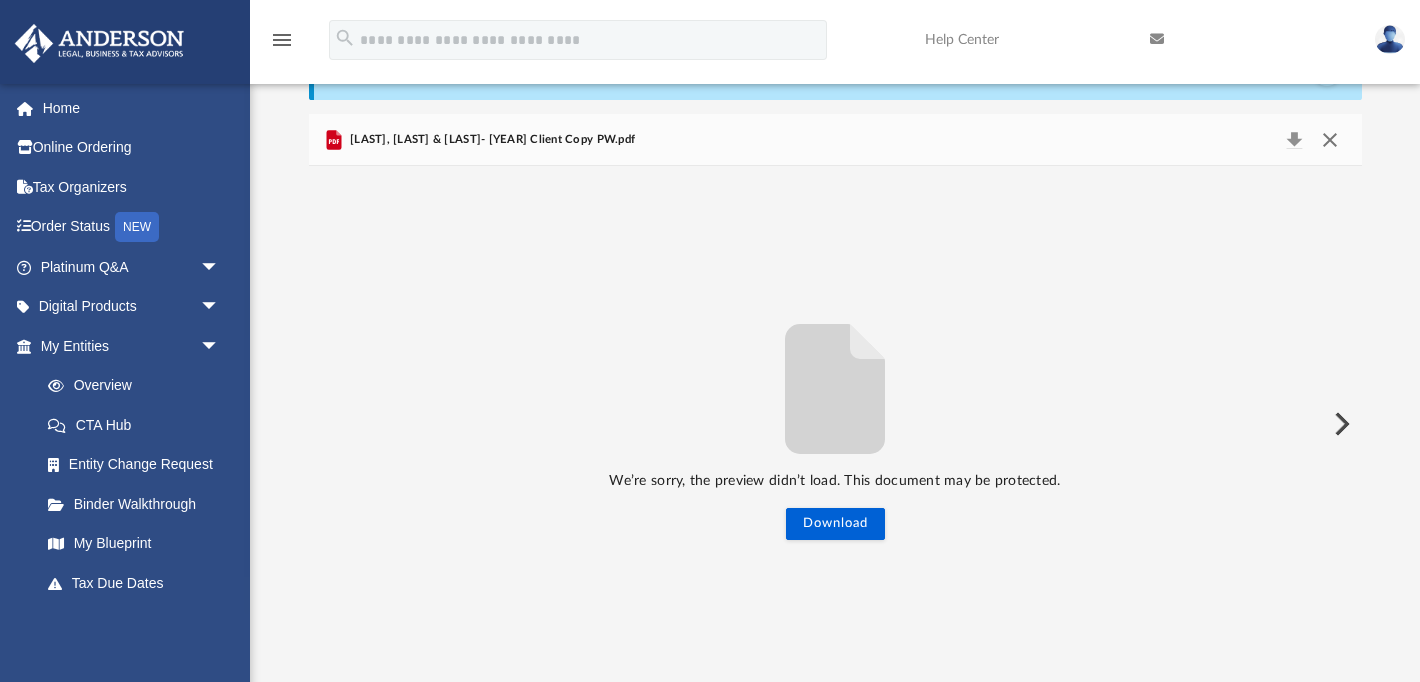 click at bounding box center (1330, 140) 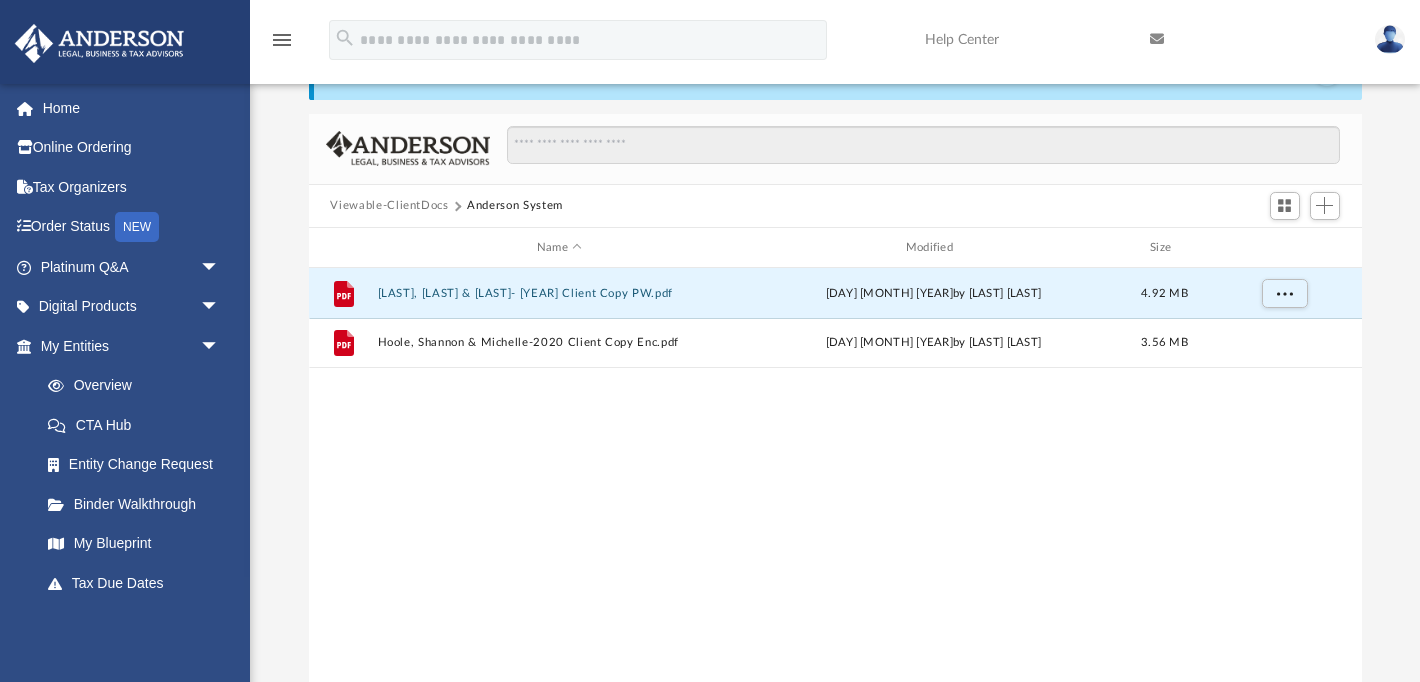 click on "Viewable-ClientDocs" at bounding box center [389, 206] 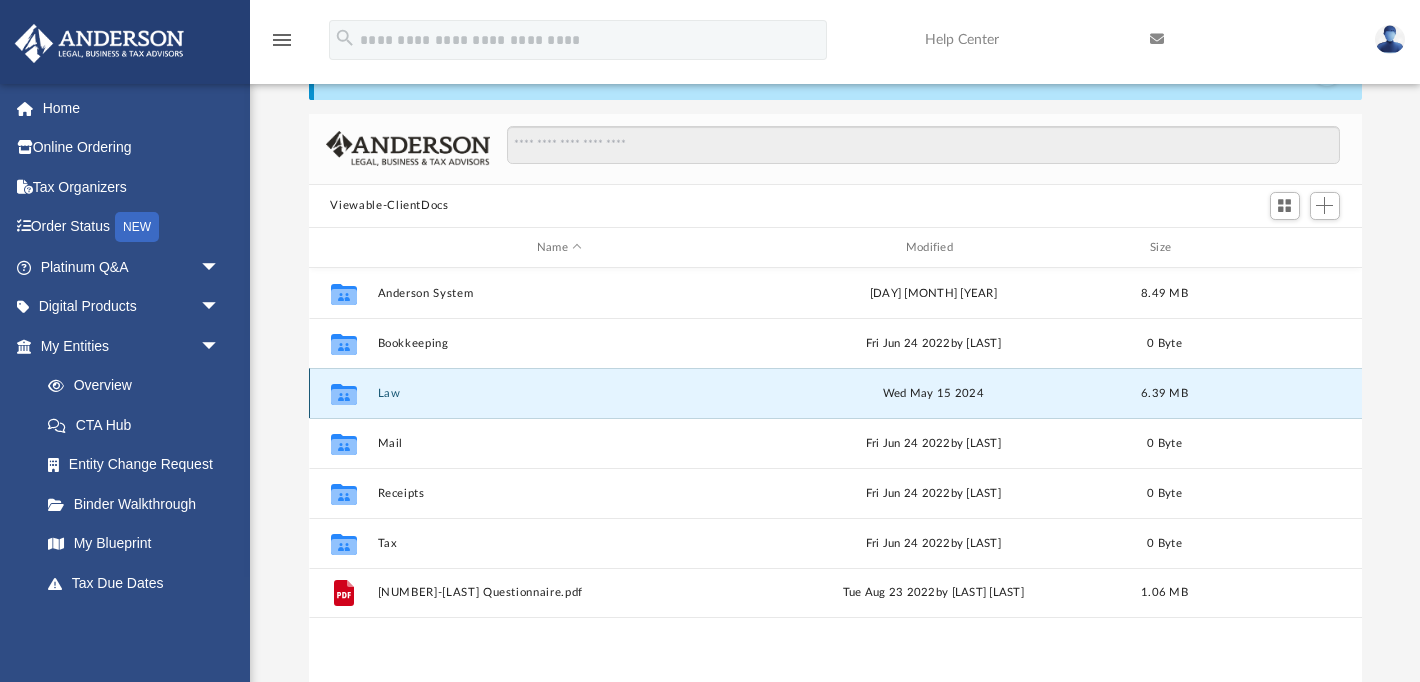 click on "Law" at bounding box center (559, 393) 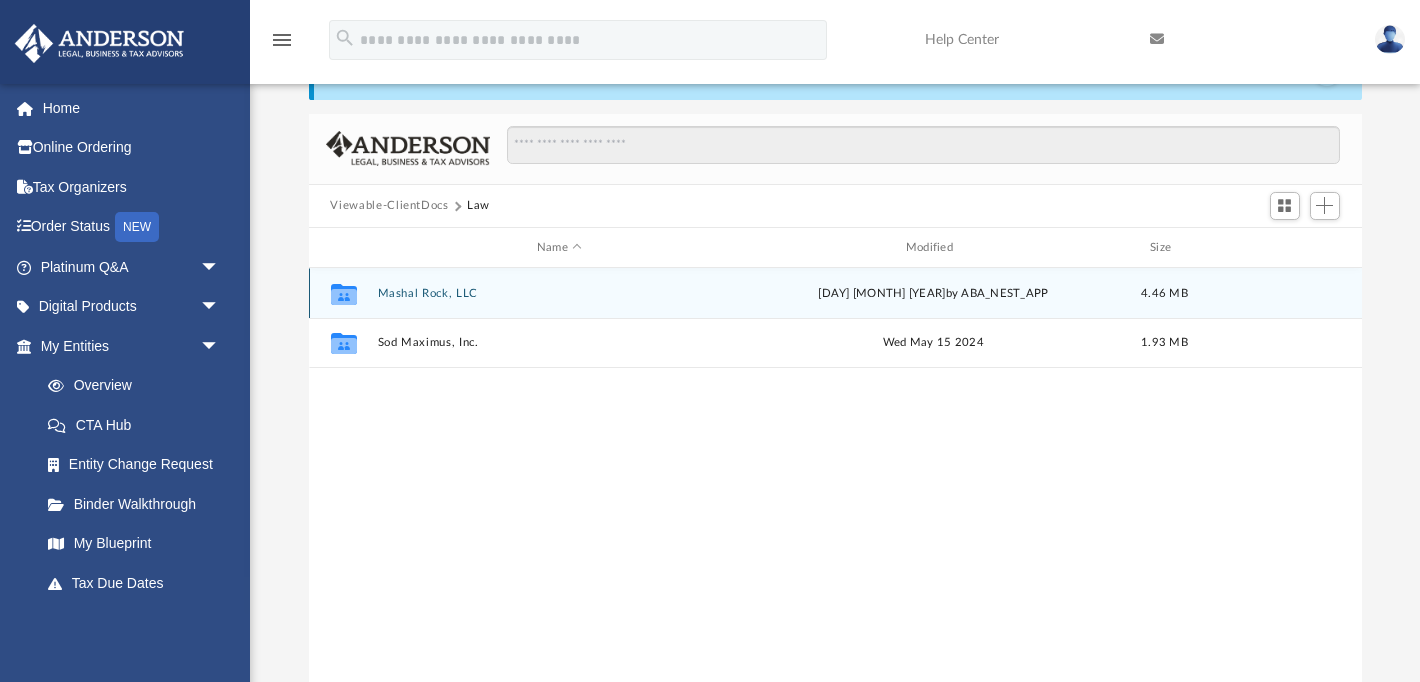 click on "Mashal Rock, LLC" at bounding box center [559, 293] 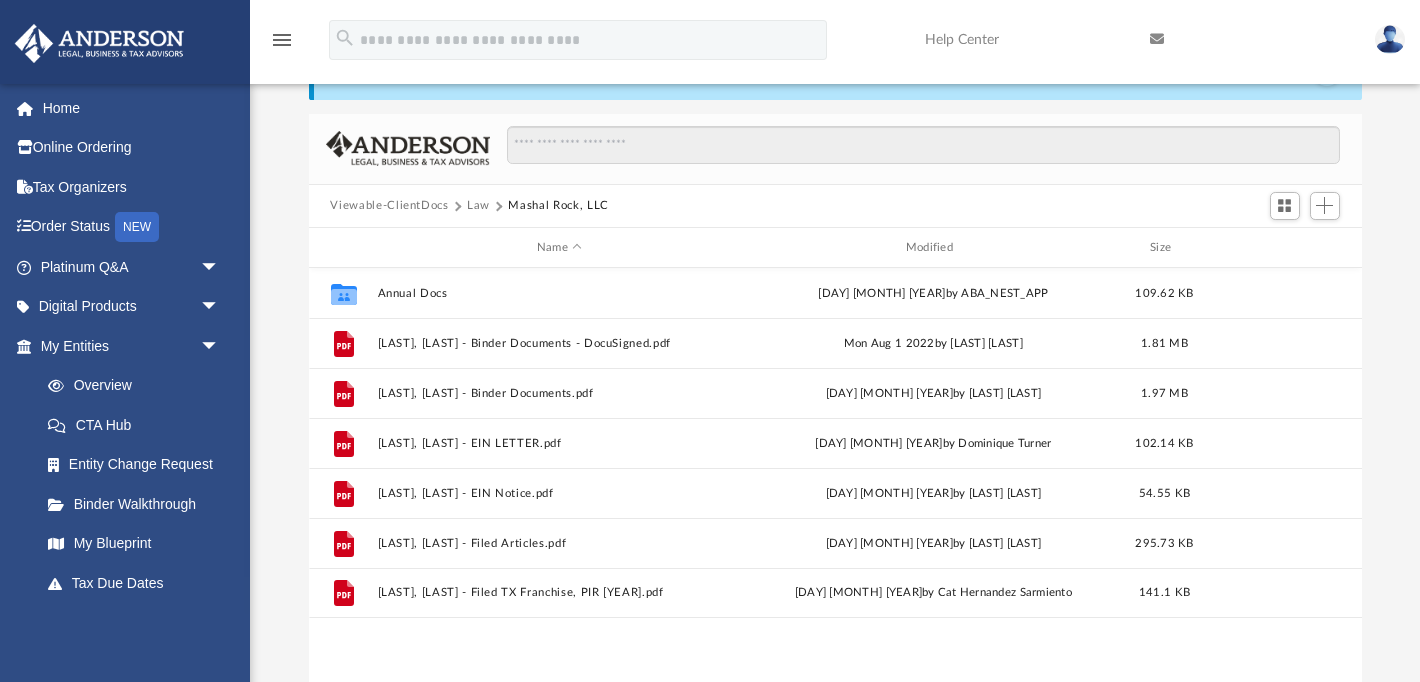 click on "Viewable-ClientDocs" at bounding box center [389, 206] 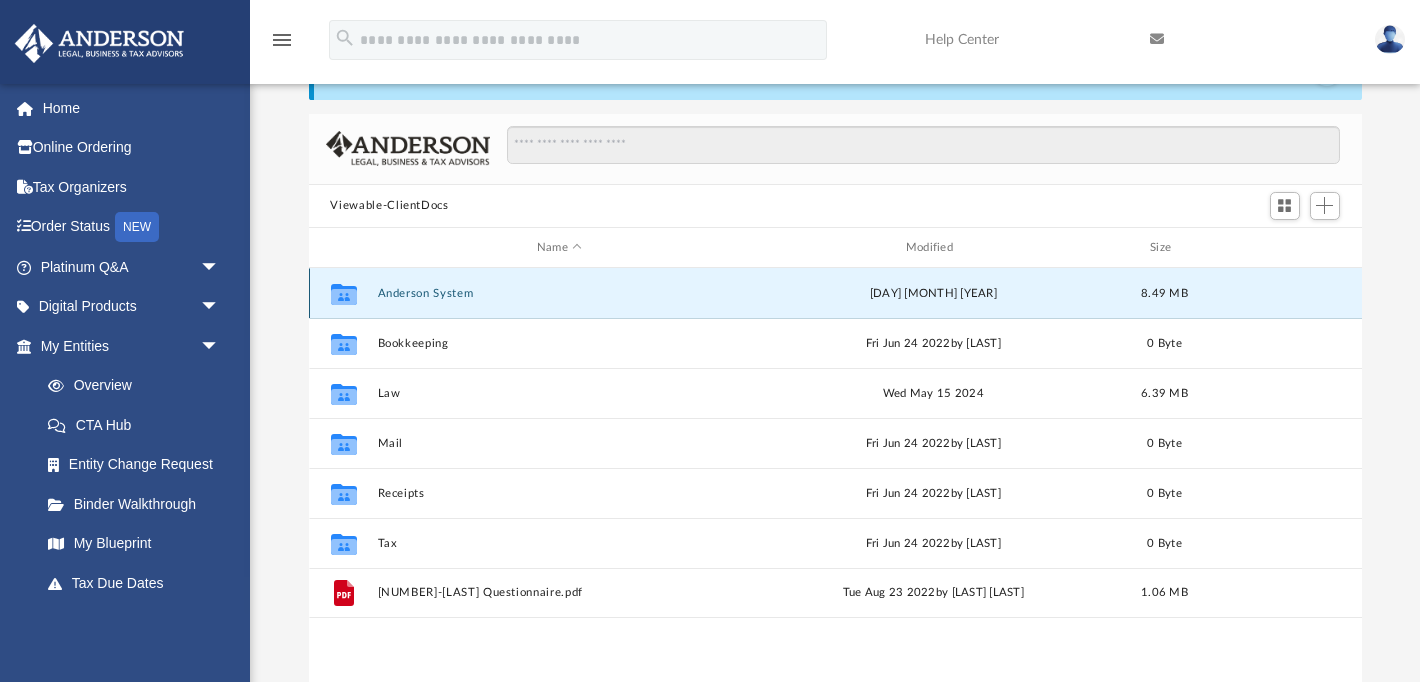 click on "Anderson System" at bounding box center [559, 293] 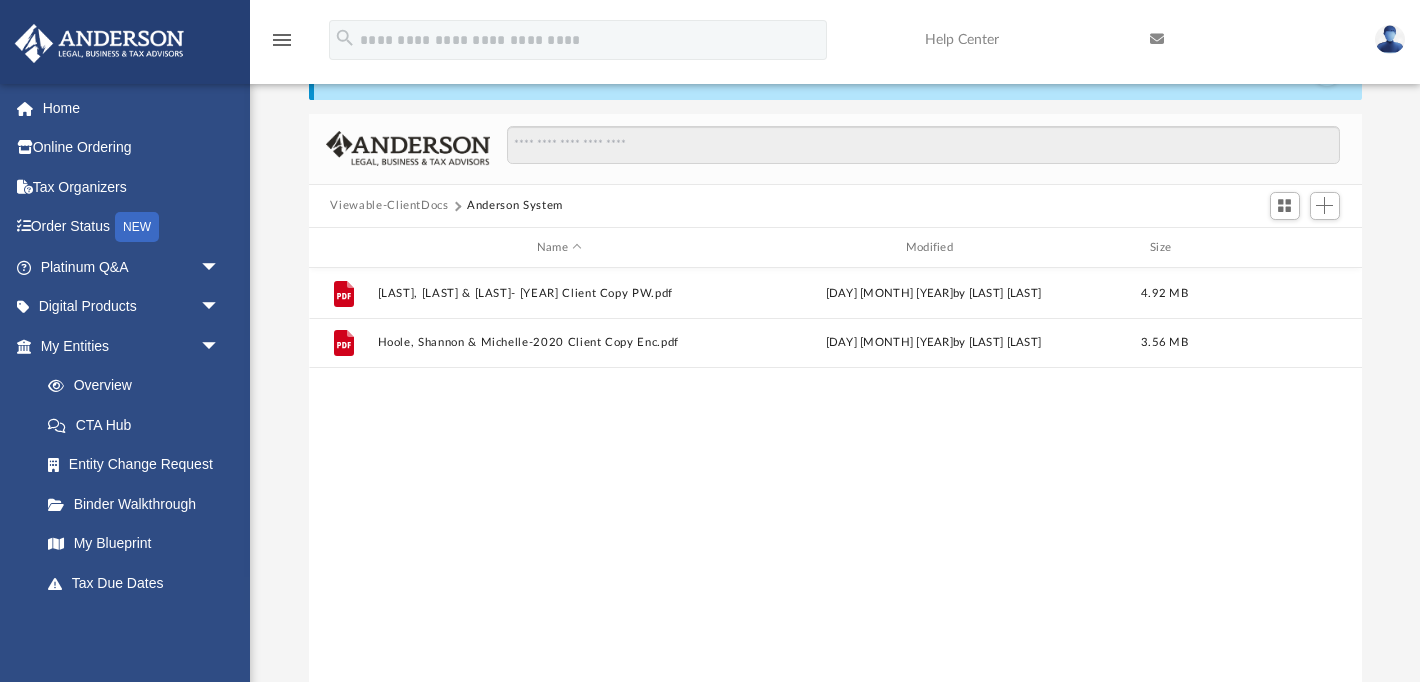 click on "Viewable-ClientDocs" at bounding box center (389, 206) 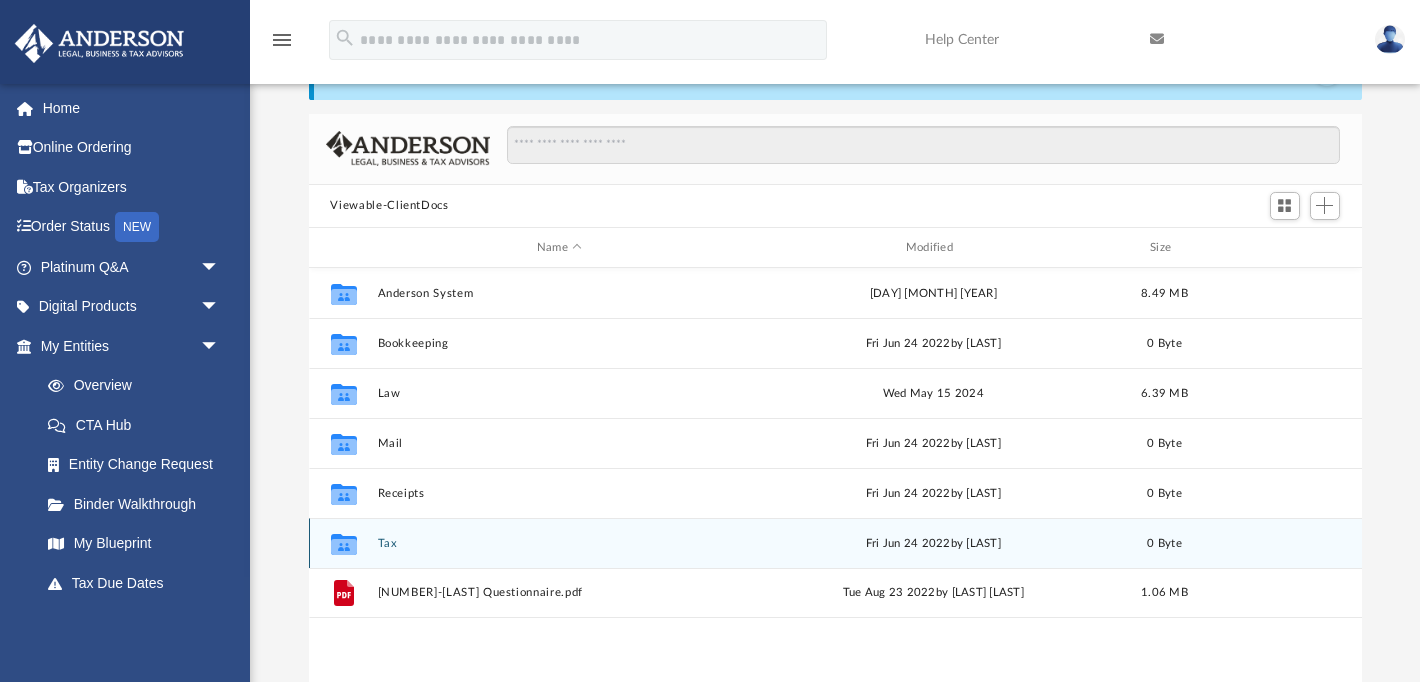 click on "Tax" at bounding box center [559, 543] 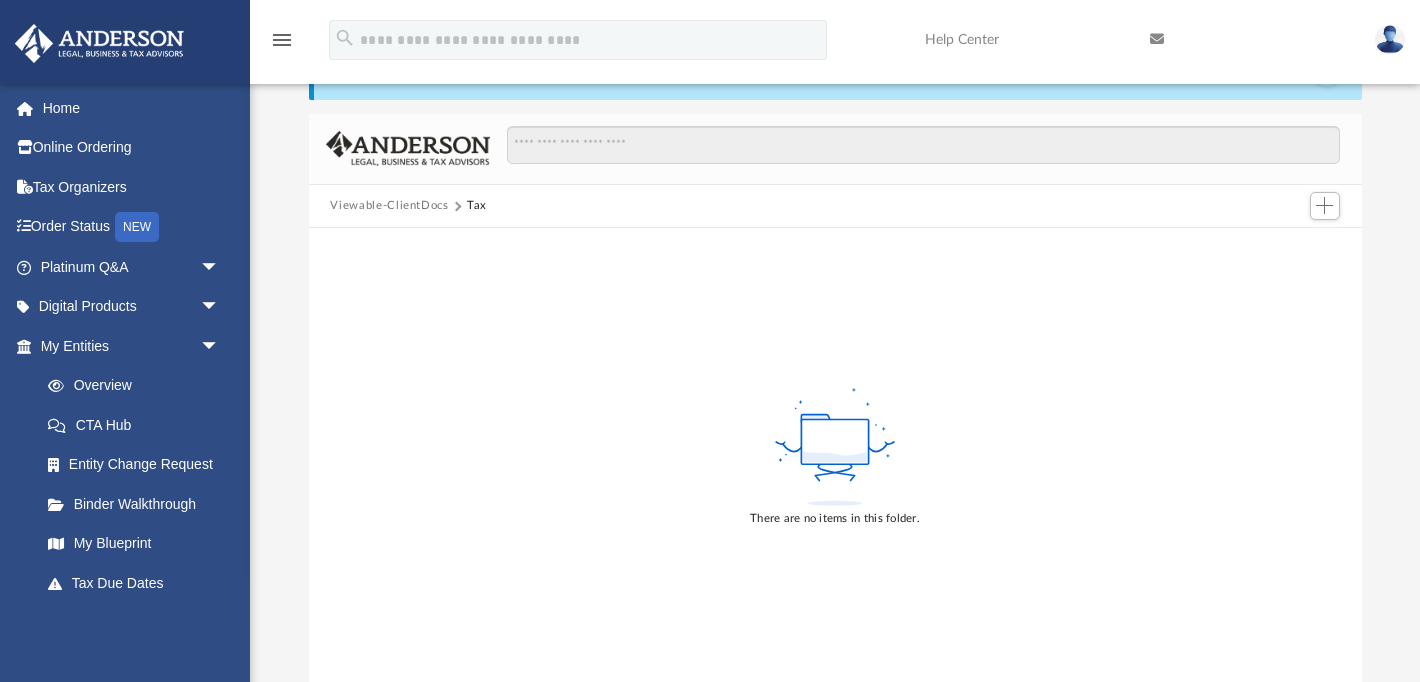 click on "Viewable-ClientDocs" at bounding box center [389, 206] 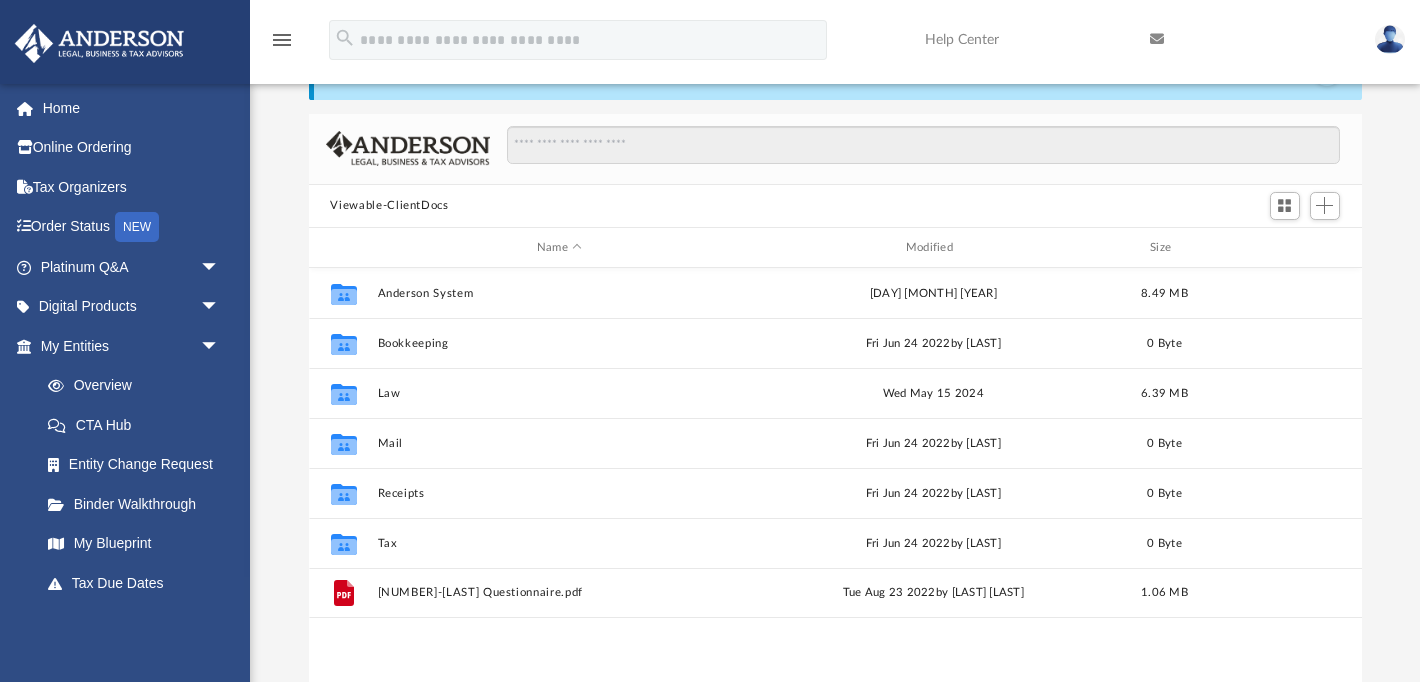 scroll, scrollTop: 1, scrollLeft: 1, axis: both 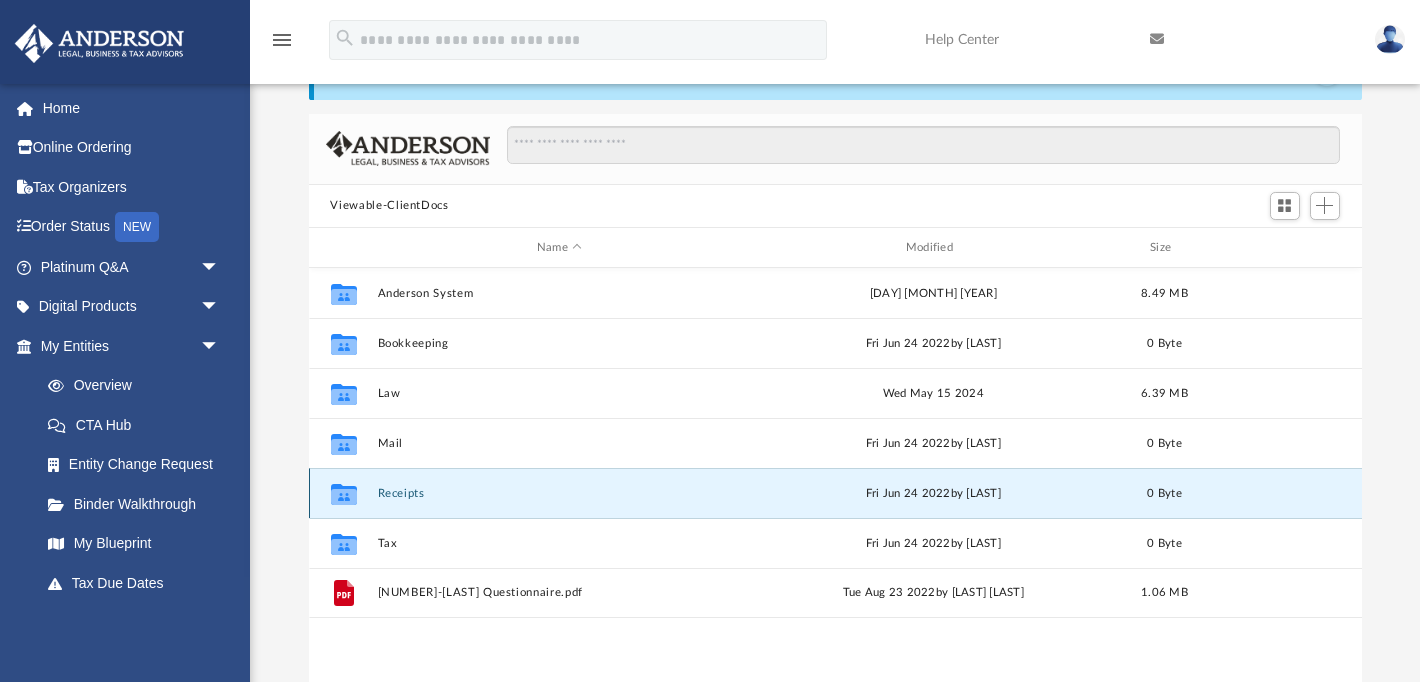 click on "Receipts" at bounding box center (559, 493) 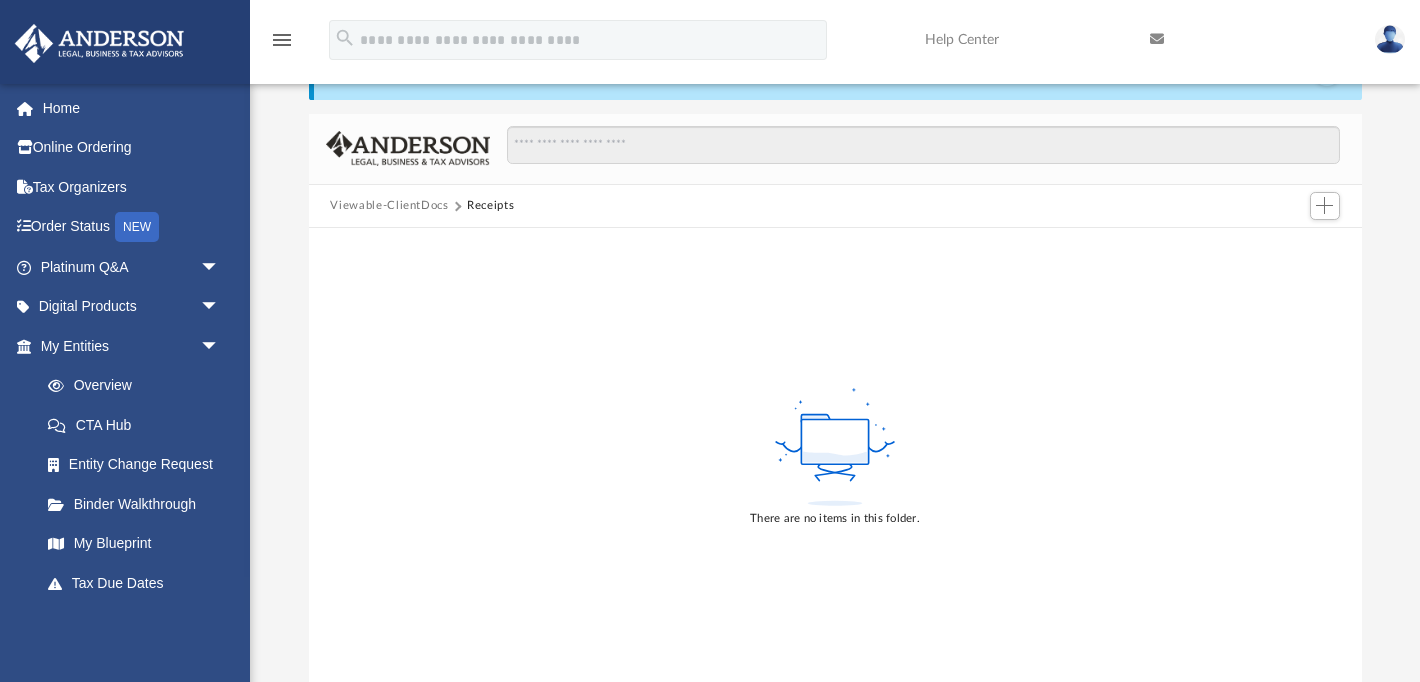 click on "Viewable-ClientDocs" at bounding box center (389, 206) 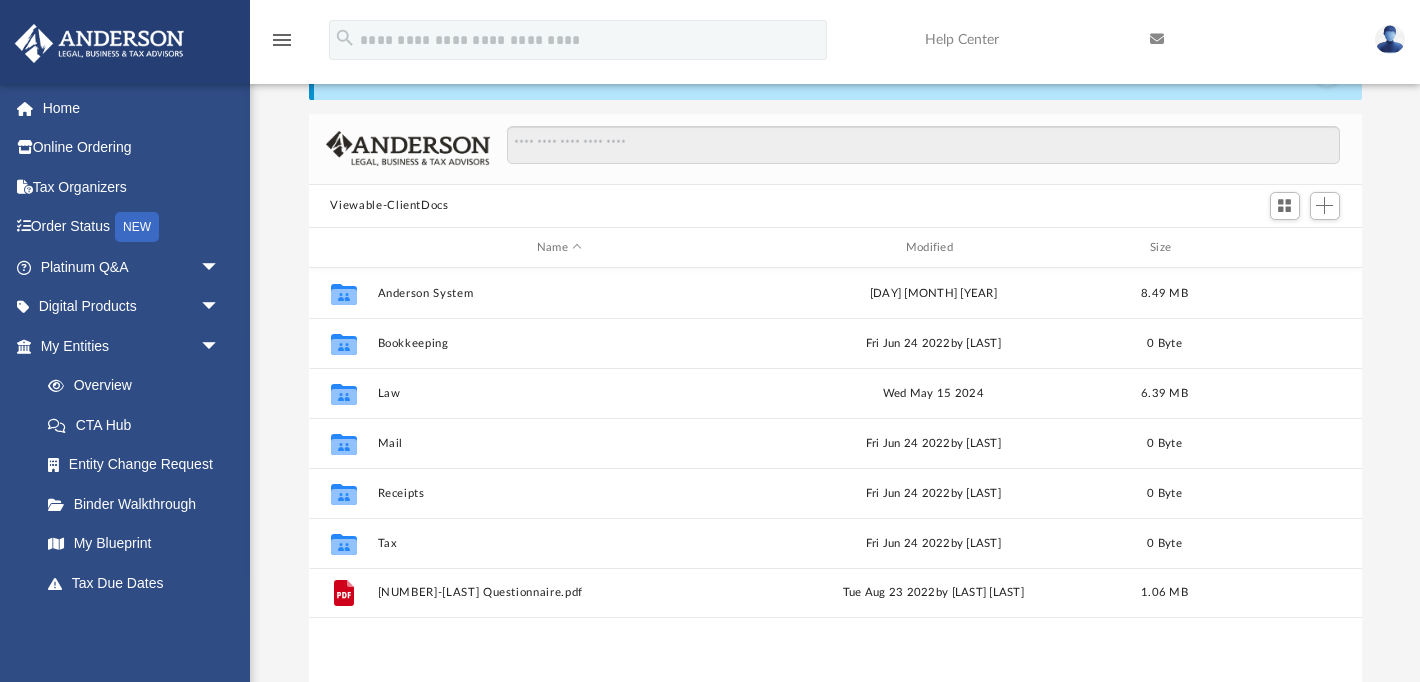 scroll, scrollTop: 1, scrollLeft: 1, axis: both 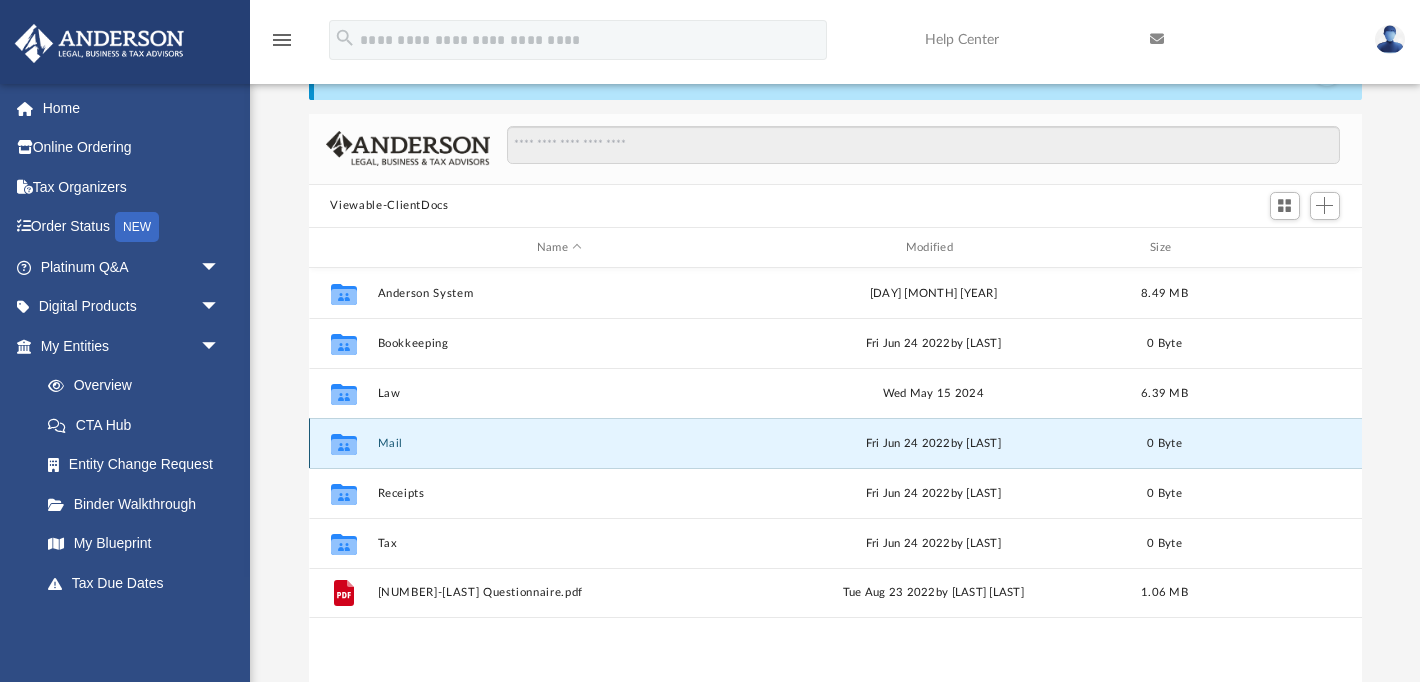 click on "Mail" at bounding box center [559, 443] 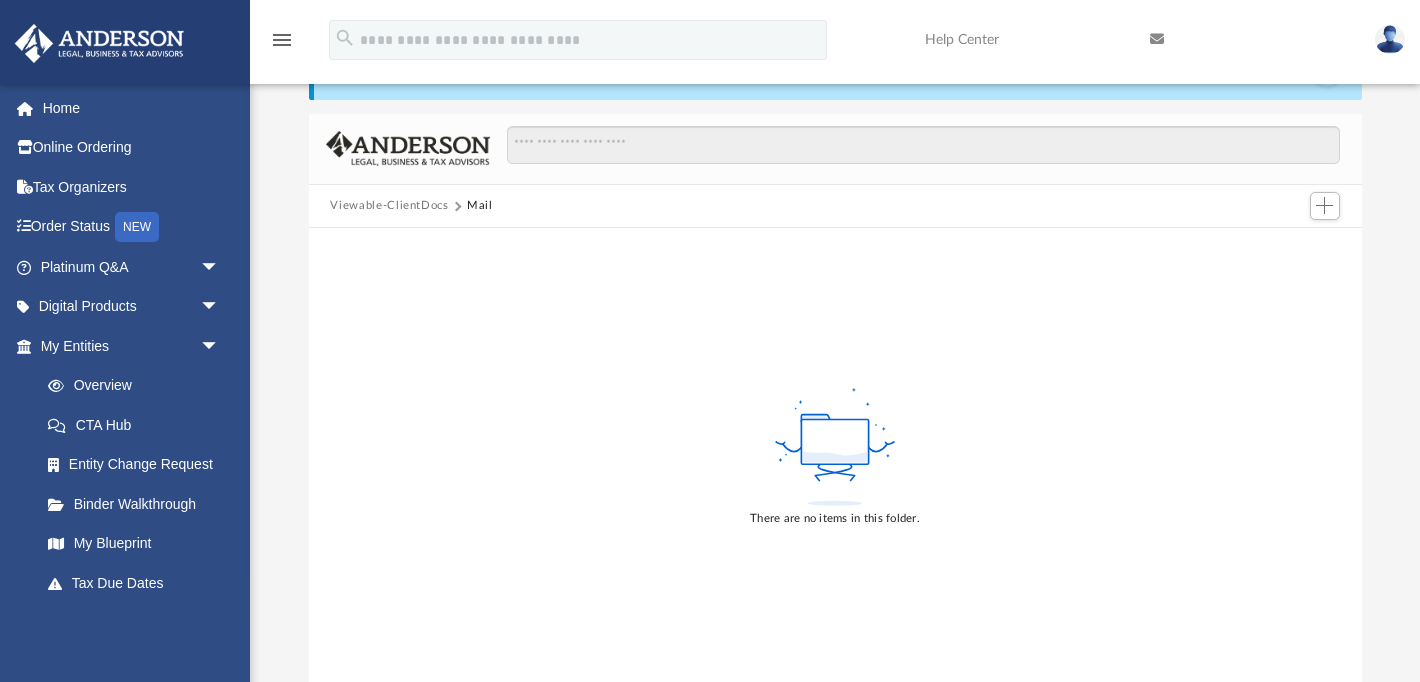 click on "Viewable-ClientDocs" at bounding box center [389, 206] 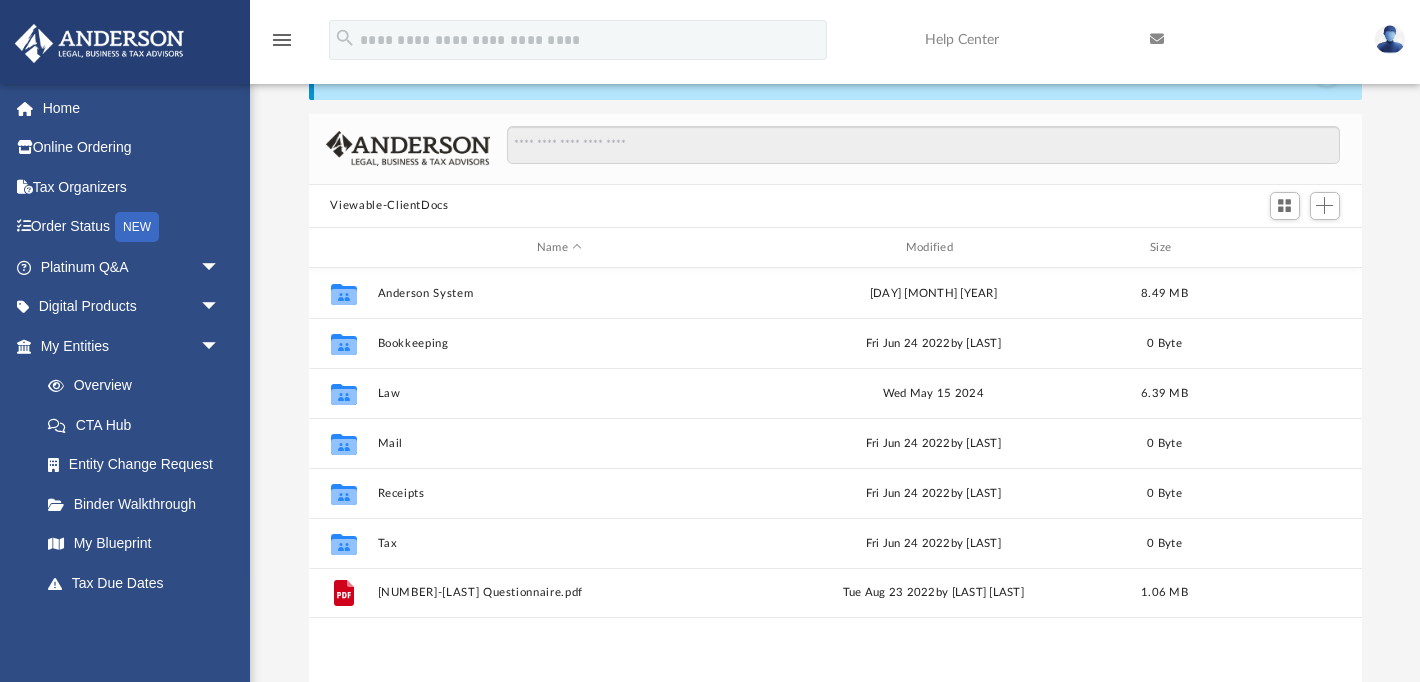 scroll, scrollTop: 1, scrollLeft: 1, axis: both 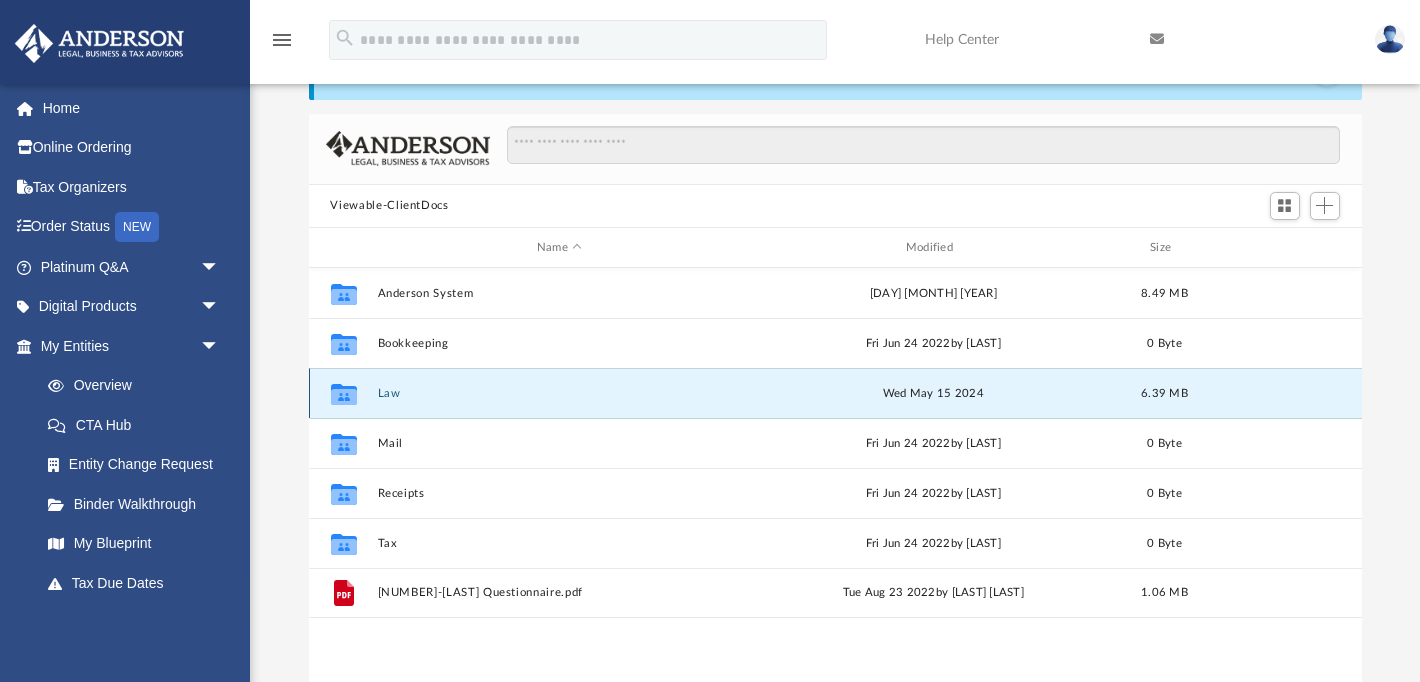 click on "Law" at bounding box center [559, 393] 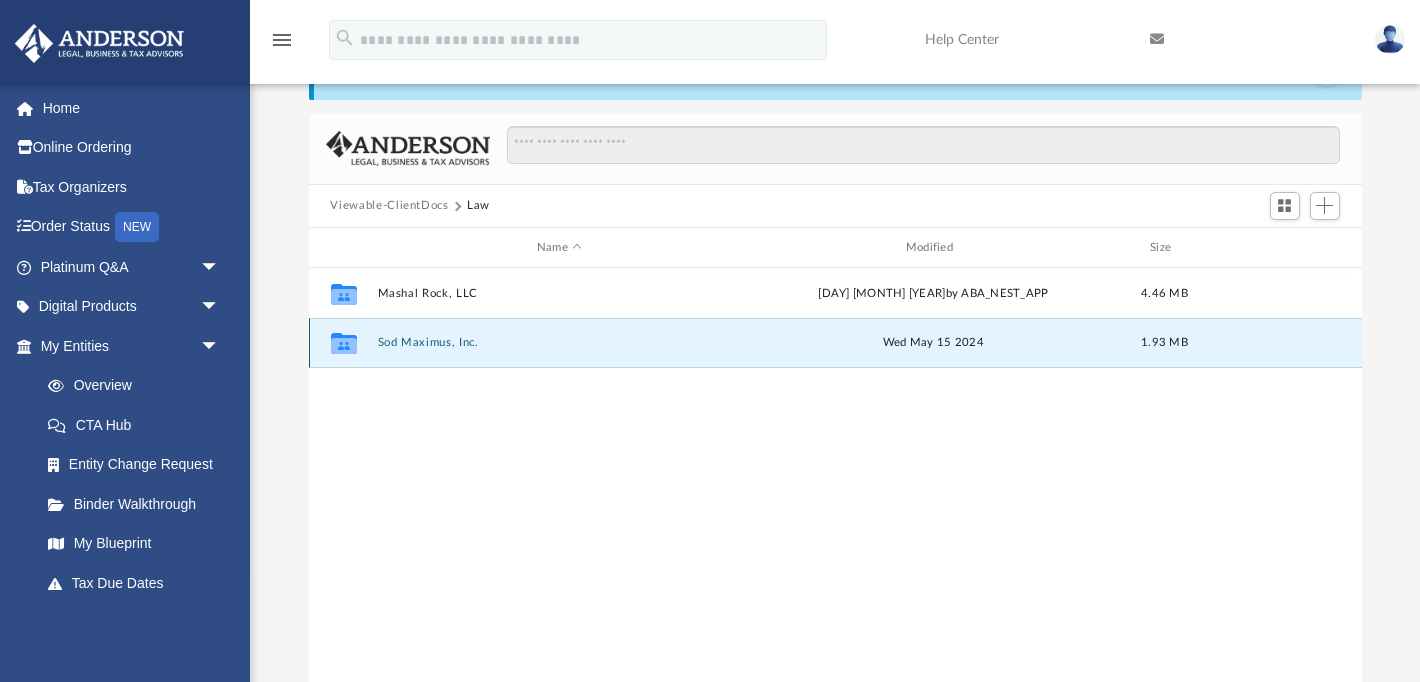 click on "Sod Maximus, Inc." at bounding box center [559, 343] 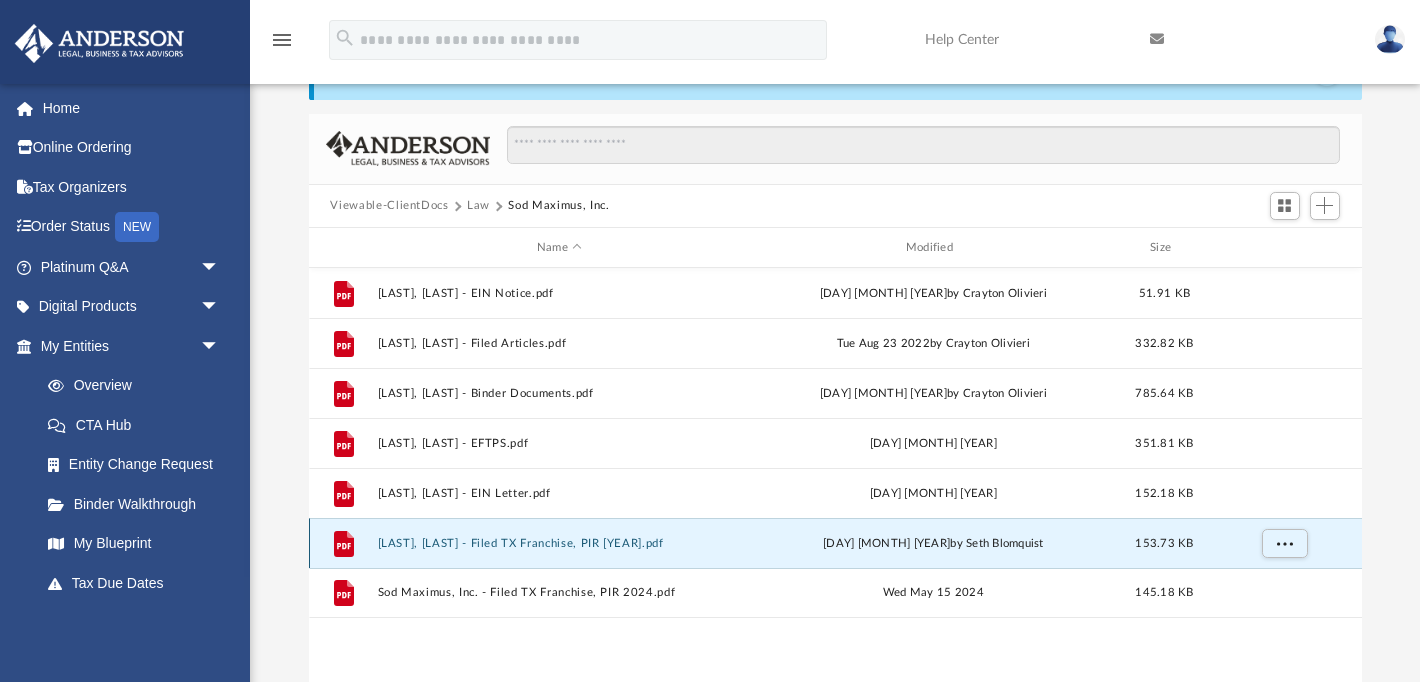 click on "Sod Maximus, Inc. - Filed TX Franchise, PIR 2023.pdf" at bounding box center [559, 543] 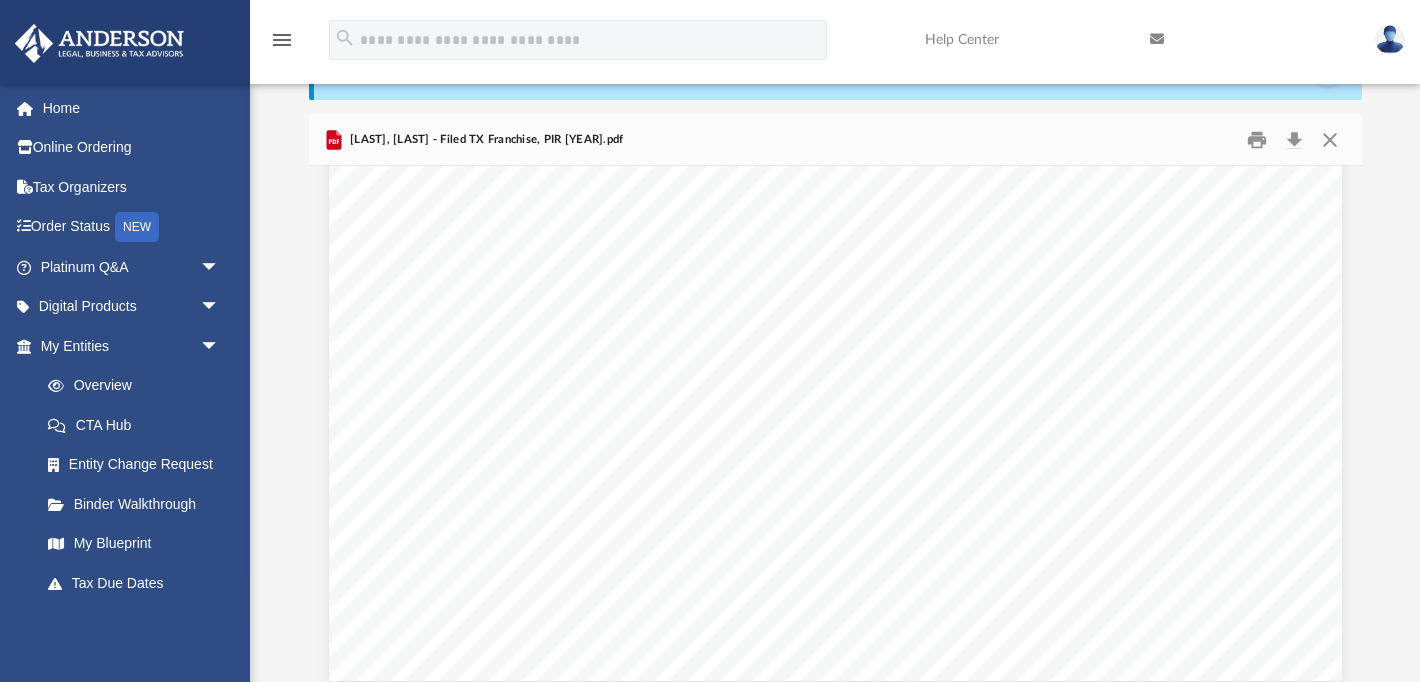 scroll, scrollTop: 2165, scrollLeft: 0, axis: vertical 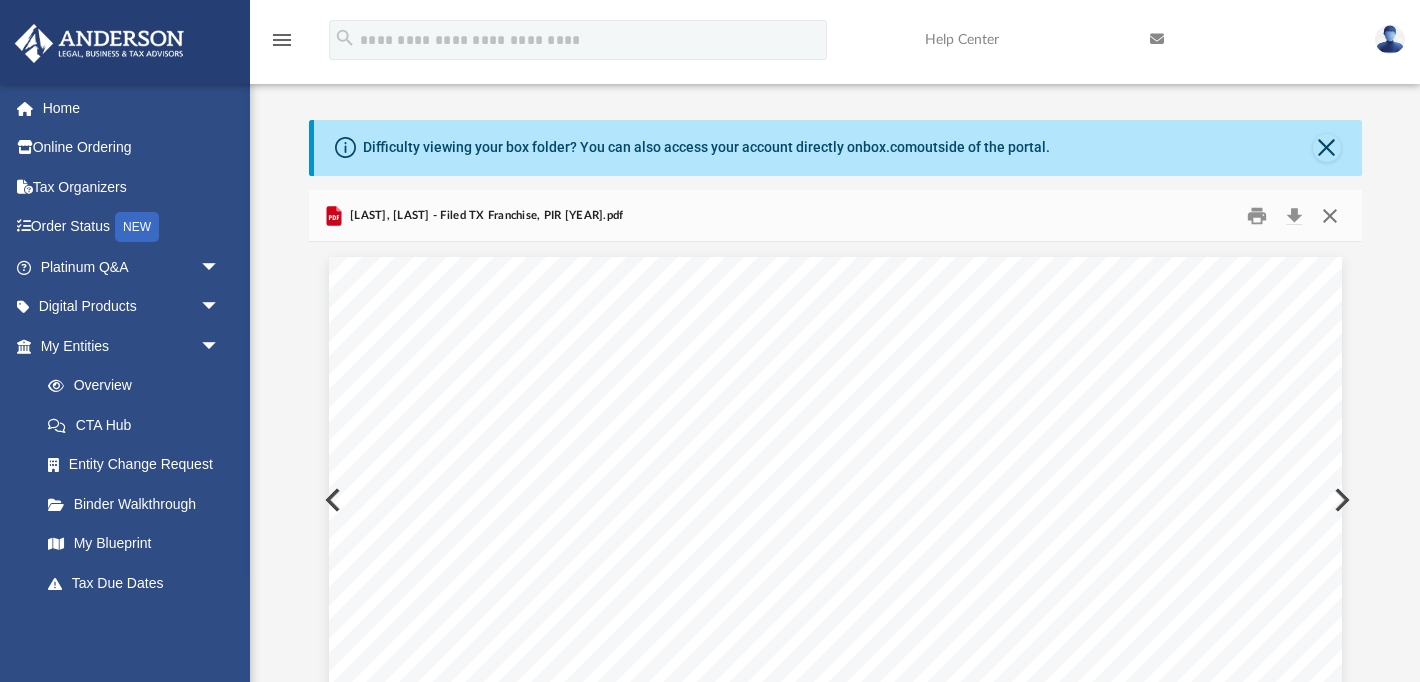 click at bounding box center [1330, 215] 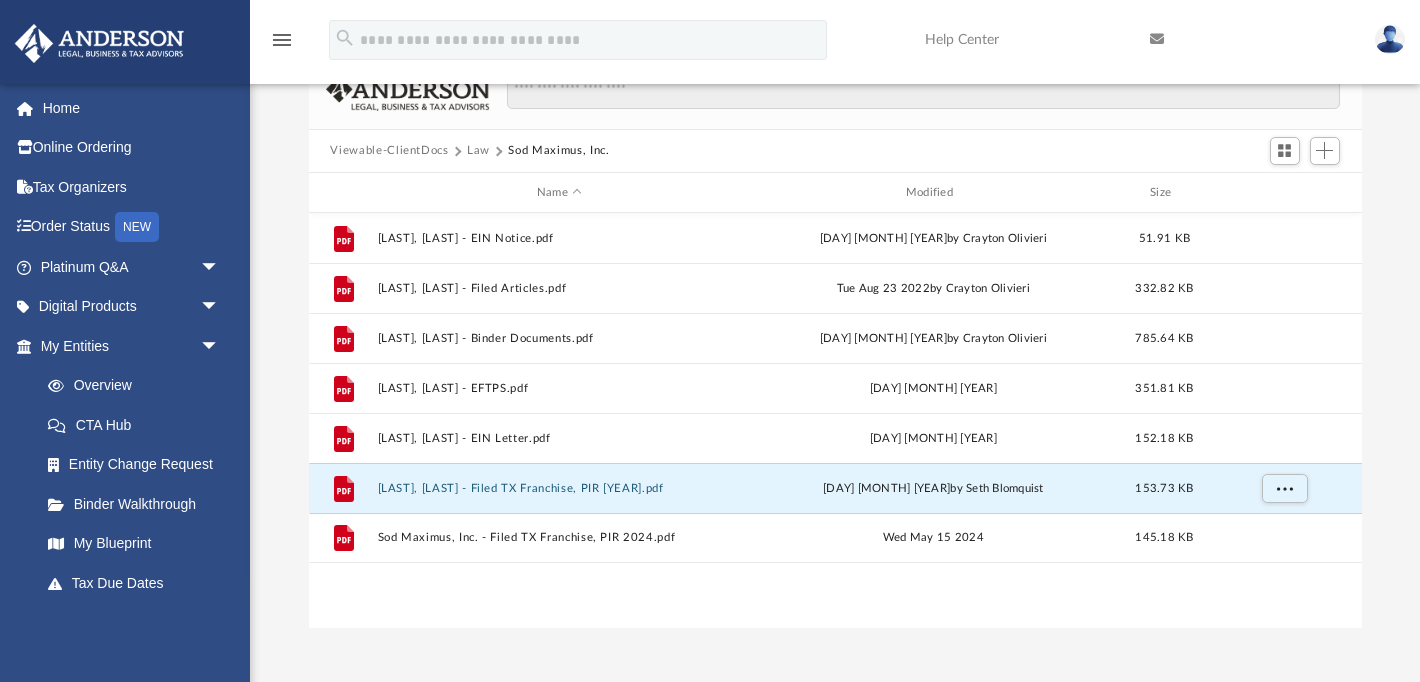 scroll, scrollTop: 134, scrollLeft: 0, axis: vertical 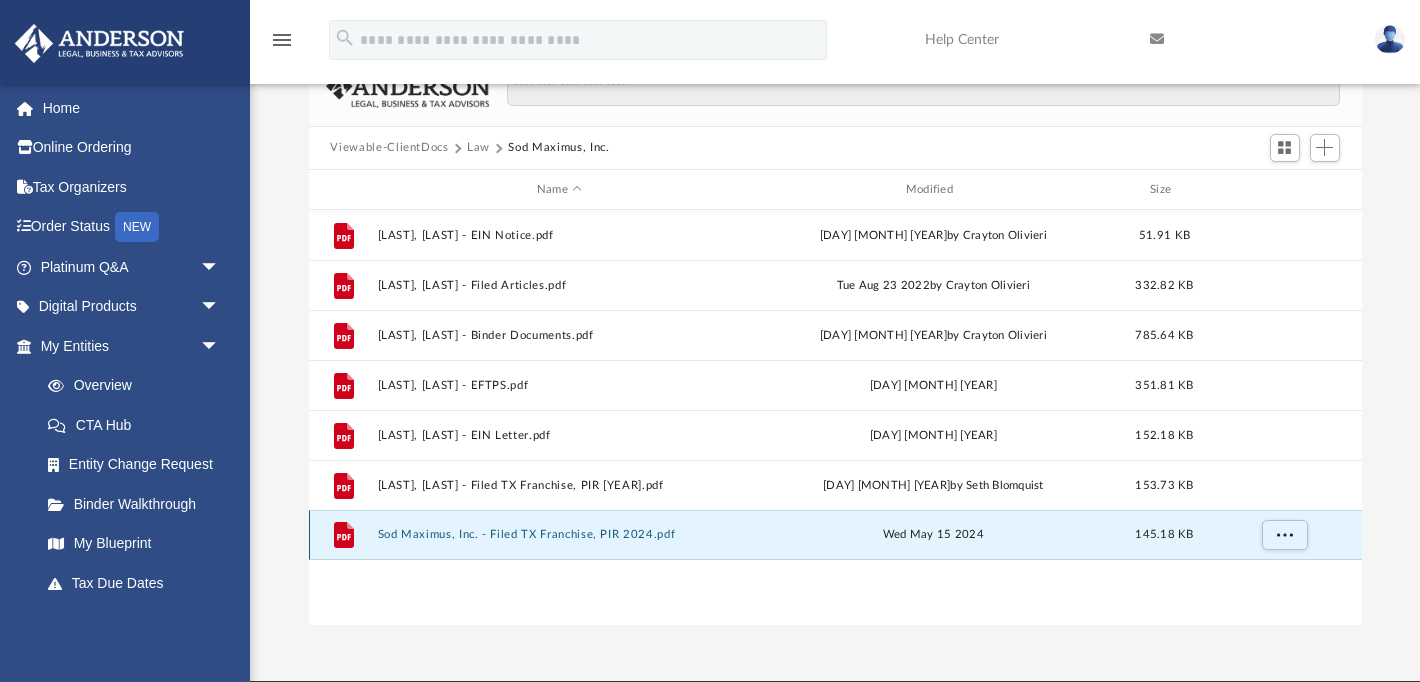 click on "Sod Maximus, Inc. - Filed TX Franchise, PIR 2024.pdf" at bounding box center (559, 535) 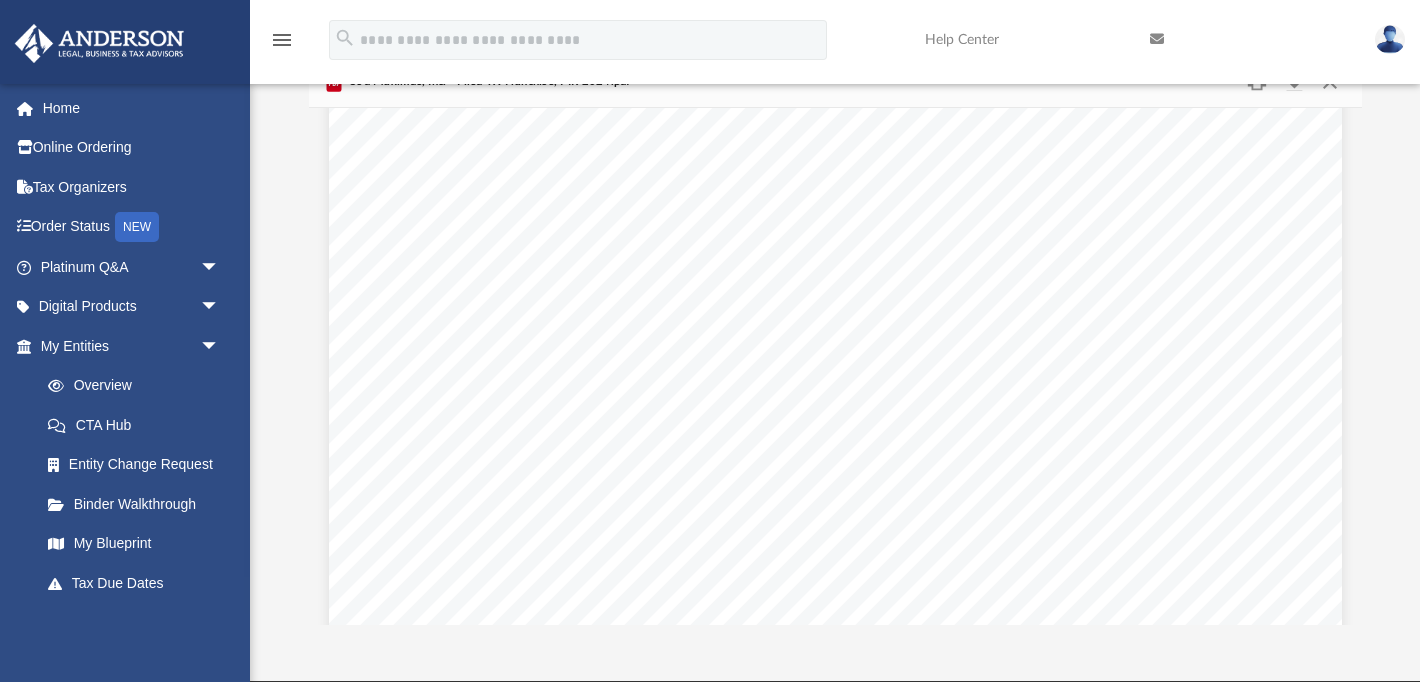 scroll, scrollTop: 0, scrollLeft: 0, axis: both 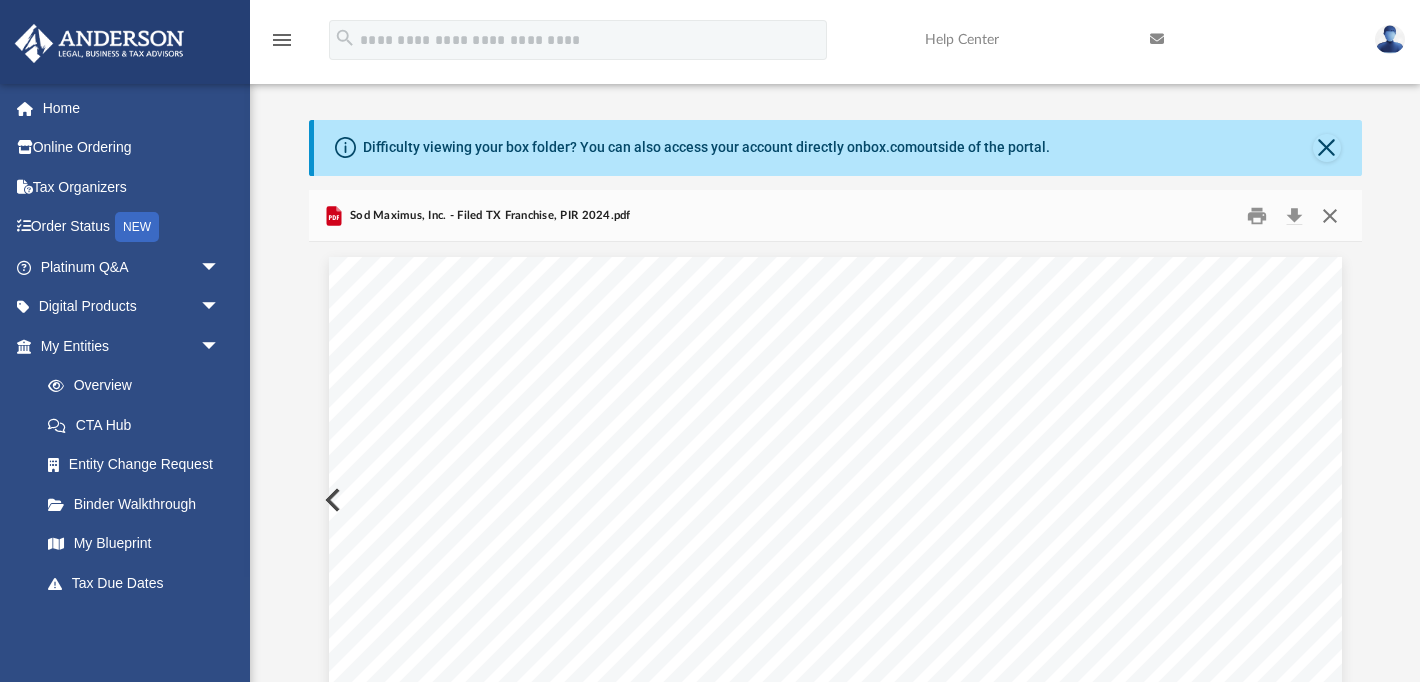 click at bounding box center [1330, 215] 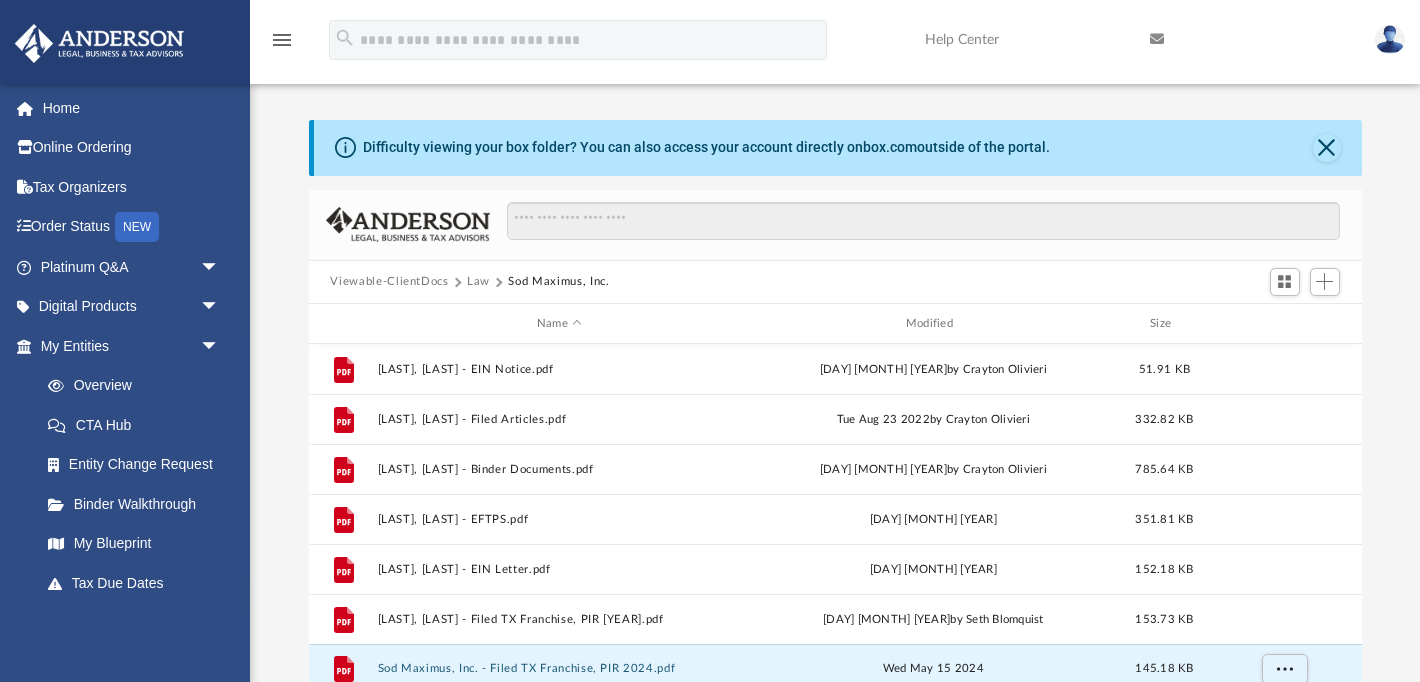 scroll, scrollTop: 11, scrollLeft: 0, axis: vertical 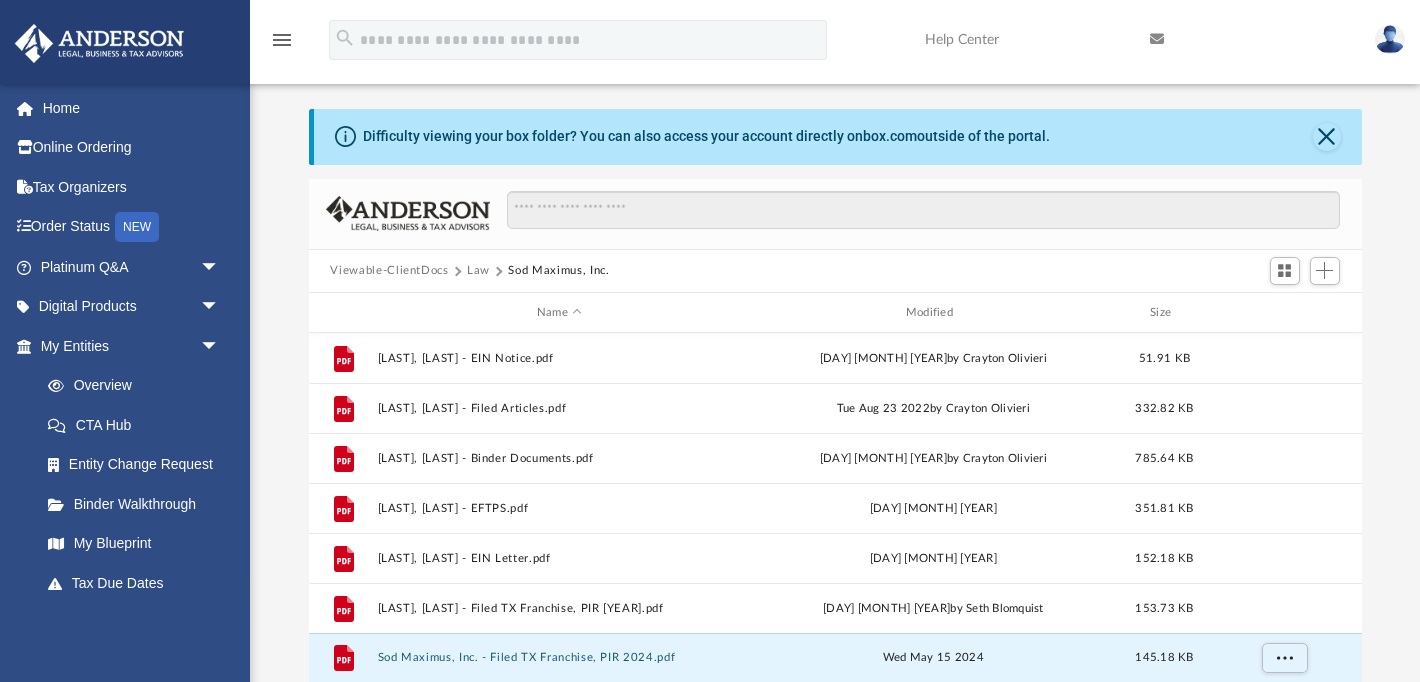 click on "Viewable-ClientDocs" at bounding box center (389, 271) 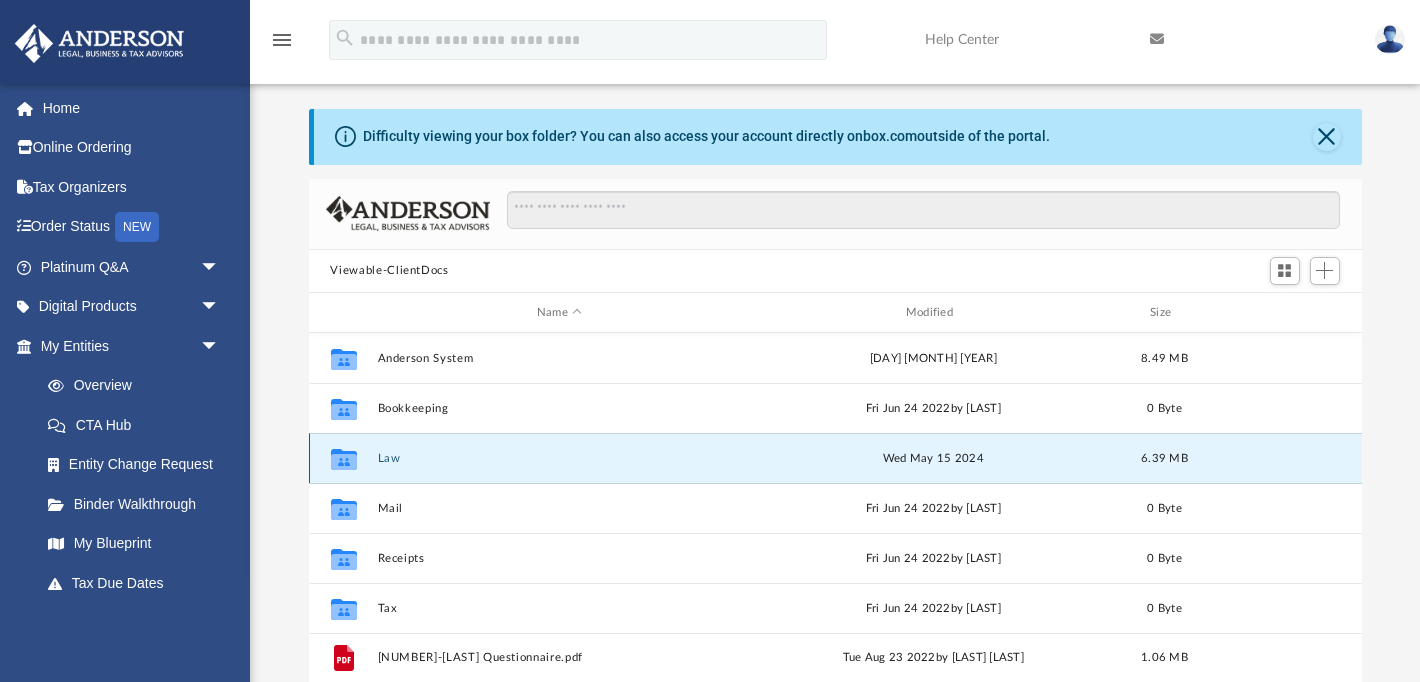 click on "Law" at bounding box center (559, 458) 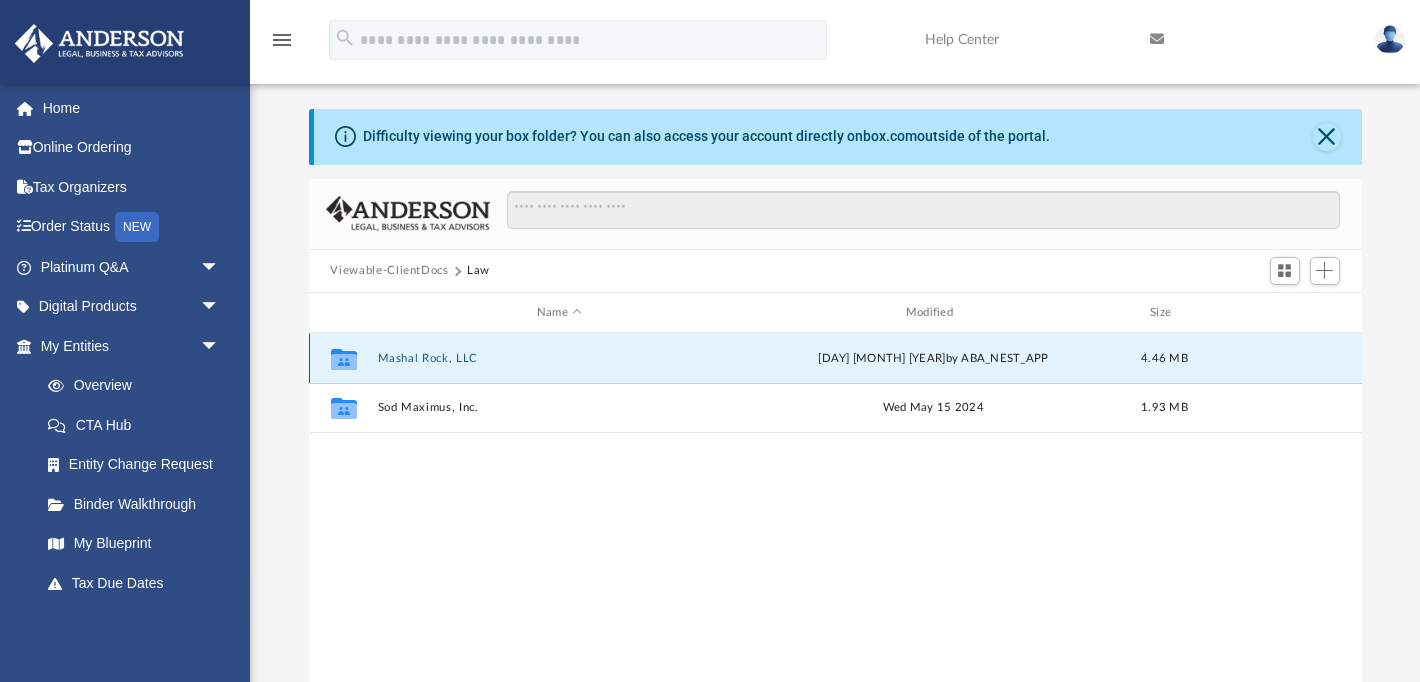 click on "Mashal Rock, LLC" at bounding box center [559, 358] 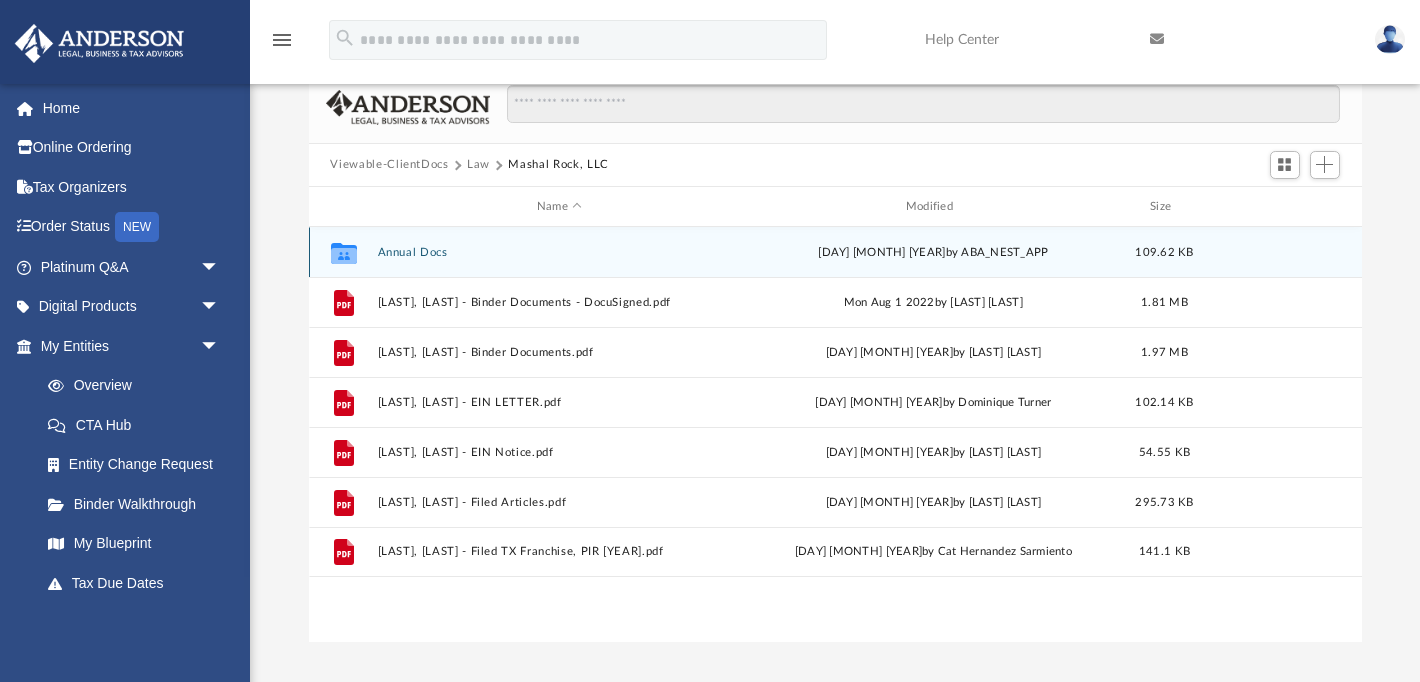 scroll, scrollTop: 122, scrollLeft: 0, axis: vertical 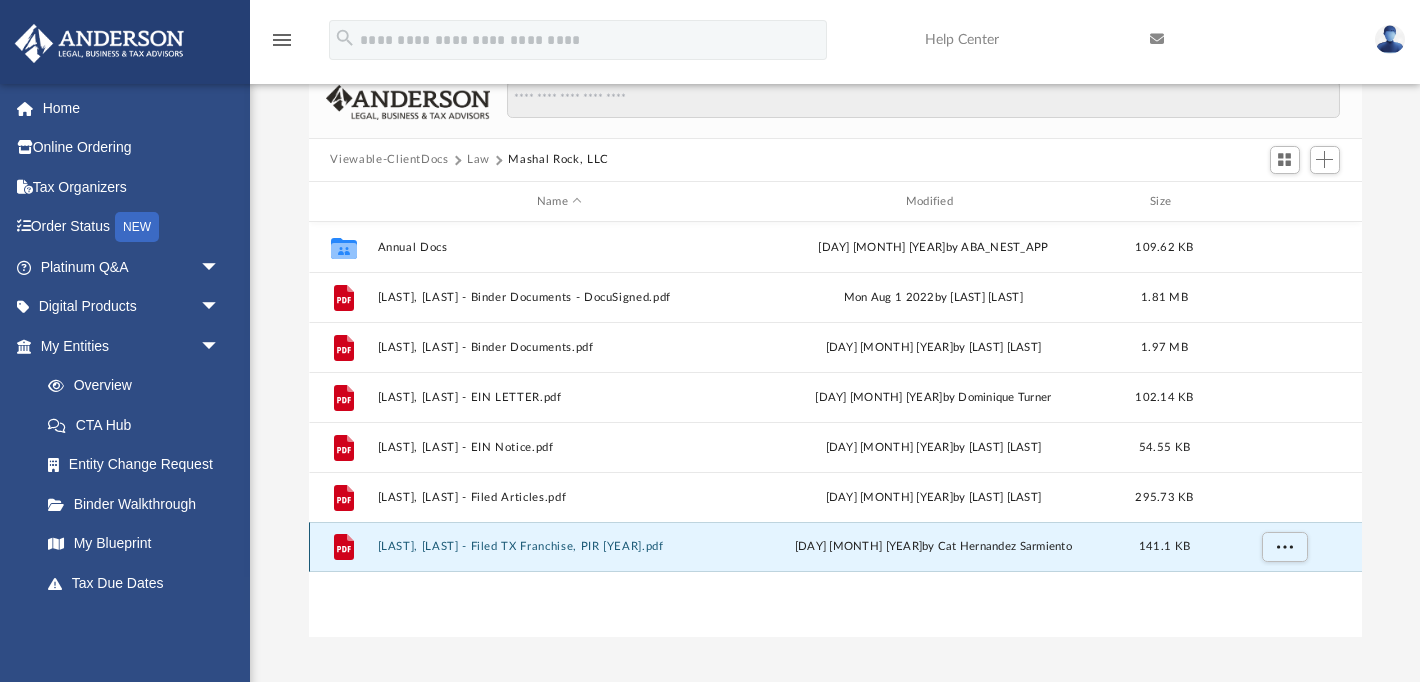 click on "Mashal Rock, LLC - Filed TX Franchise, PIR 2023.pdf" at bounding box center [559, 547] 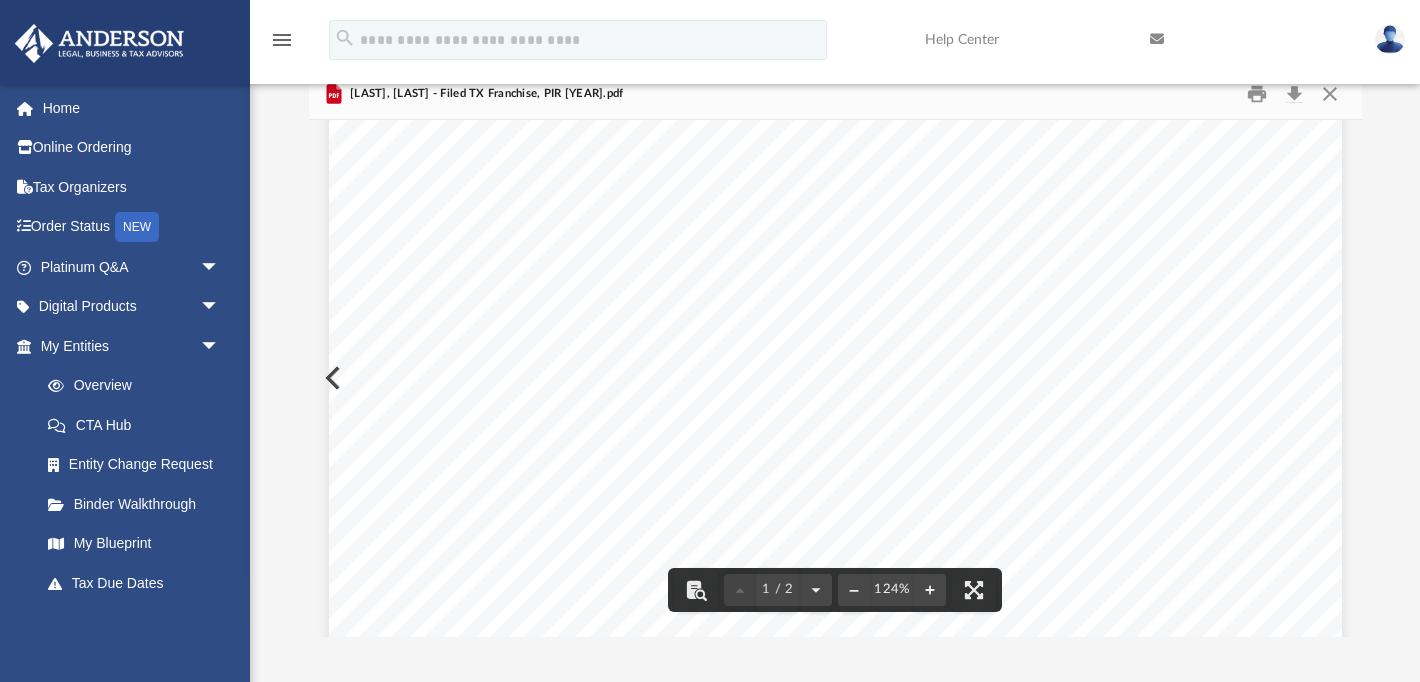 scroll, scrollTop: 0, scrollLeft: 0, axis: both 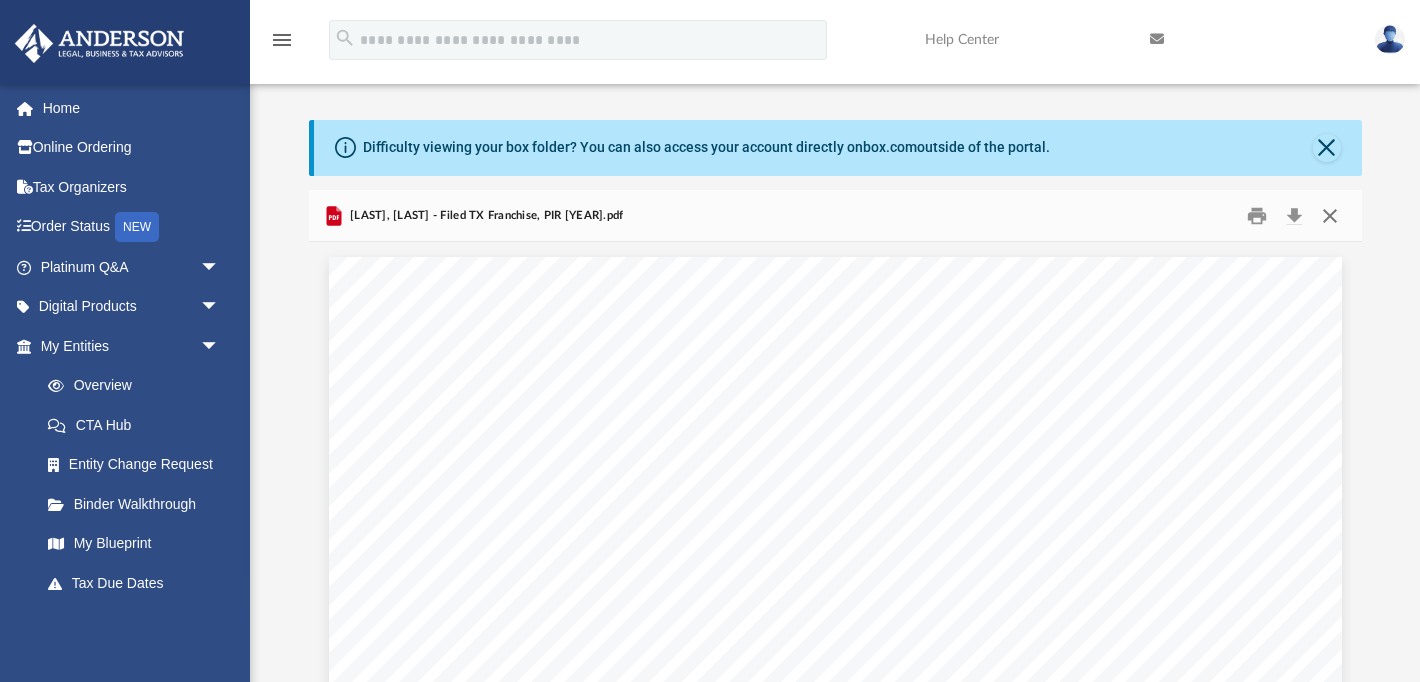click at bounding box center (1330, 215) 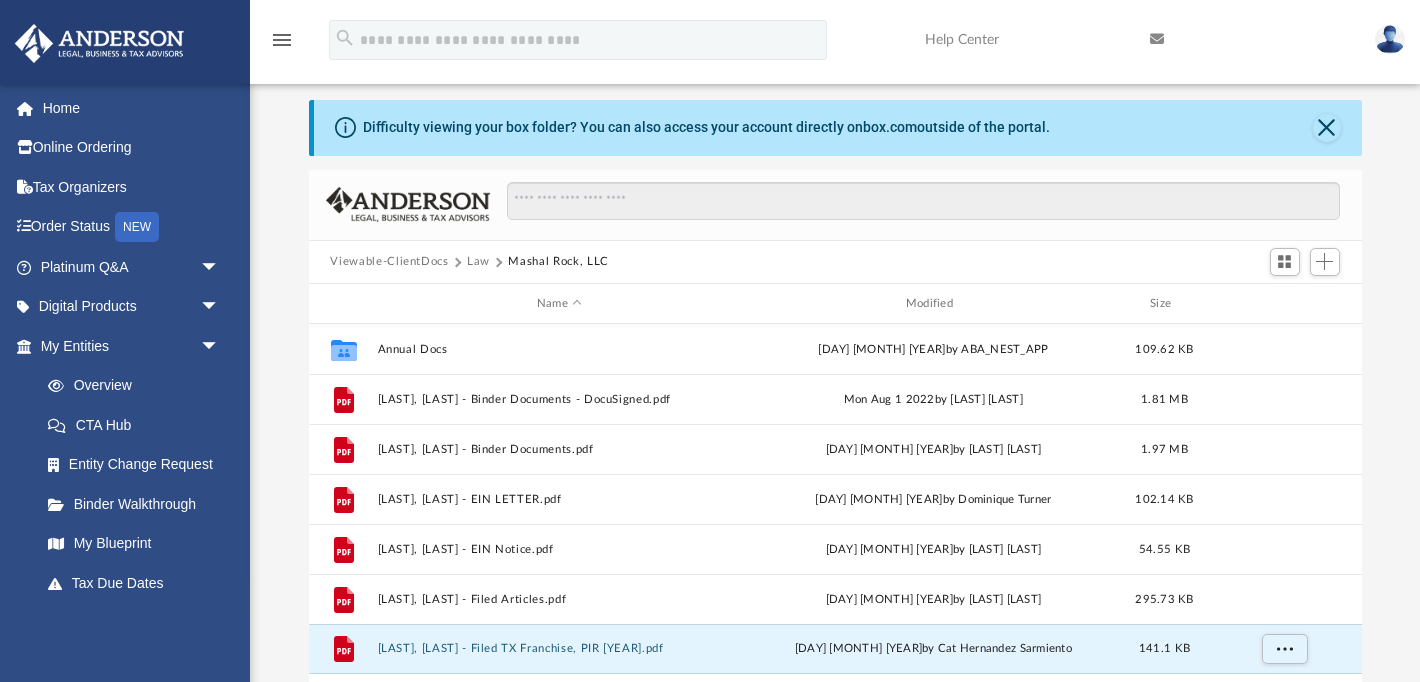scroll, scrollTop: 0, scrollLeft: 0, axis: both 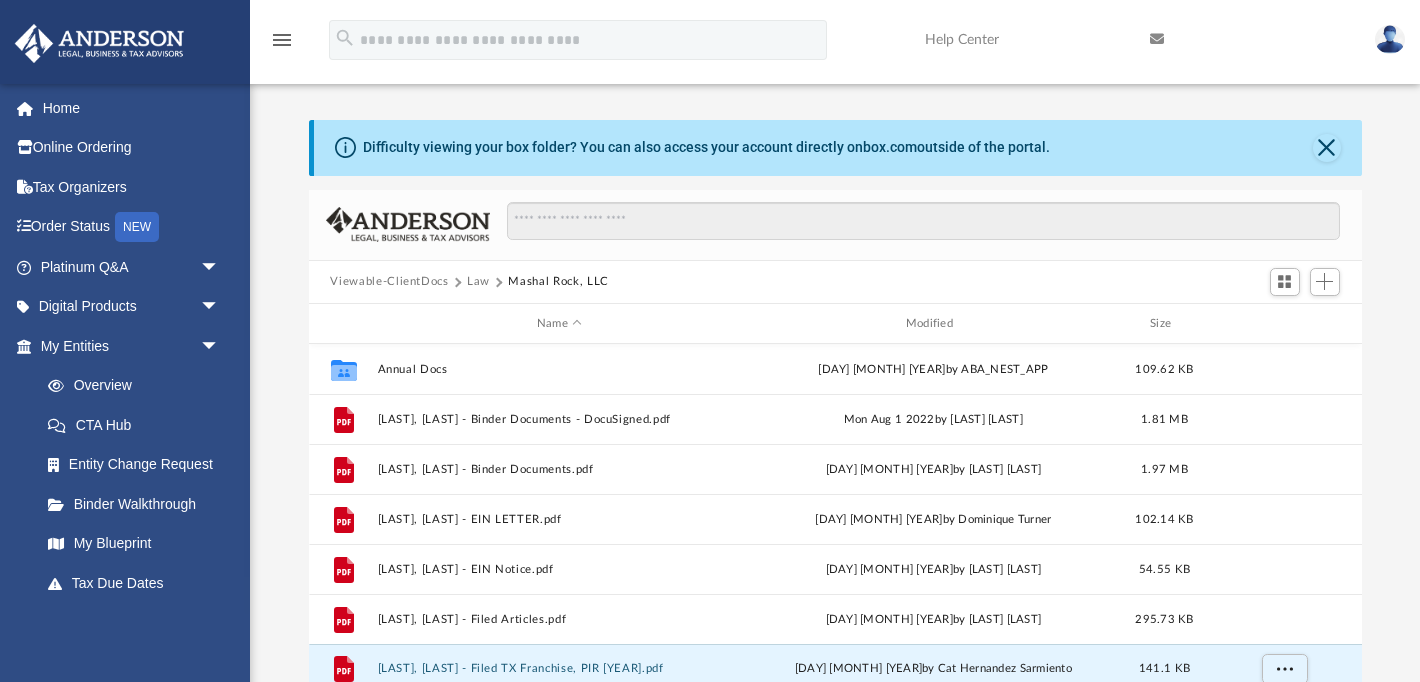 click on "Law" at bounding box center [478, 282] 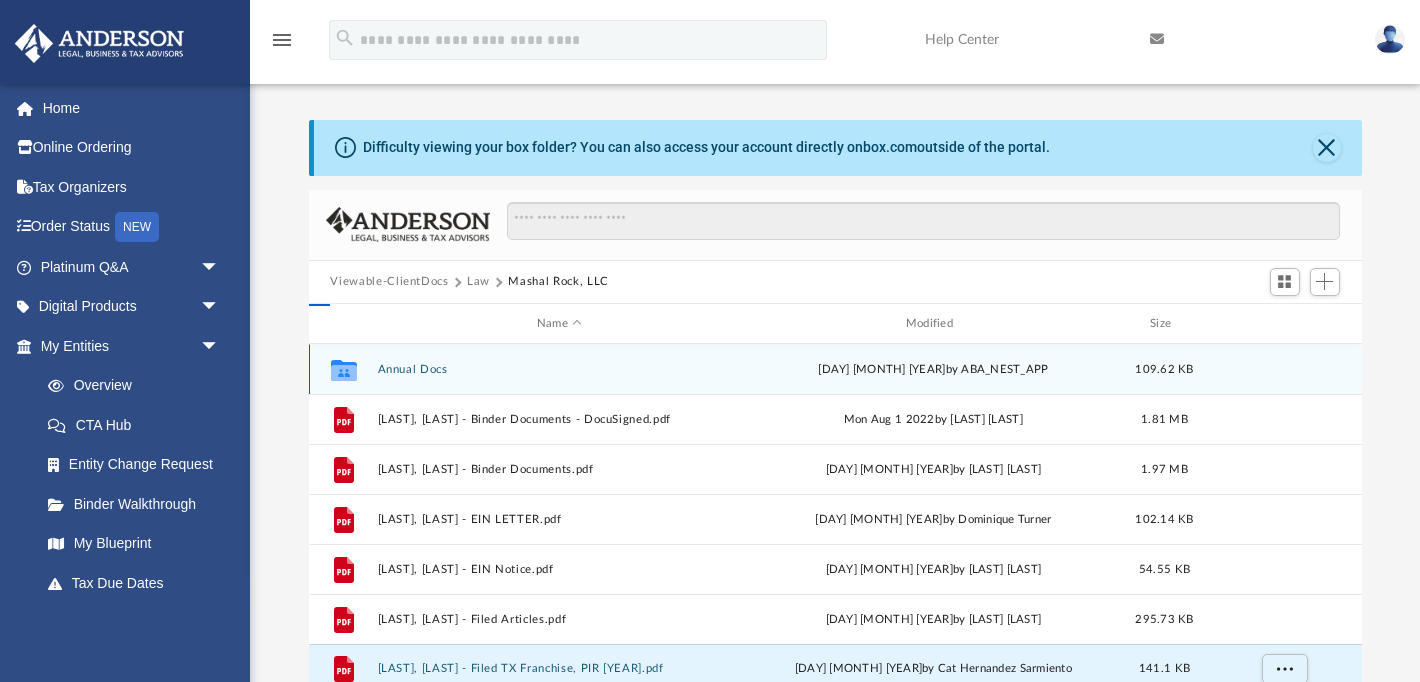 scroll, scrollTop: 11, scrollLeft: 0, axis: vertical 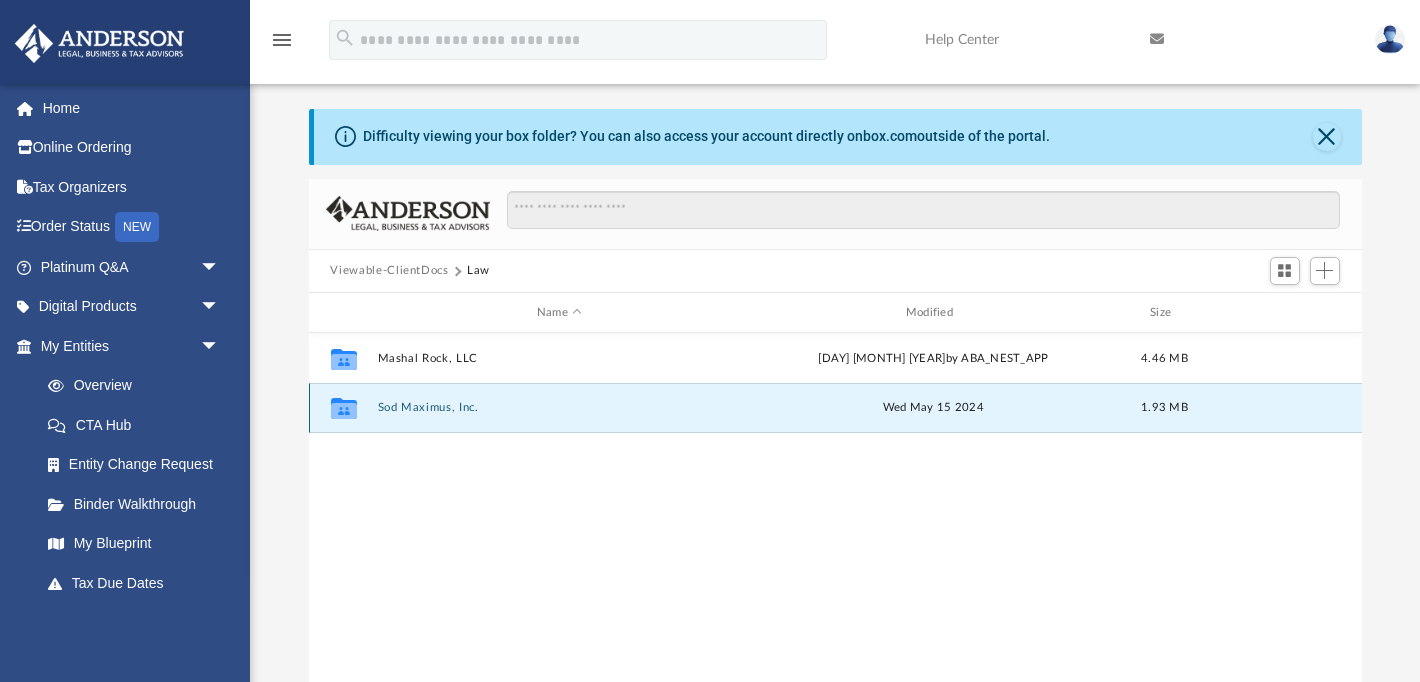 click on "Sod Maximus, Inc." at bounding box center (559, 408) 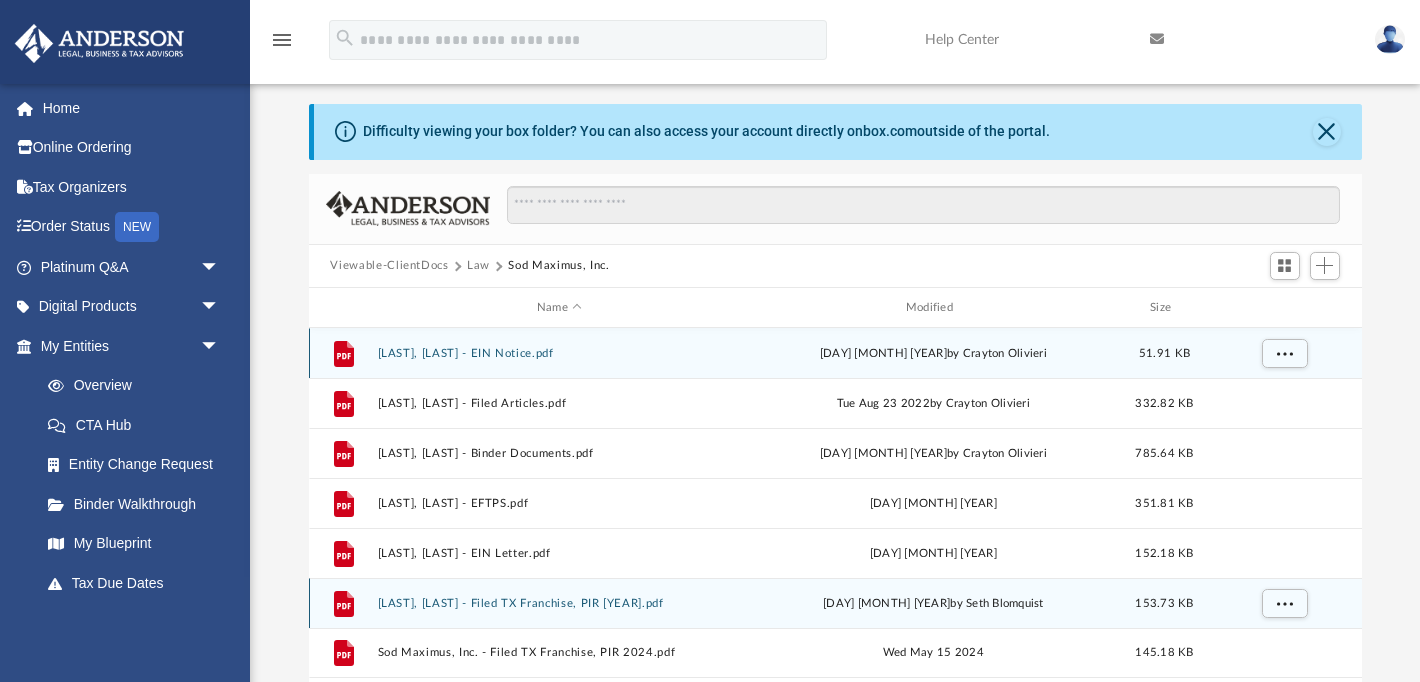scroll, scrollTop: 15, scrollLeft: 0, axis: vertical 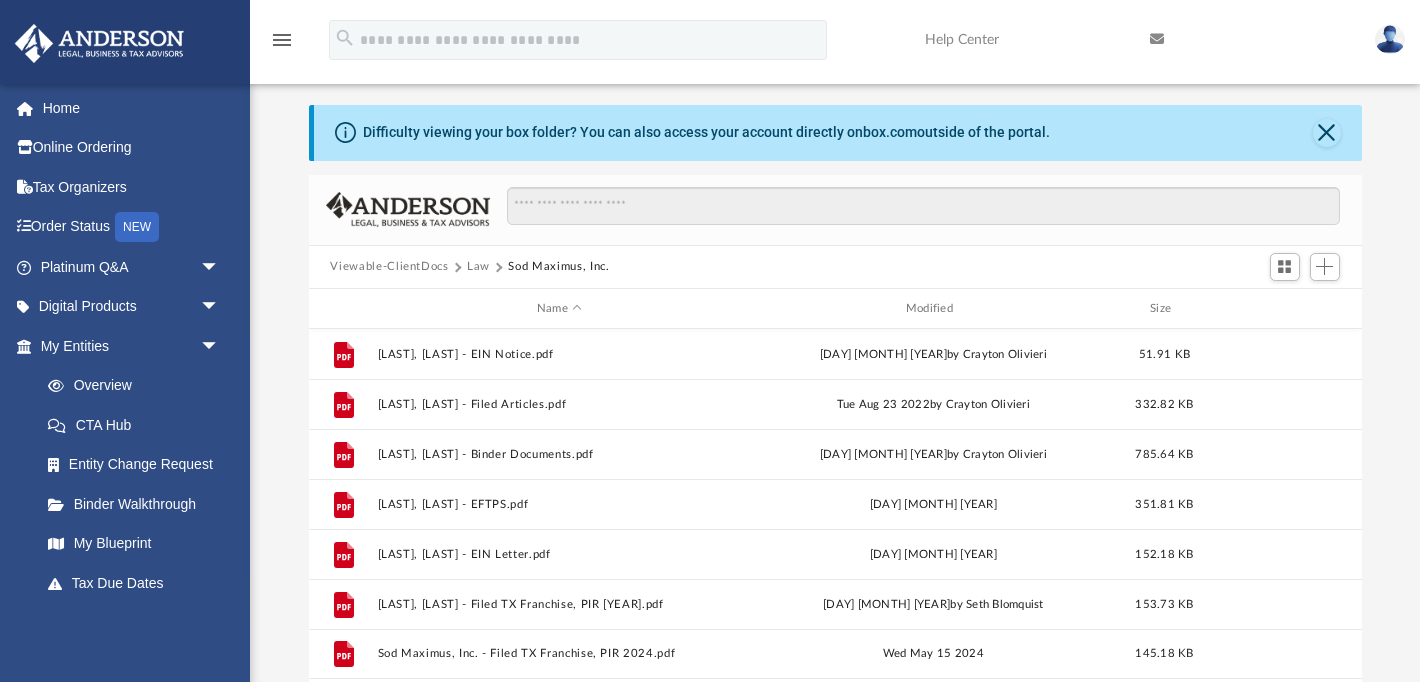 click on "Law" at bounding box center (478, 267) 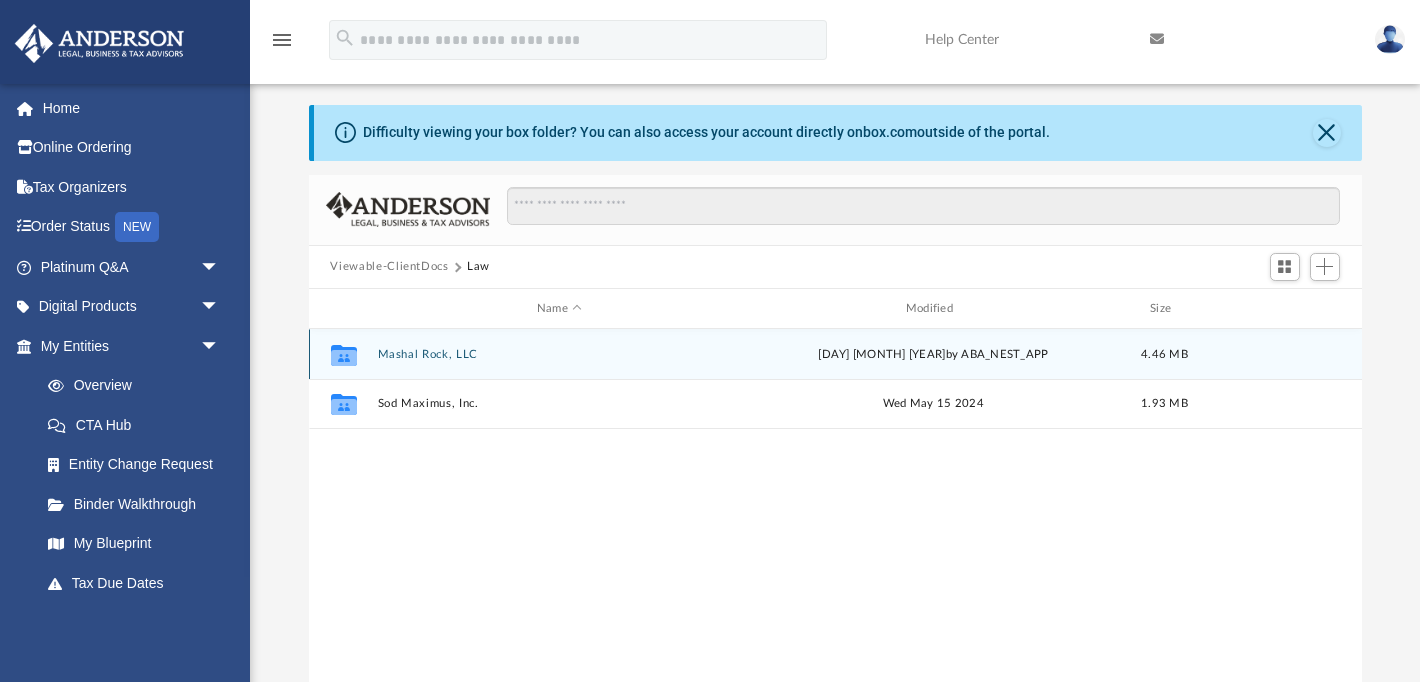 click on "Mashal Rock, LLC" at bounding box center [559, 354] 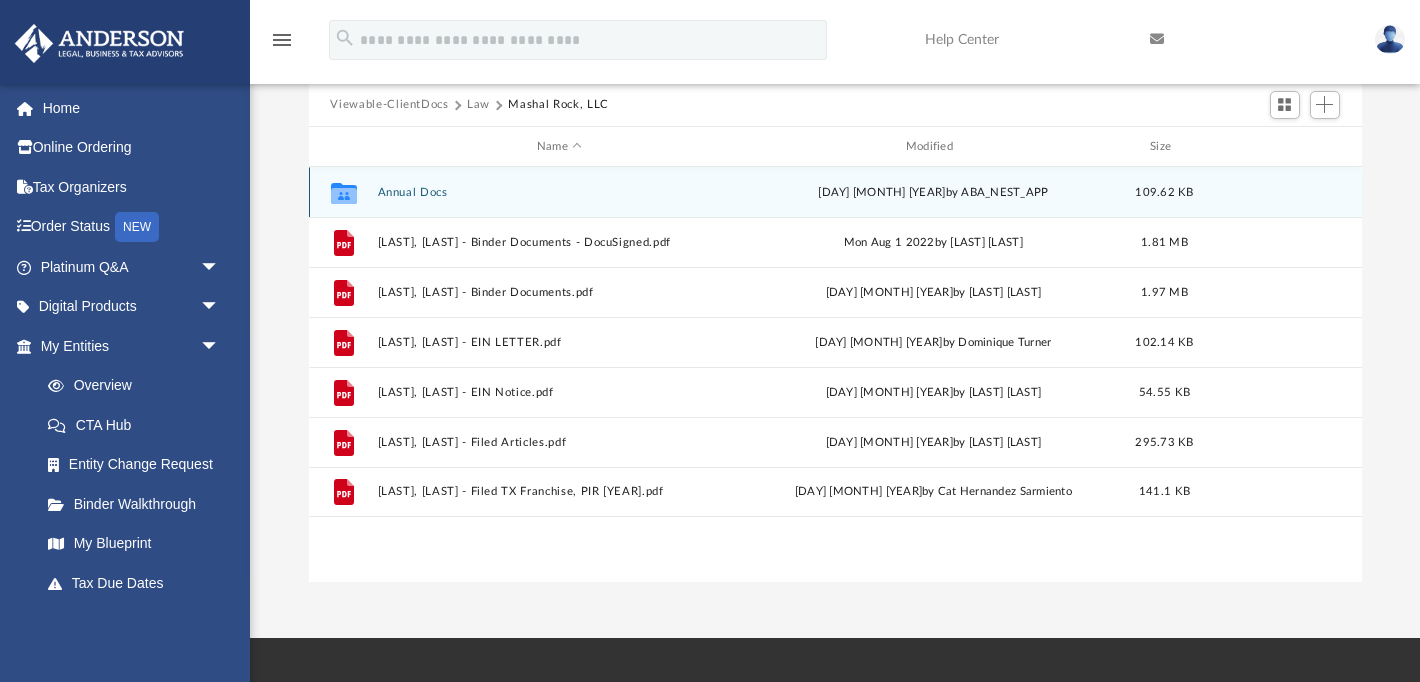 scroll, scrollTop: 178, scrollLeft: 0, axis: vertical 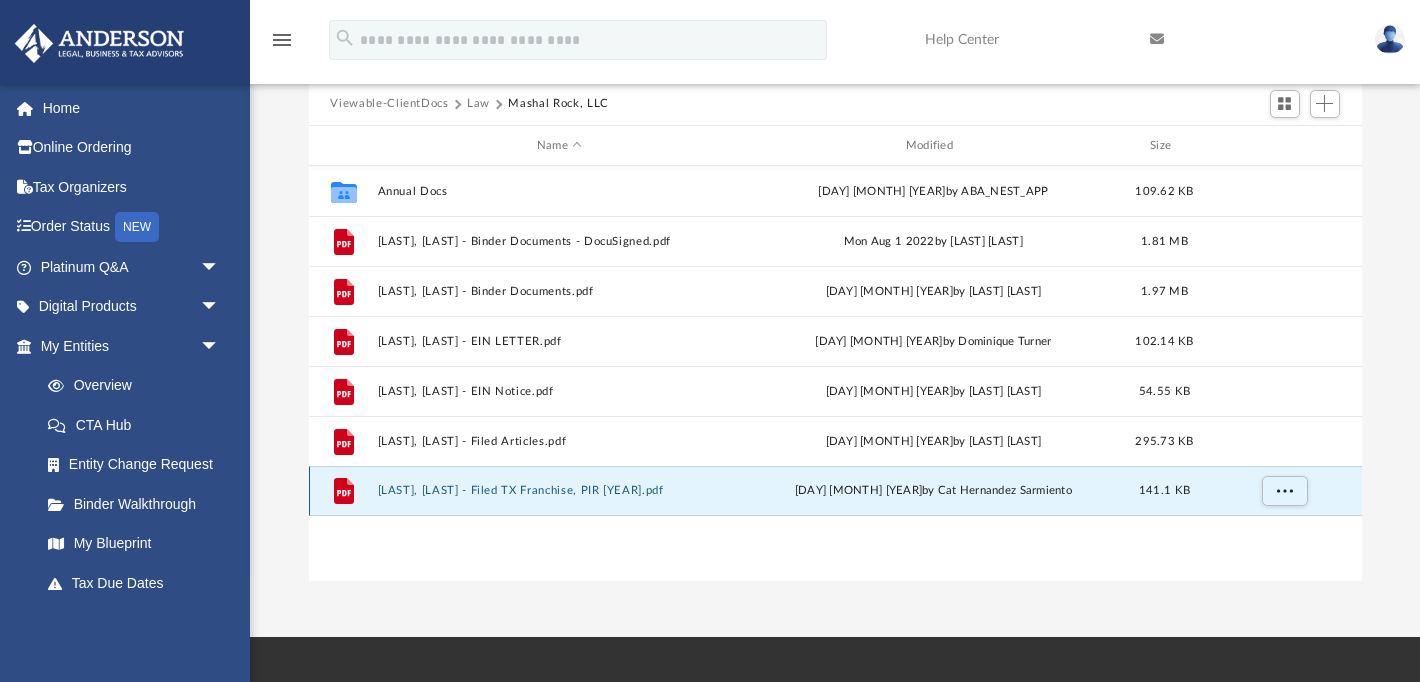 click on "Mashal Rock, LLC - Filed TX Franchise, PIR 2023.pdf" at bounding box center [559, 491] 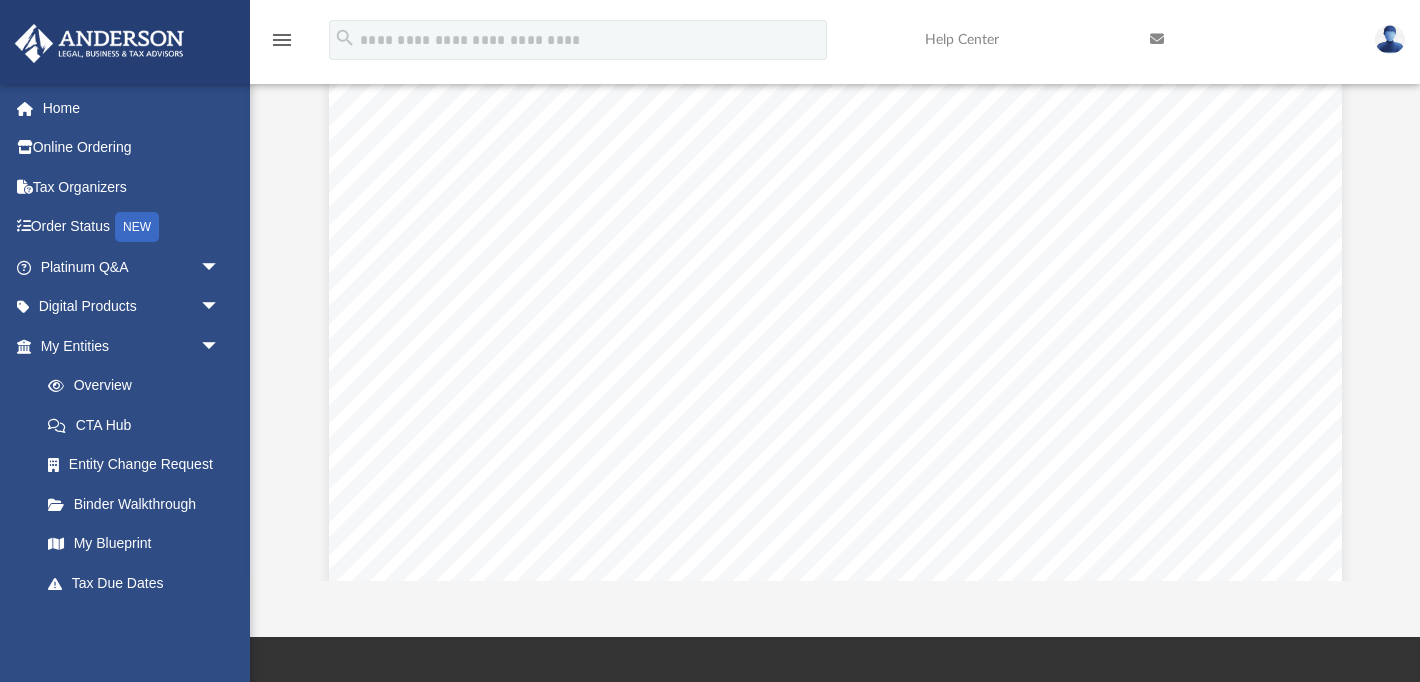 scroll, scrollTop: 0, scrollLeft: 0, axis: both 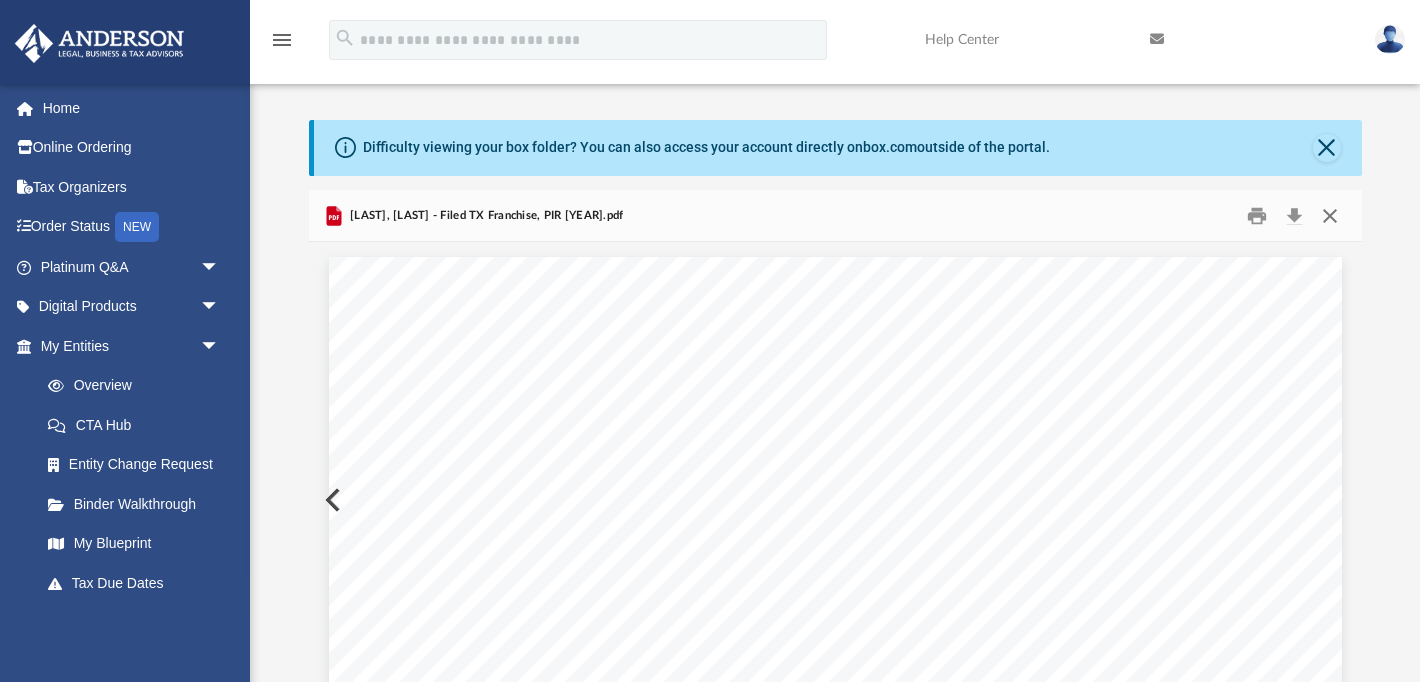 click at bounding box center (1330, 215) 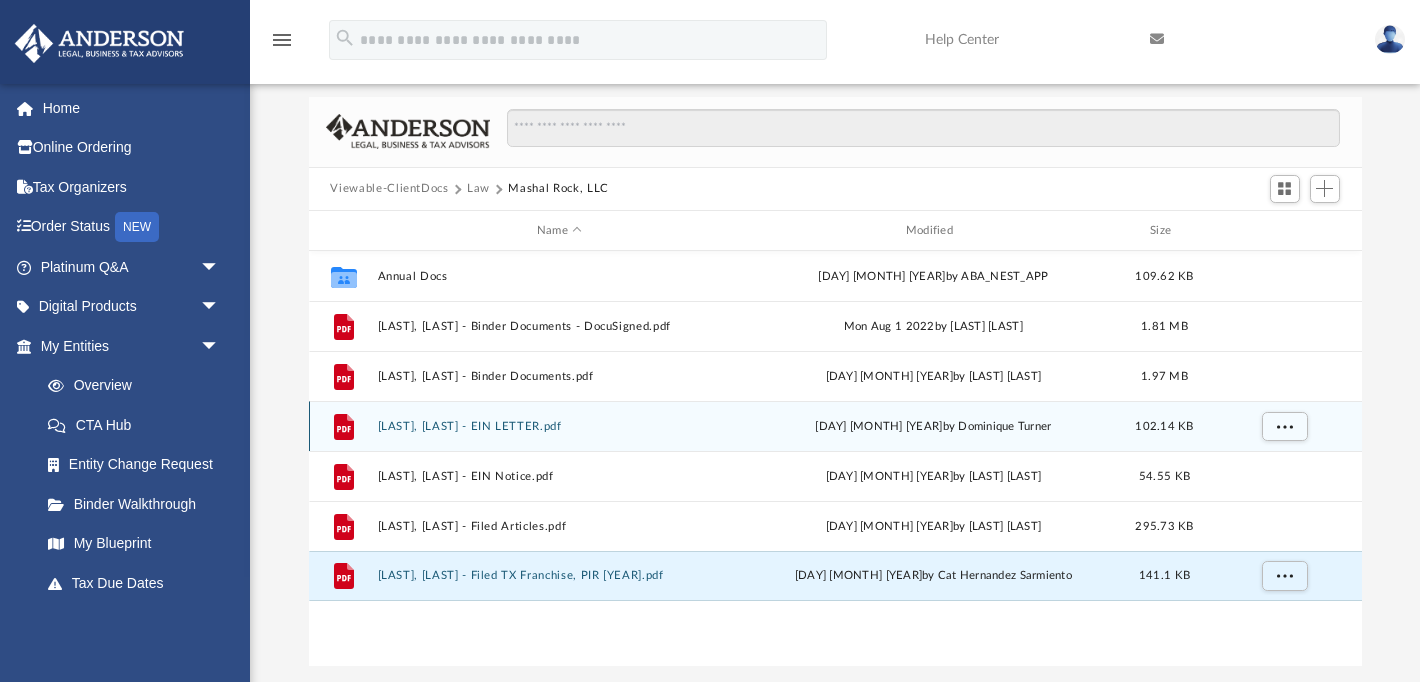 scroll, scrollTop: 100, scrollLeft: 0, axis: vertical 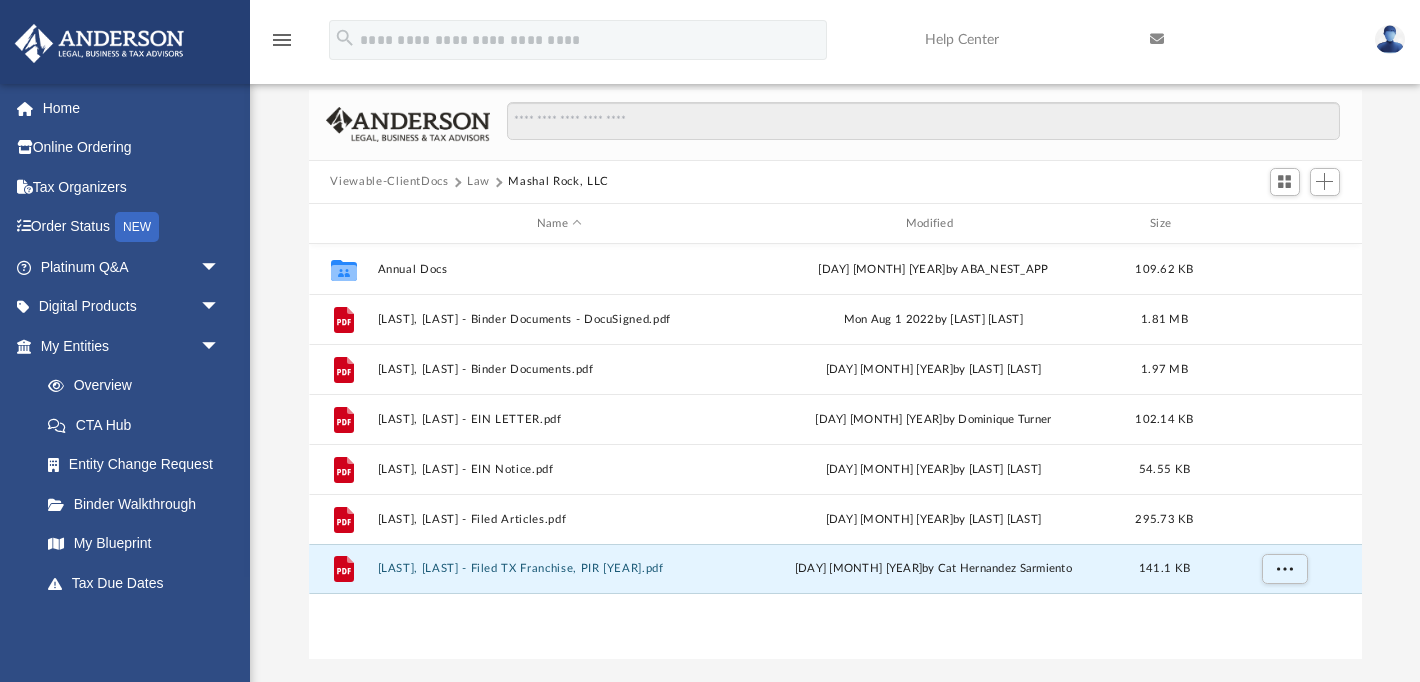 click on "Law" at bounding box center [478, 182] 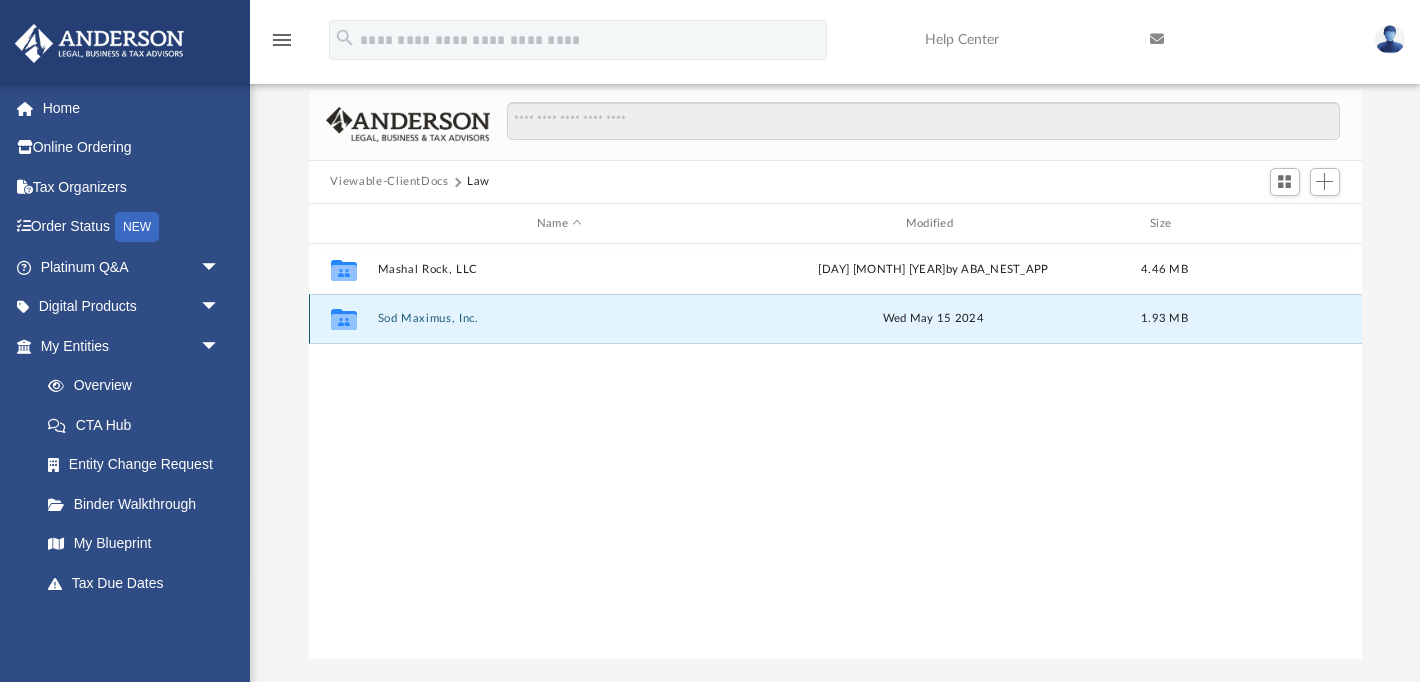 click on "Sod Maximus, Inc." at bounding box center (559, 319) 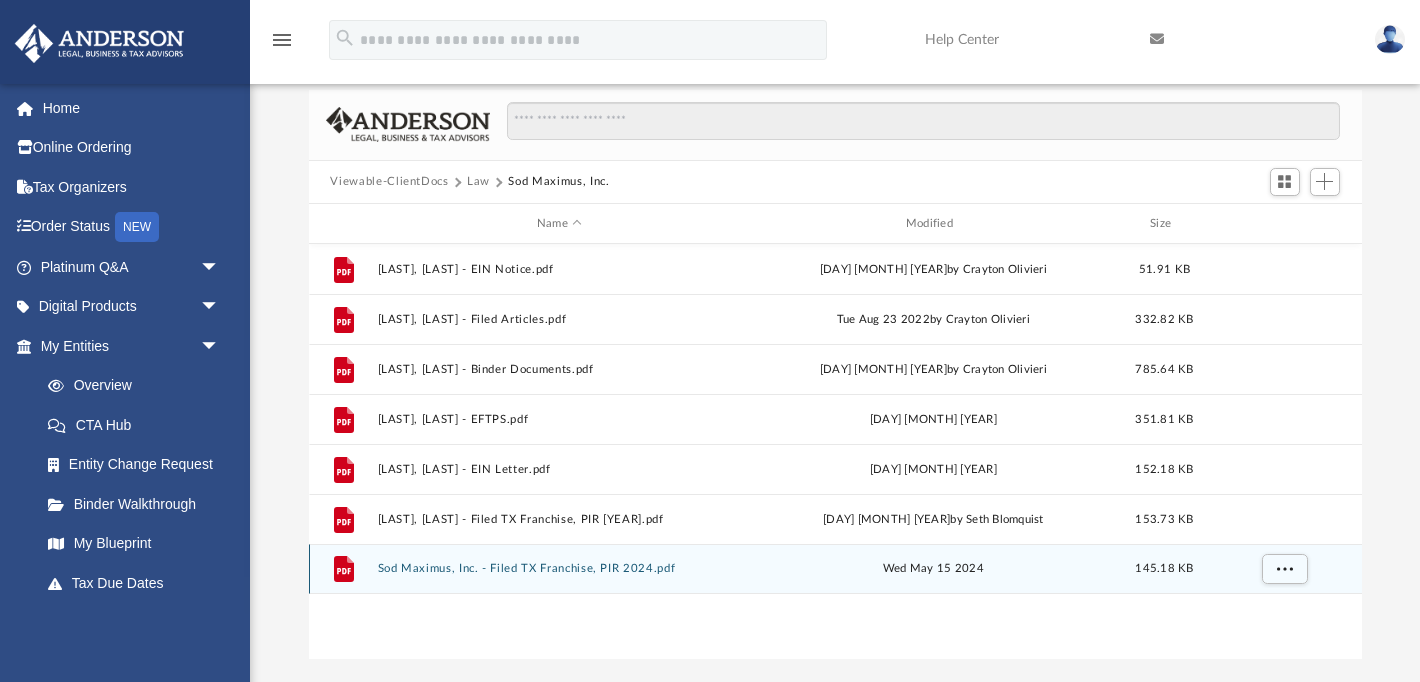 click on "Sod Maximus, Inc. - Filed TX Franchise, PIR 2024.pdf" at bounding box center (559, 569) 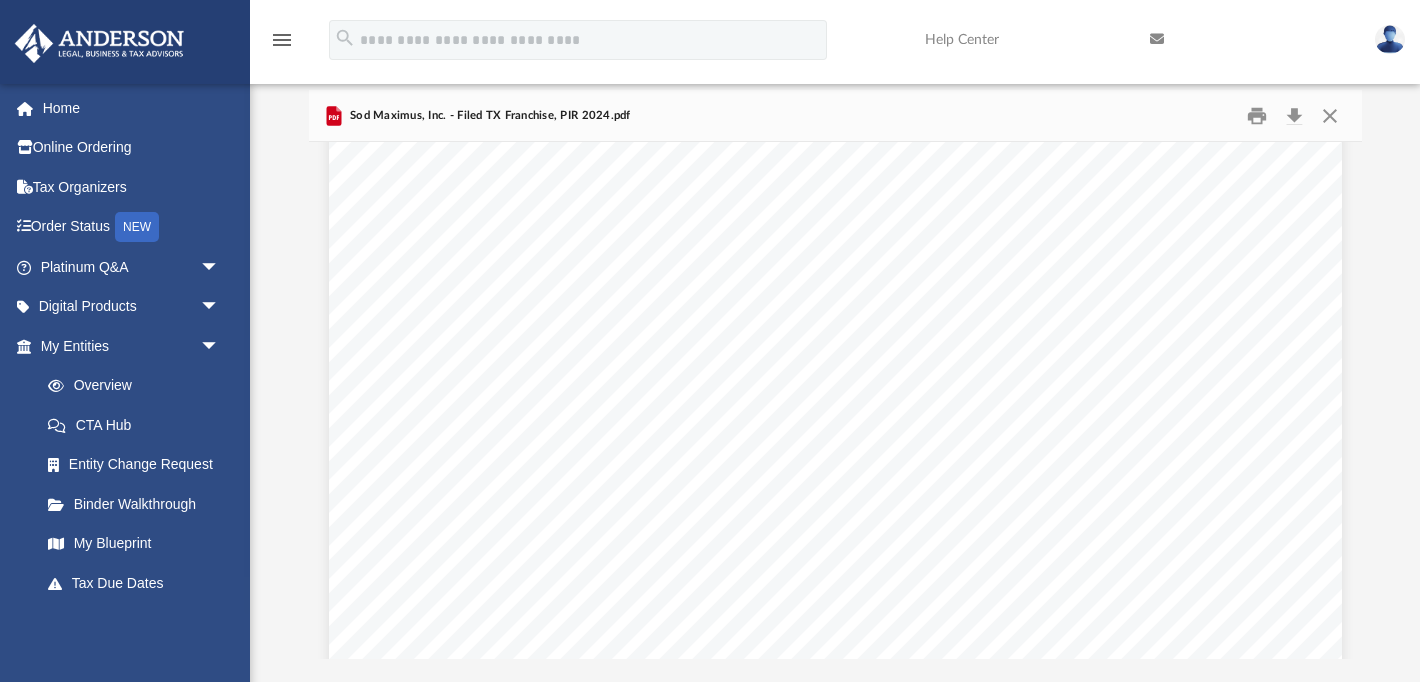scroll, scrollTop: 0, scrollLeft: 0, axis: both 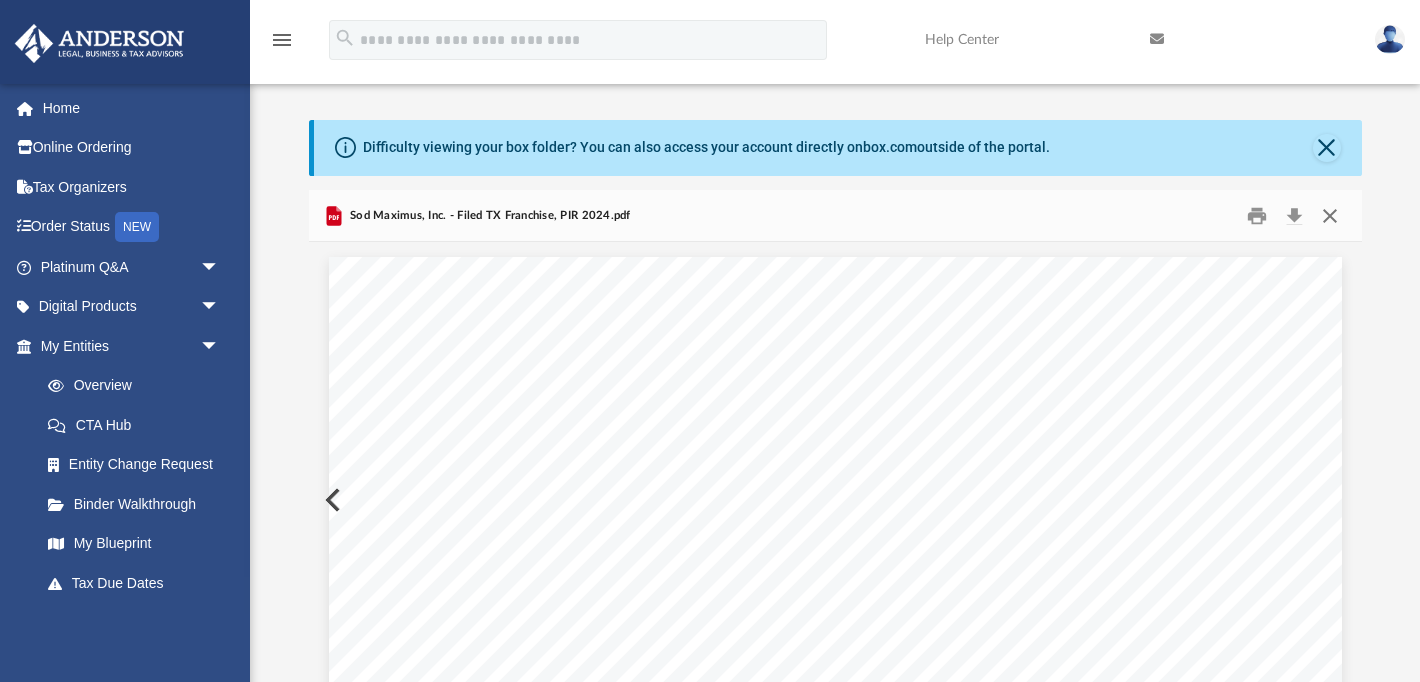 click at bounding box center [1330, 215] 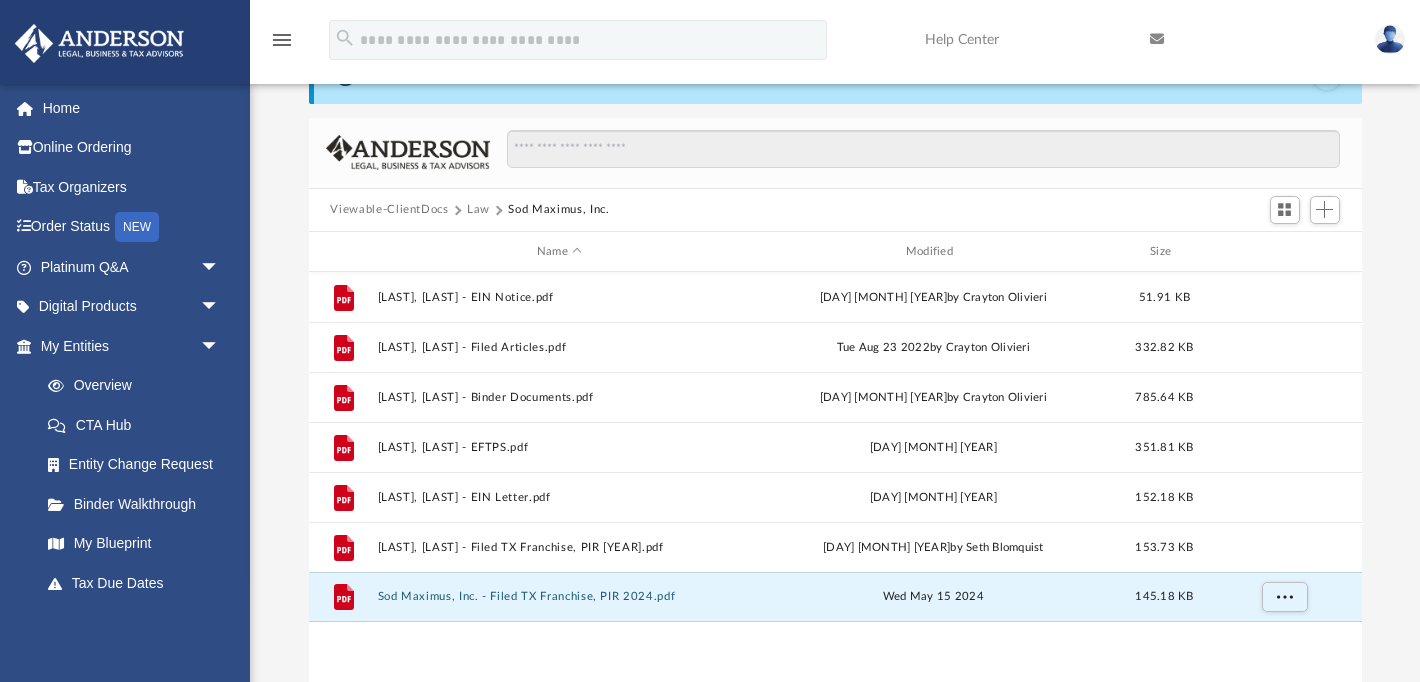 scroll, scrollTop: 0, scrollLeft: 0, axis: both 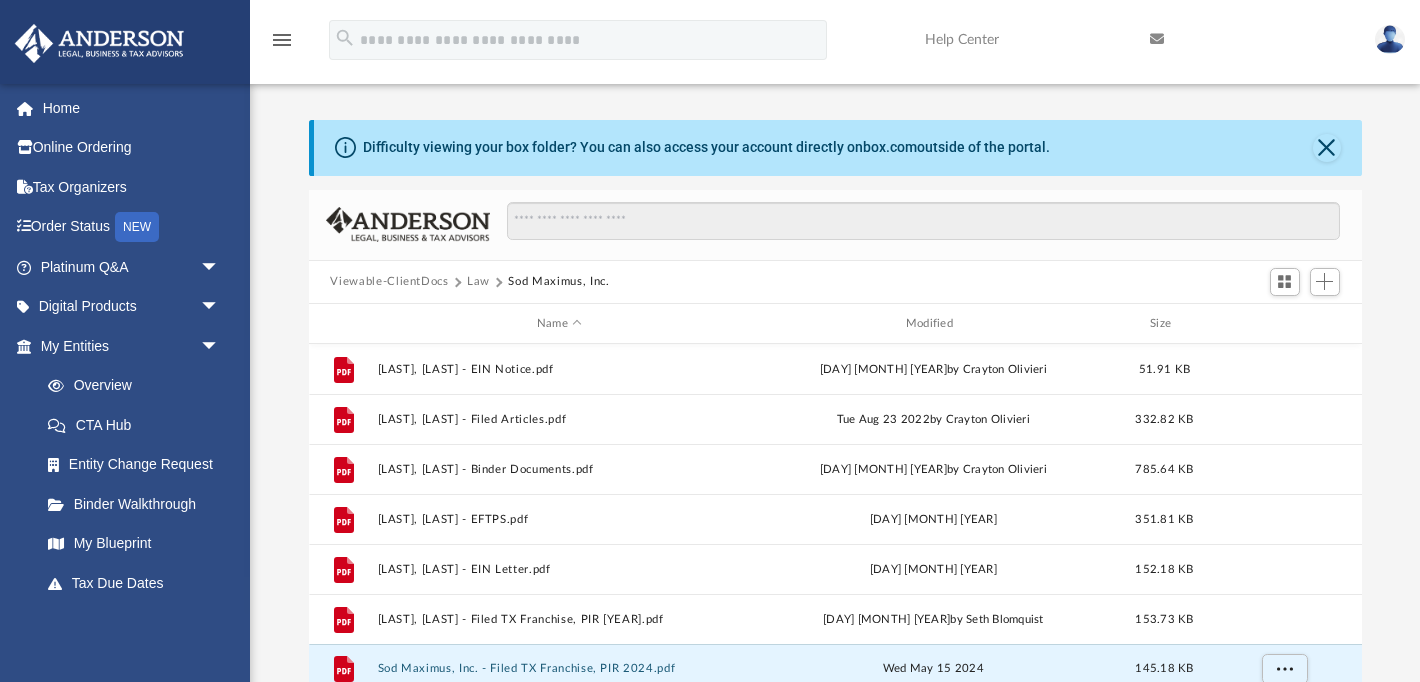 click on "Law" at bounding box center [478, 282] 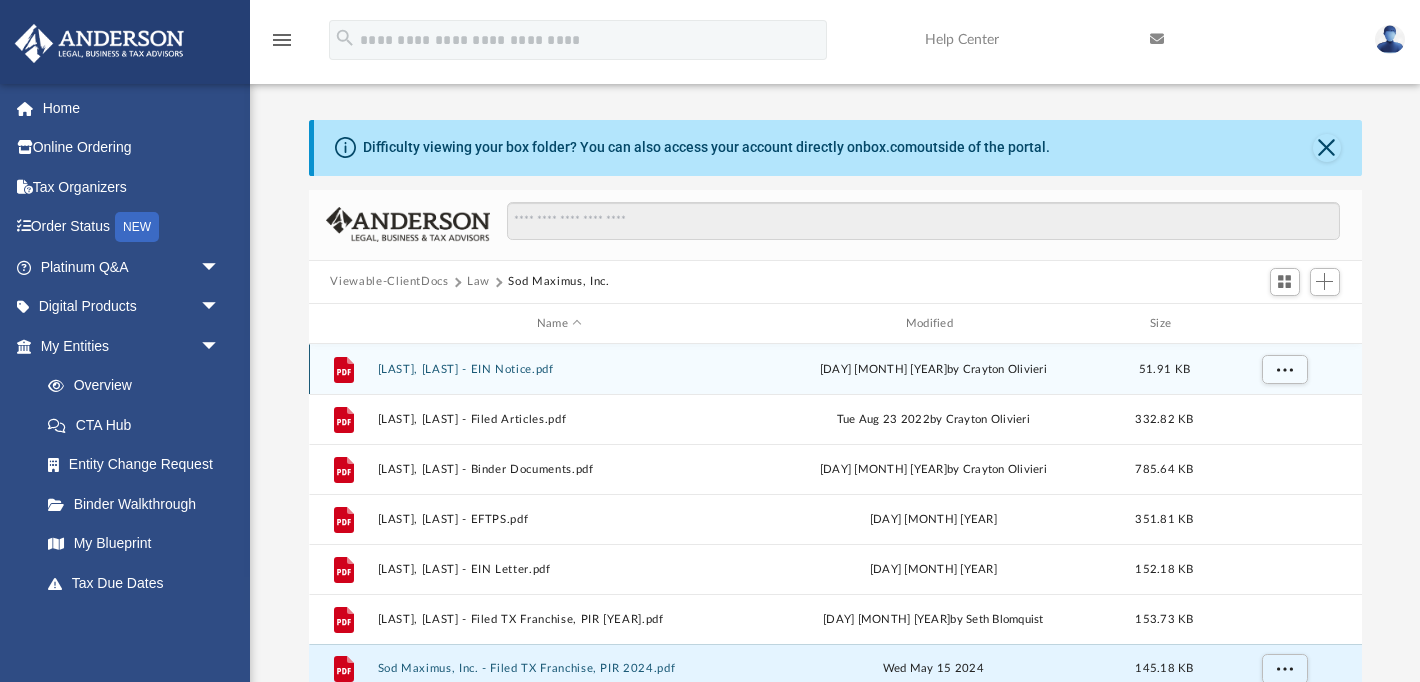 scroll, scrollTop: 11, scrollLeft: 0, axis: vertical 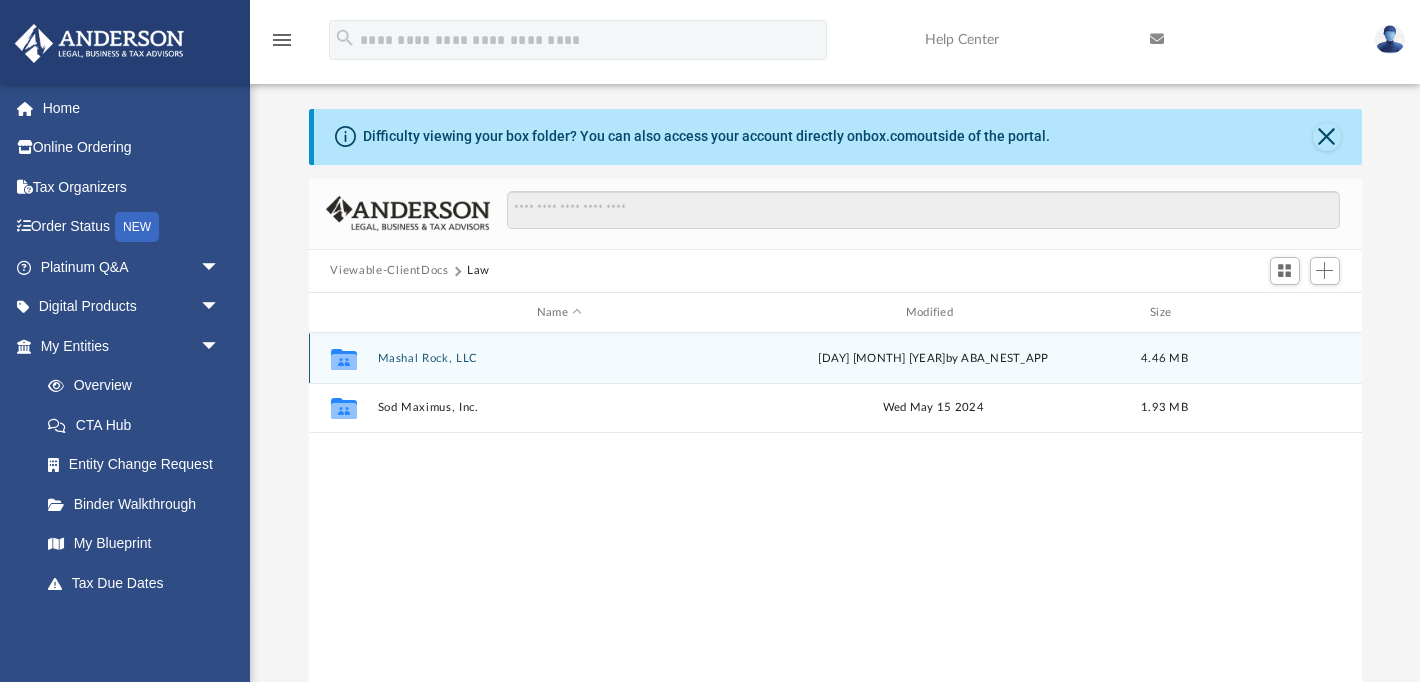 click on "Mashal Rock, LLC" at bounding box center (559, 358) 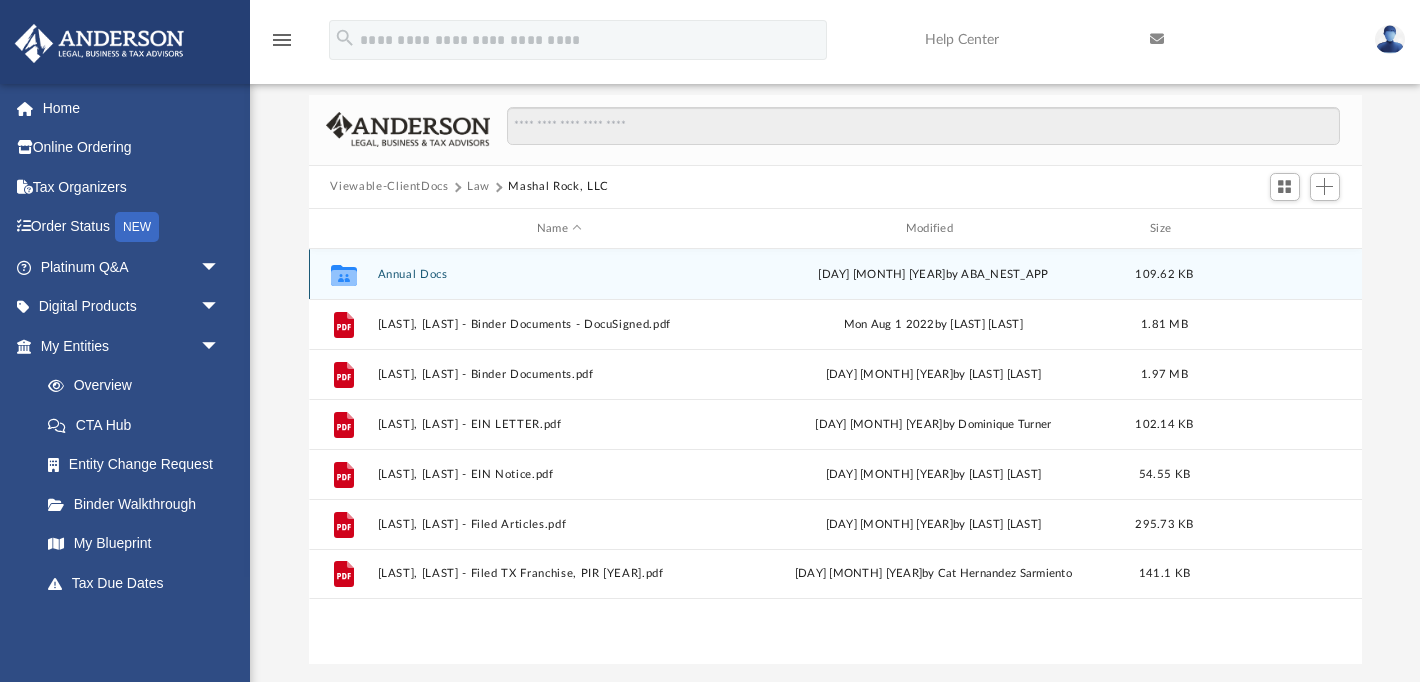 scroll, scrollTop: 111, scrollLeft: 0, axis: vertical 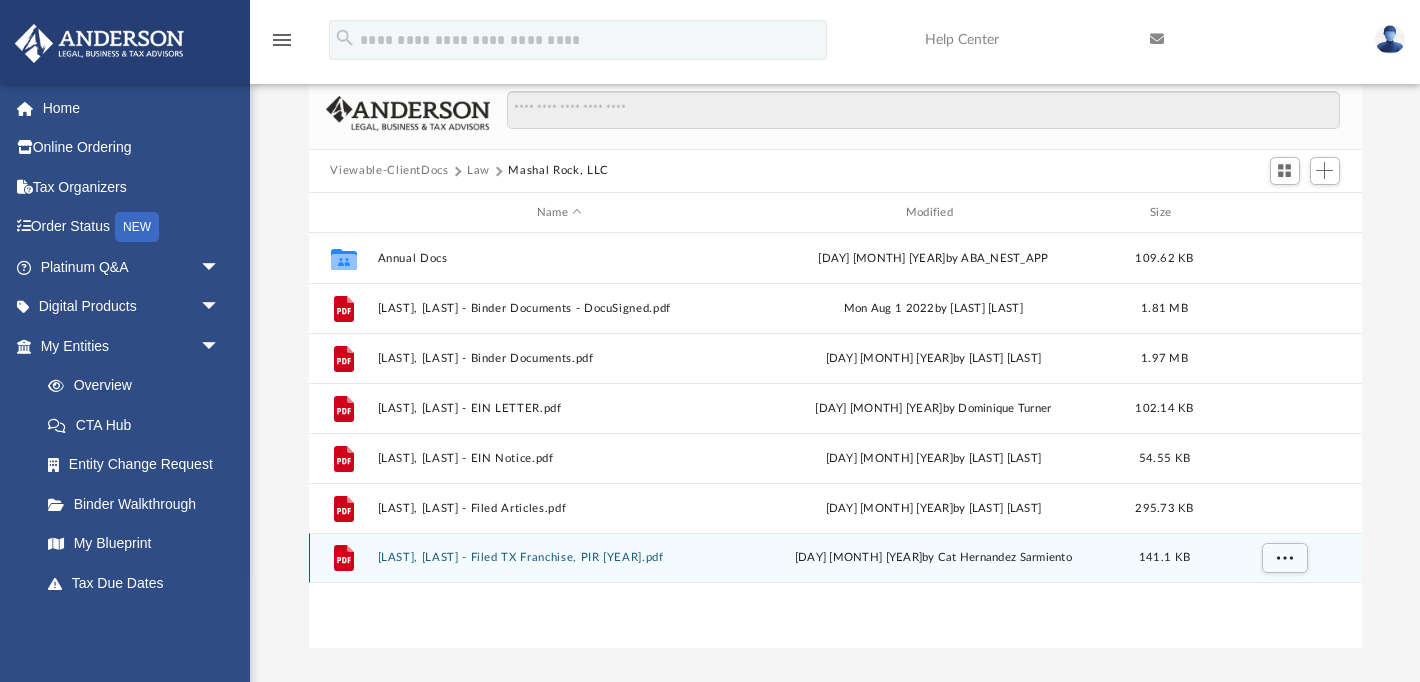 click on "Mashal Rock, LLC - Filed TX Franchise, PIR 2023.pdf" at bounding box center (559, 558) 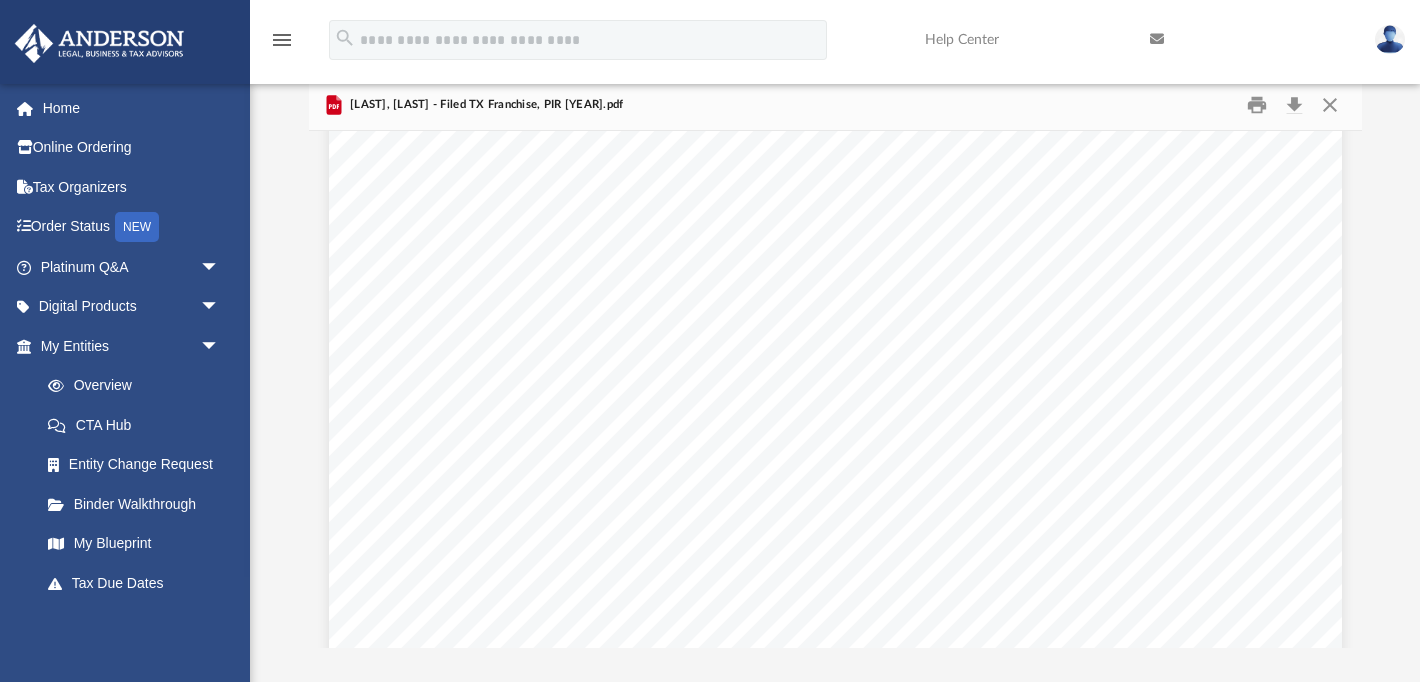 scroll, scrollTop: 0, scrollLeft: 0, axis: both 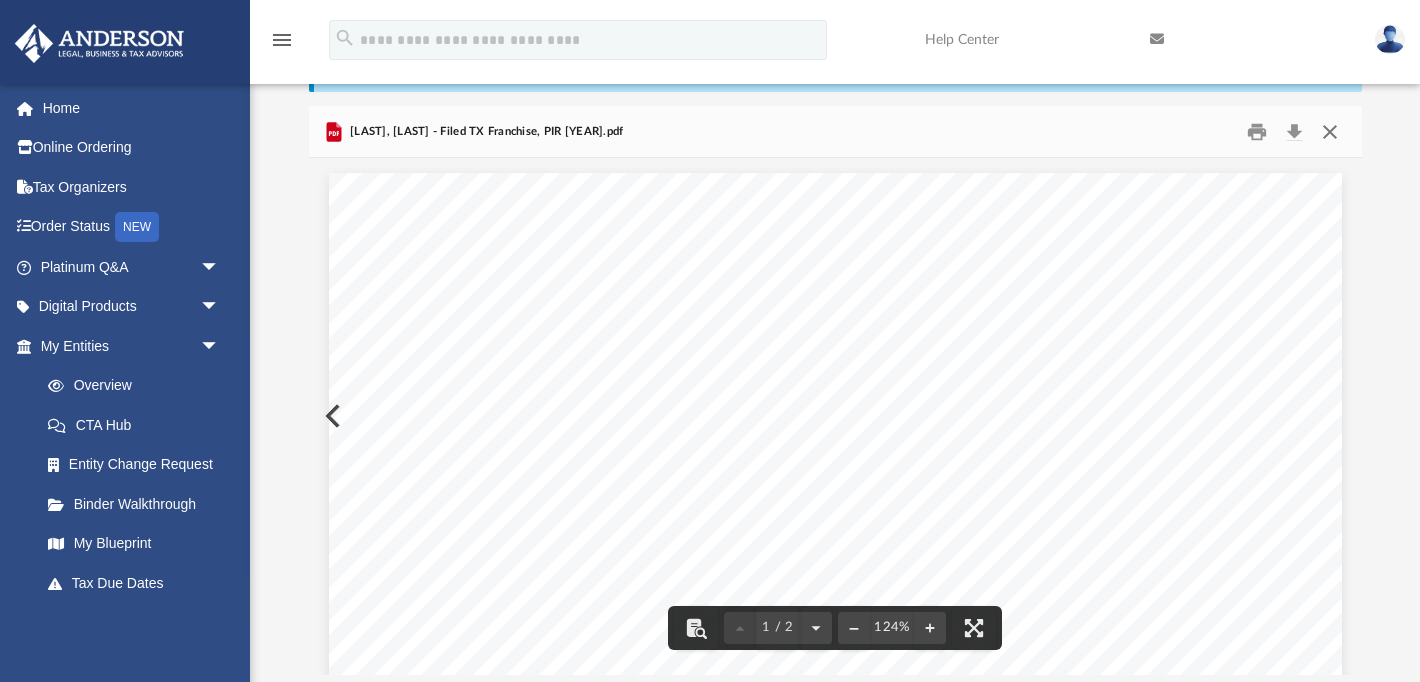 click at bounding box center [1330, 131] 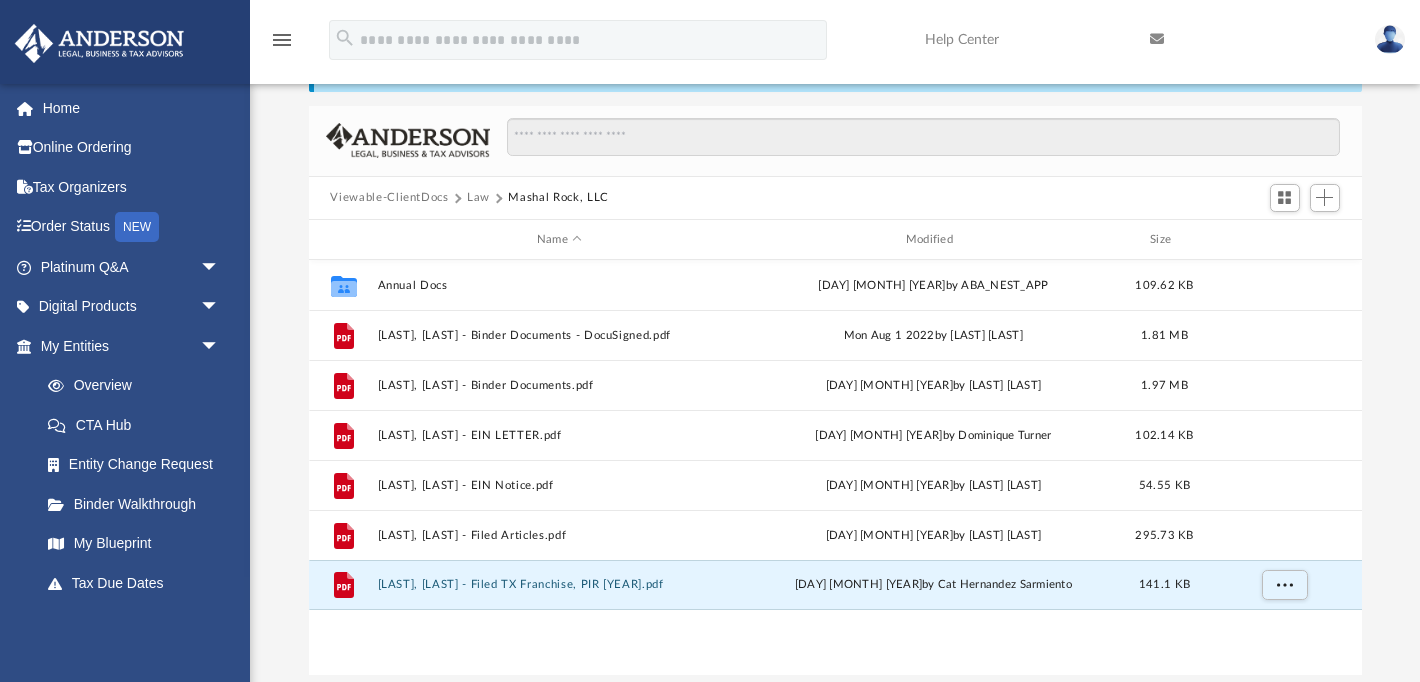 click on "Law" at bounding box center (478, 198) 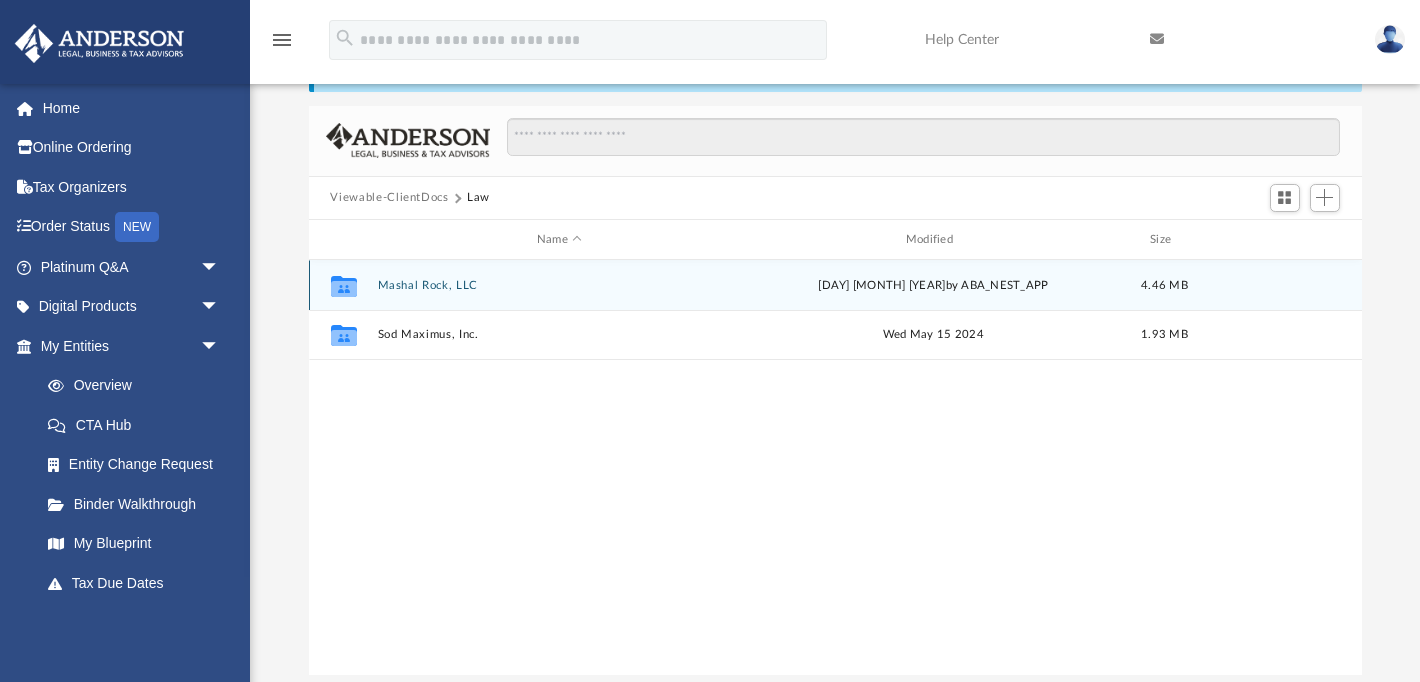 click on "Mashal Rock, LLC" at bounding box center [559, 285] 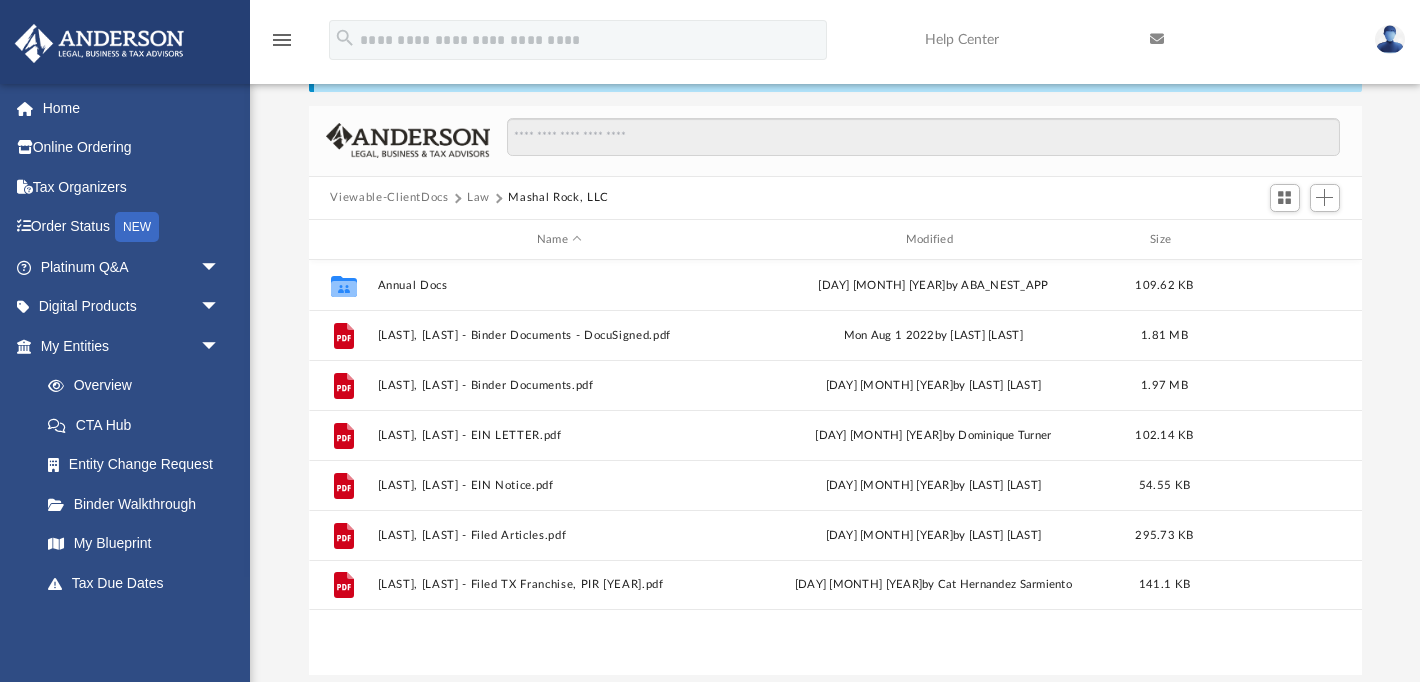 click on "Law" at bounding box center [478, 198] 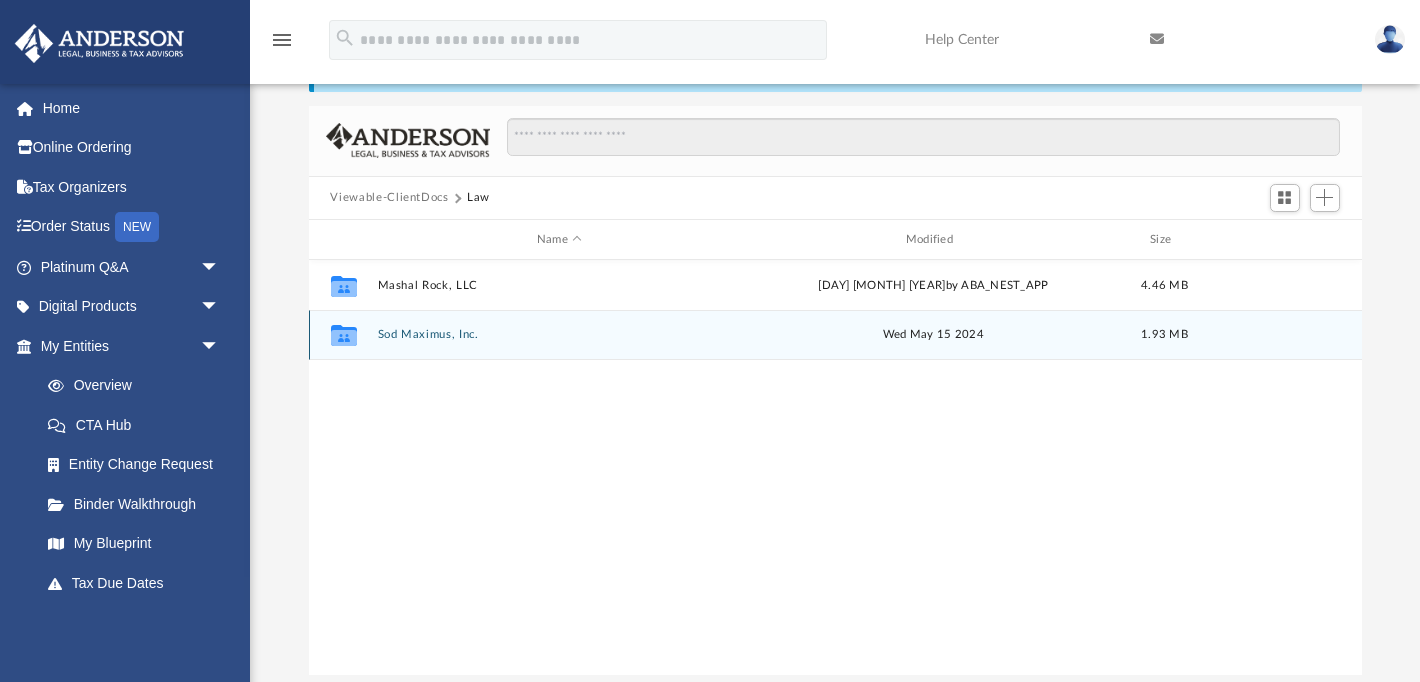 click on "Collaborated Folder Sod Maximus, Inc. [DAY] [MONTH] [YEAR] [SIZE]" at bounding box center [835, 335] 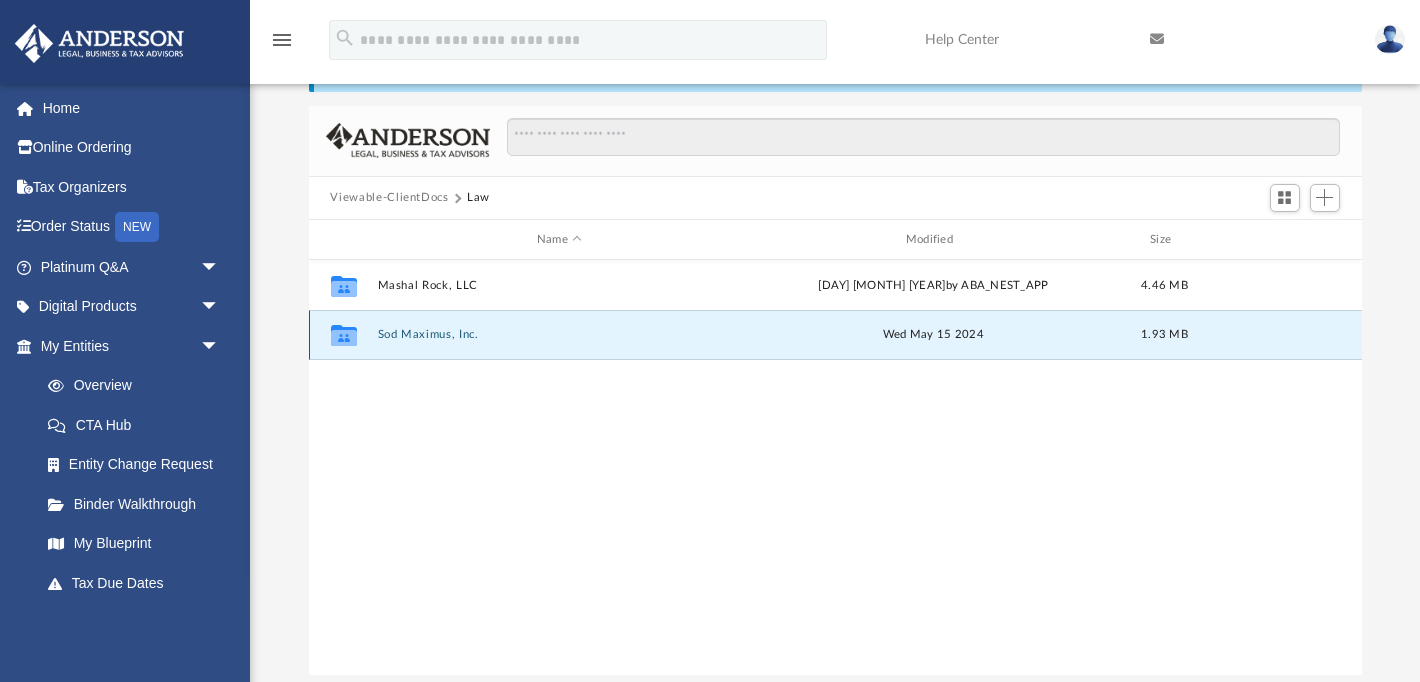 click on "Sod Maximus, Inc." at bounding box center (559, 335) 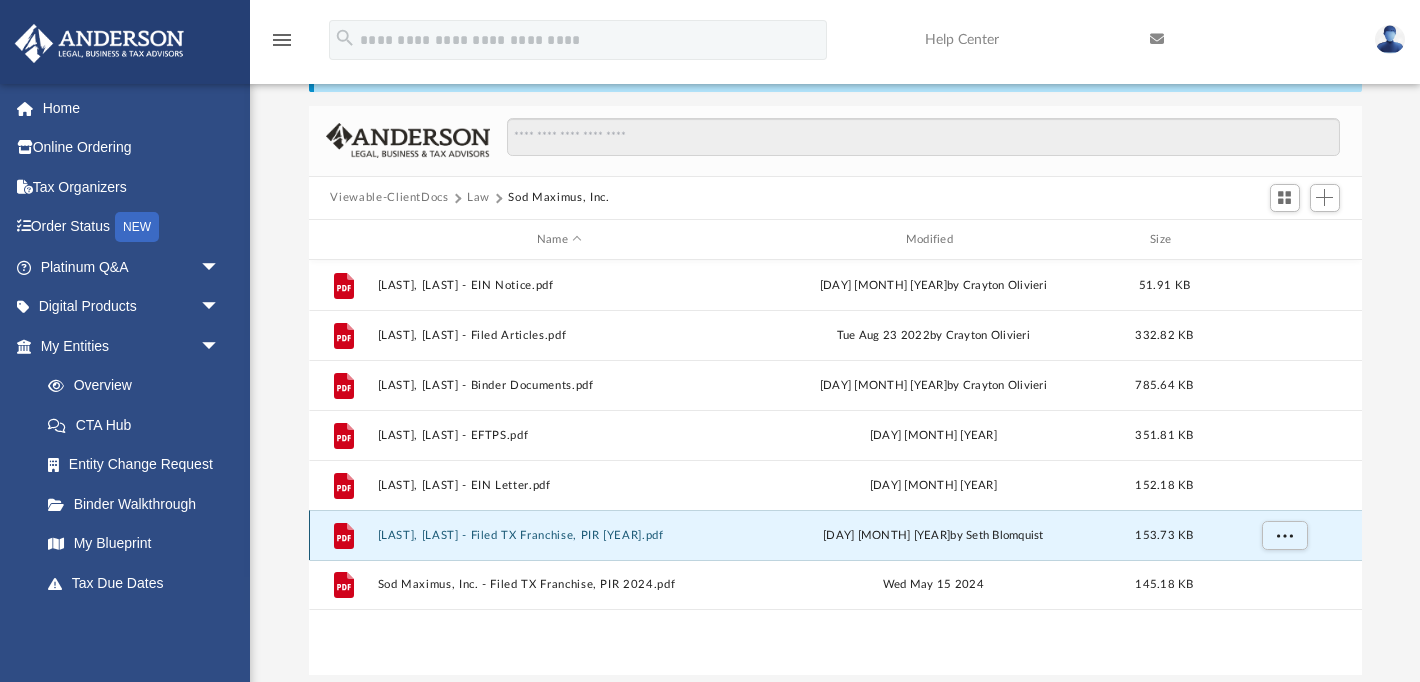 click on "Sod Maximus, Inc. - Filed TX Franchise, PIR 2023.pdf" at bounding box center (559, 535) 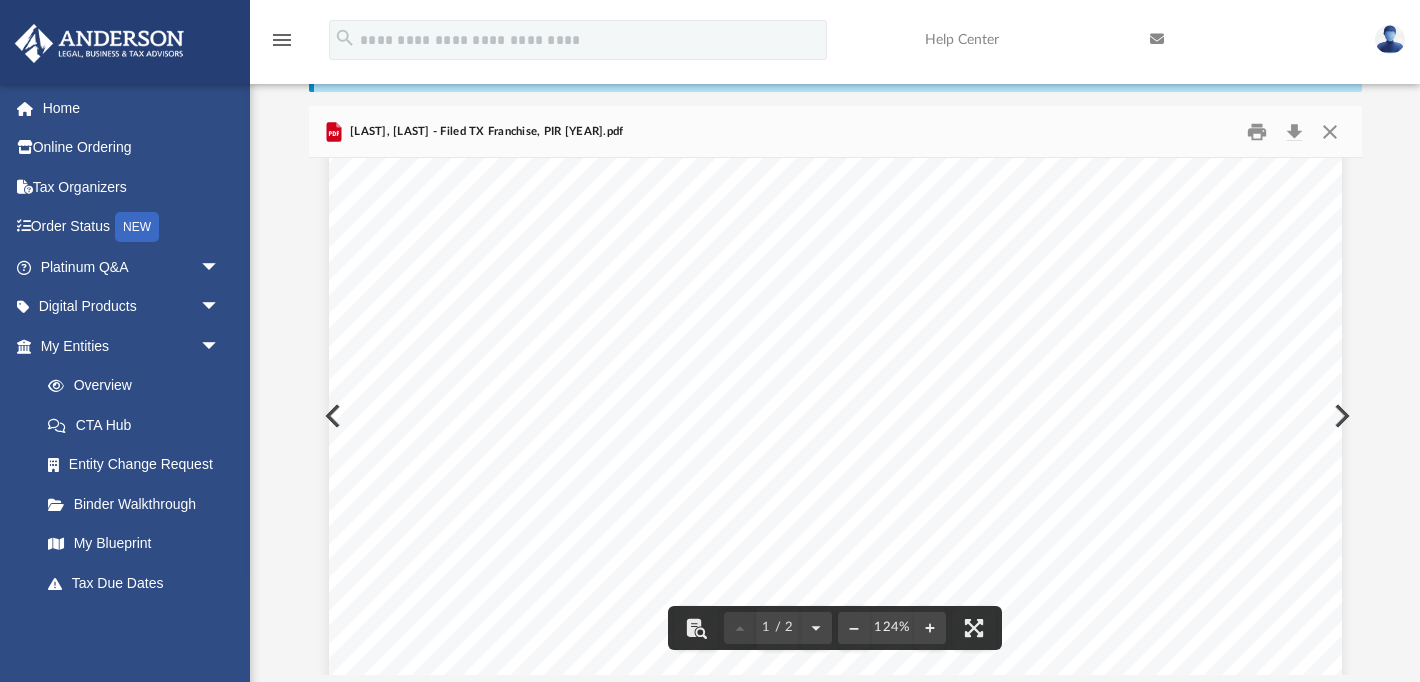 scroll, scrollTop: 0, scrollLeft: 0, axis: both 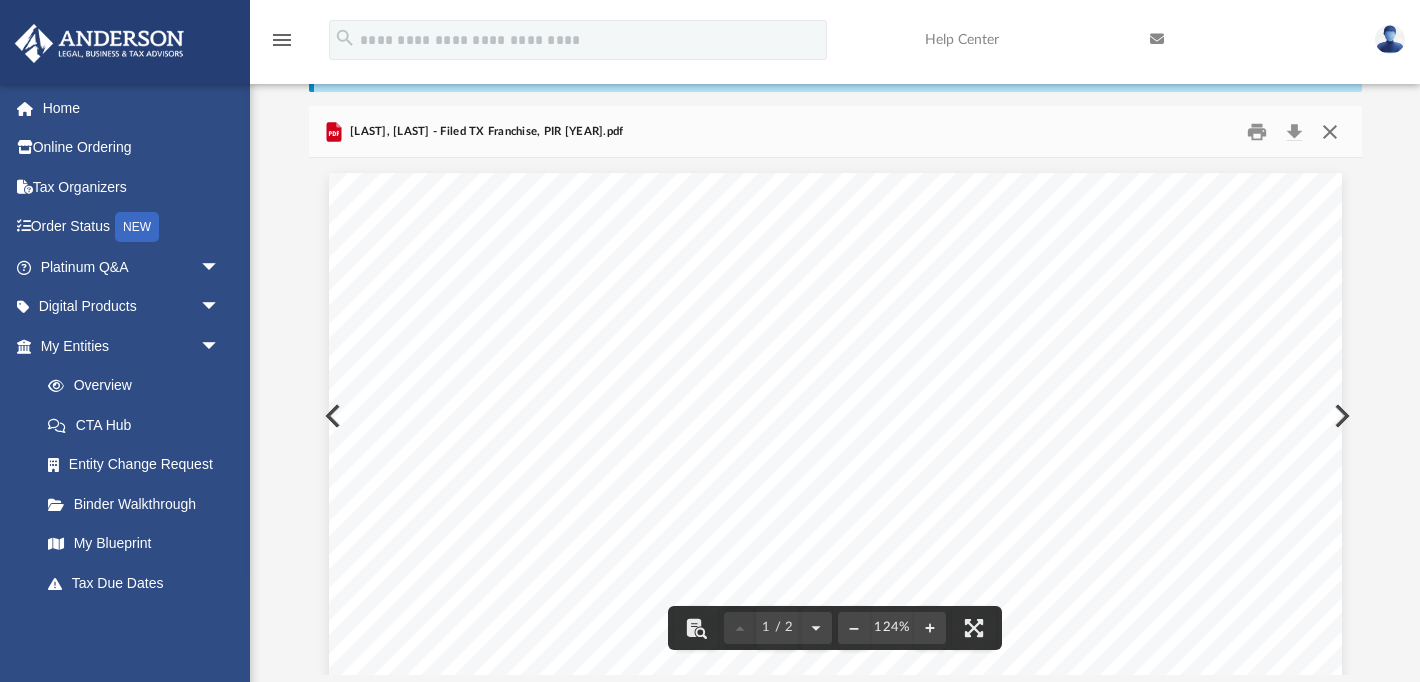 click at bounding box center (1330, 131) 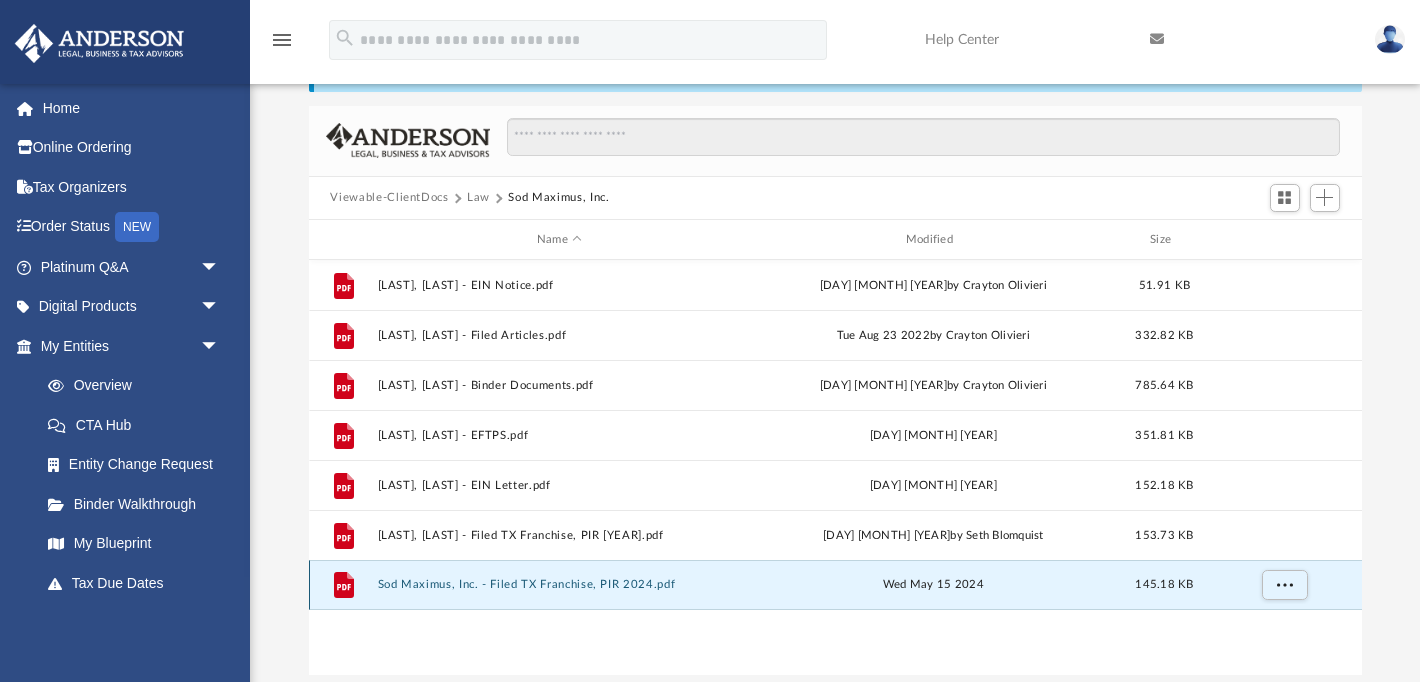 click on "Sod Maximus, Inc. - Filed TX Franchise, PIR 2024.pdf" at bounding box center [559, 585] 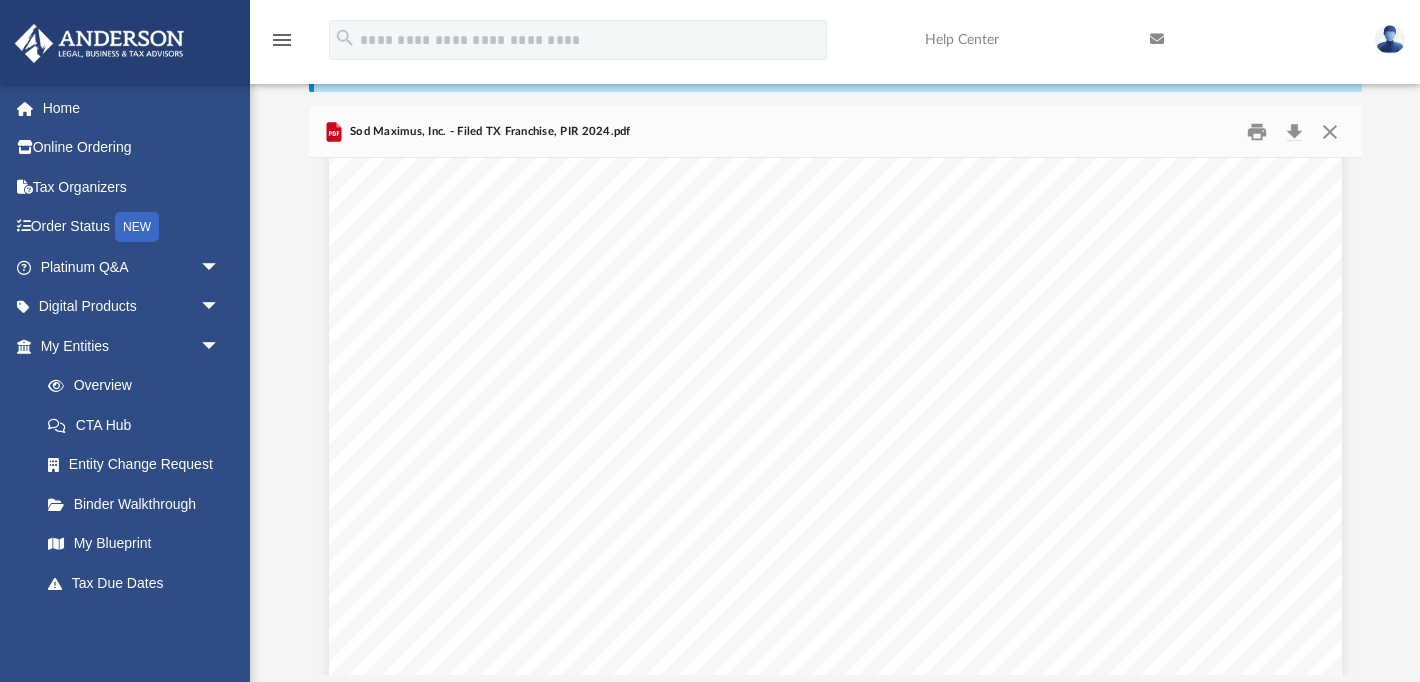 scroll, scrollTop: 0, scrollLeft: 0, axis: both 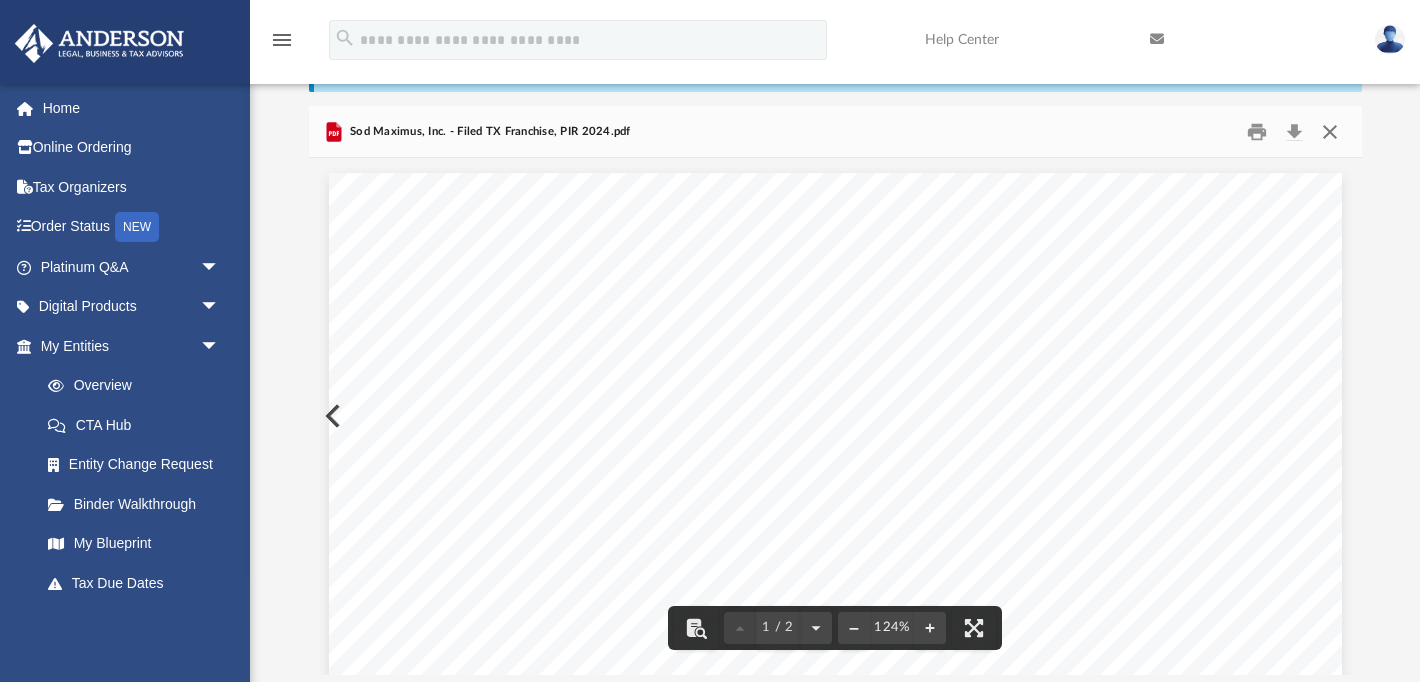 click at bounding box center (1330, 131) 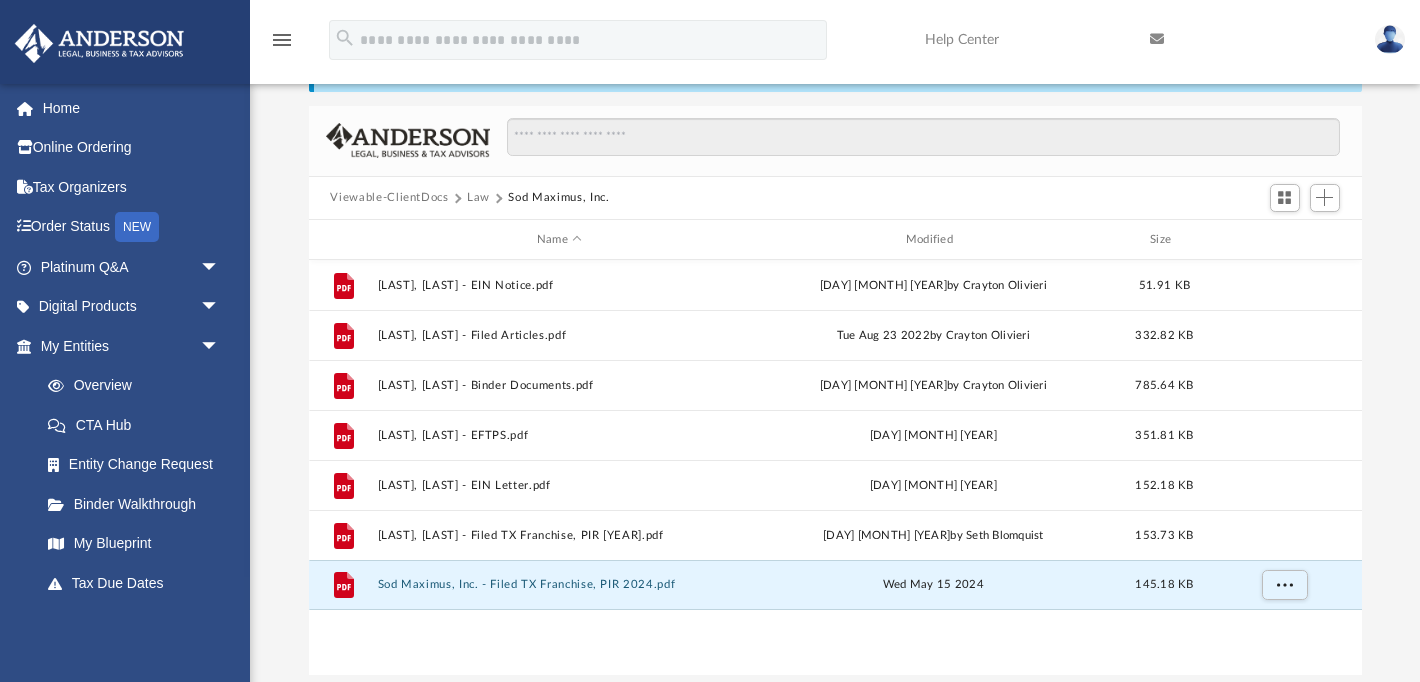 click on "Law" at bounding box center (478, 198) 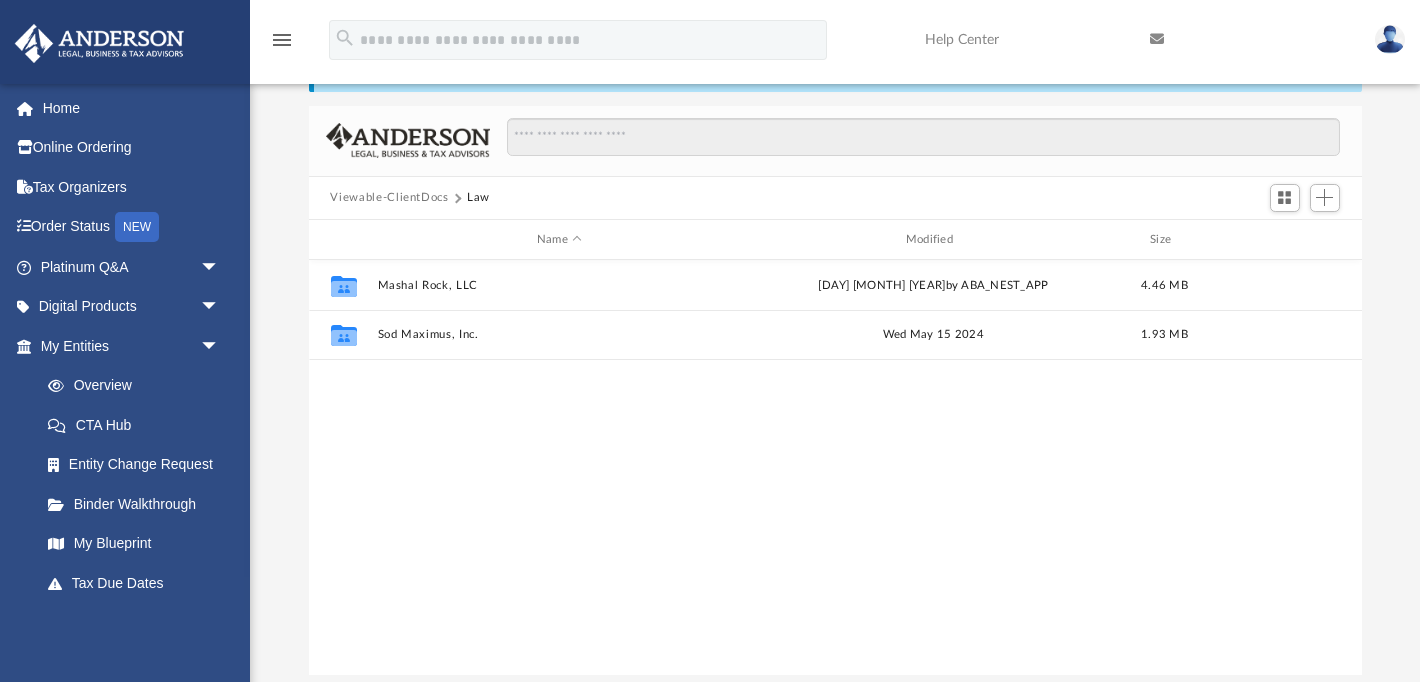 click on "Viewable-ClientDocs" at bounding box center [389, 198] 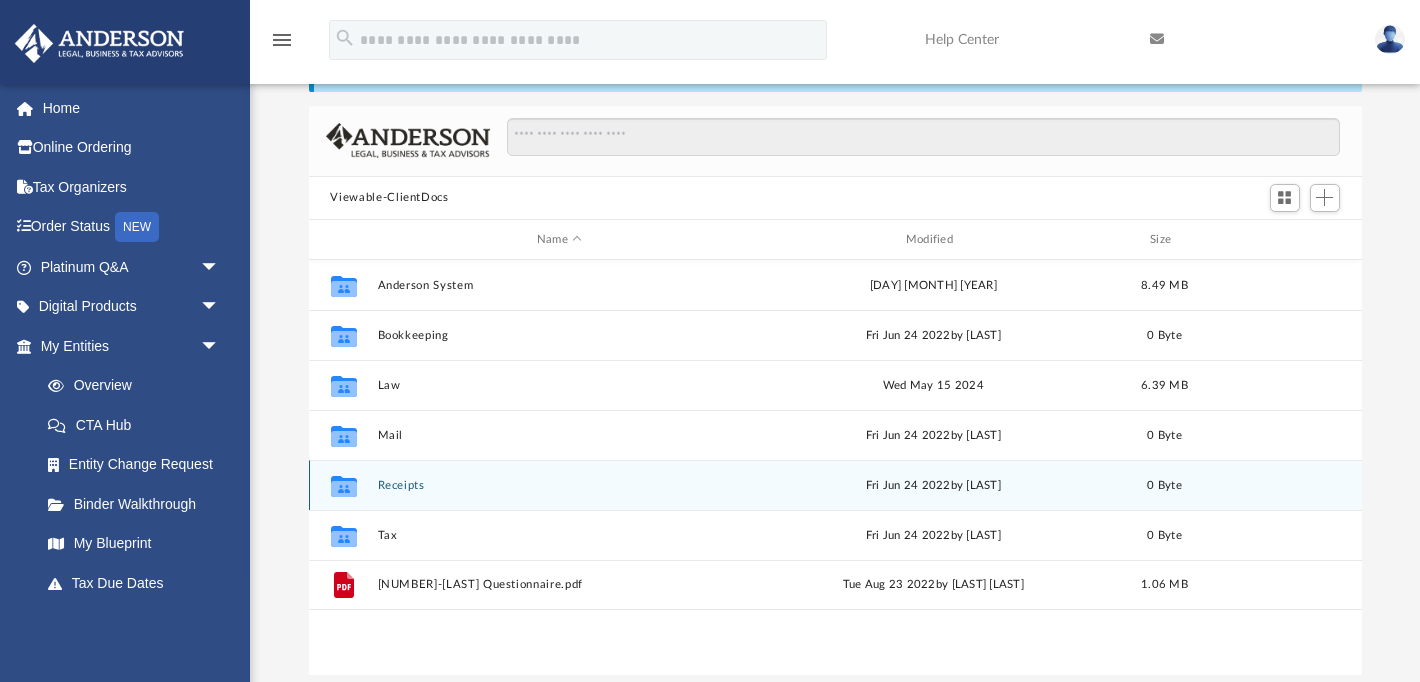 click on "Receipts" at bounding box center (559, 485) 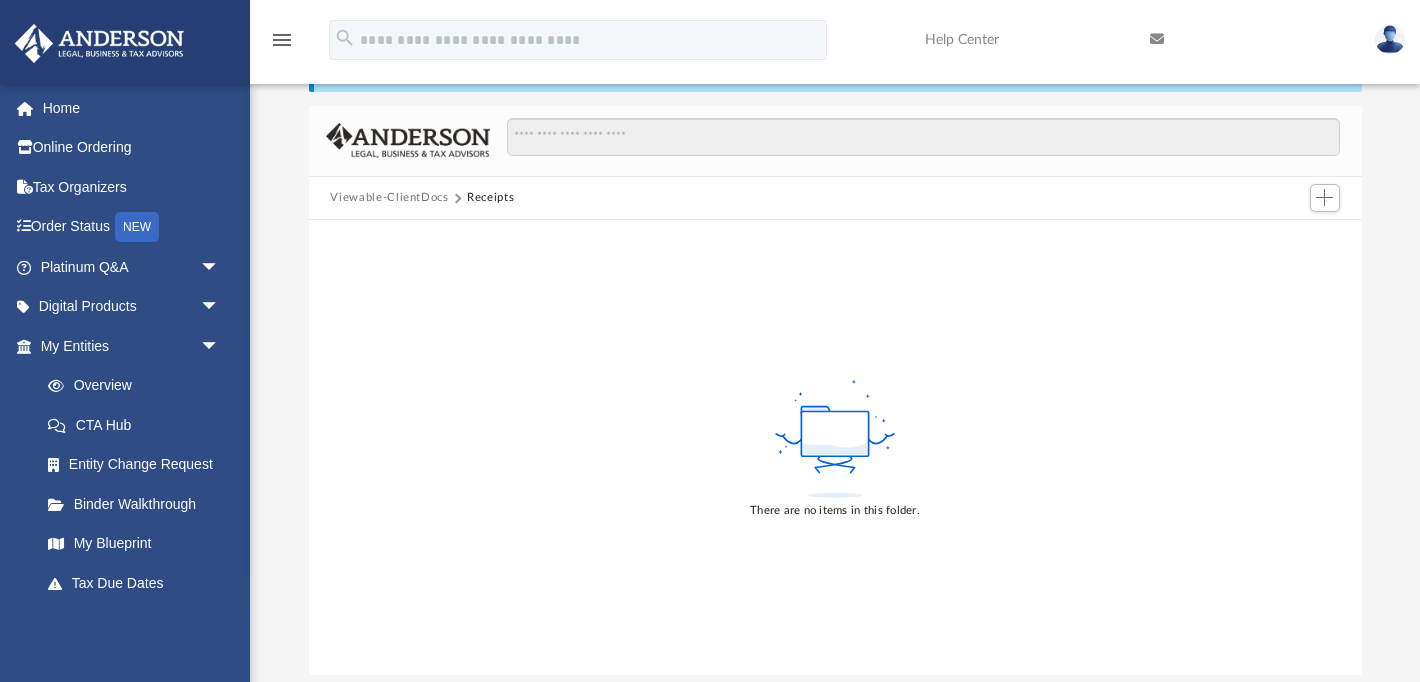click on "Viewable-ClientDocs" at bounding box center [389, 198] 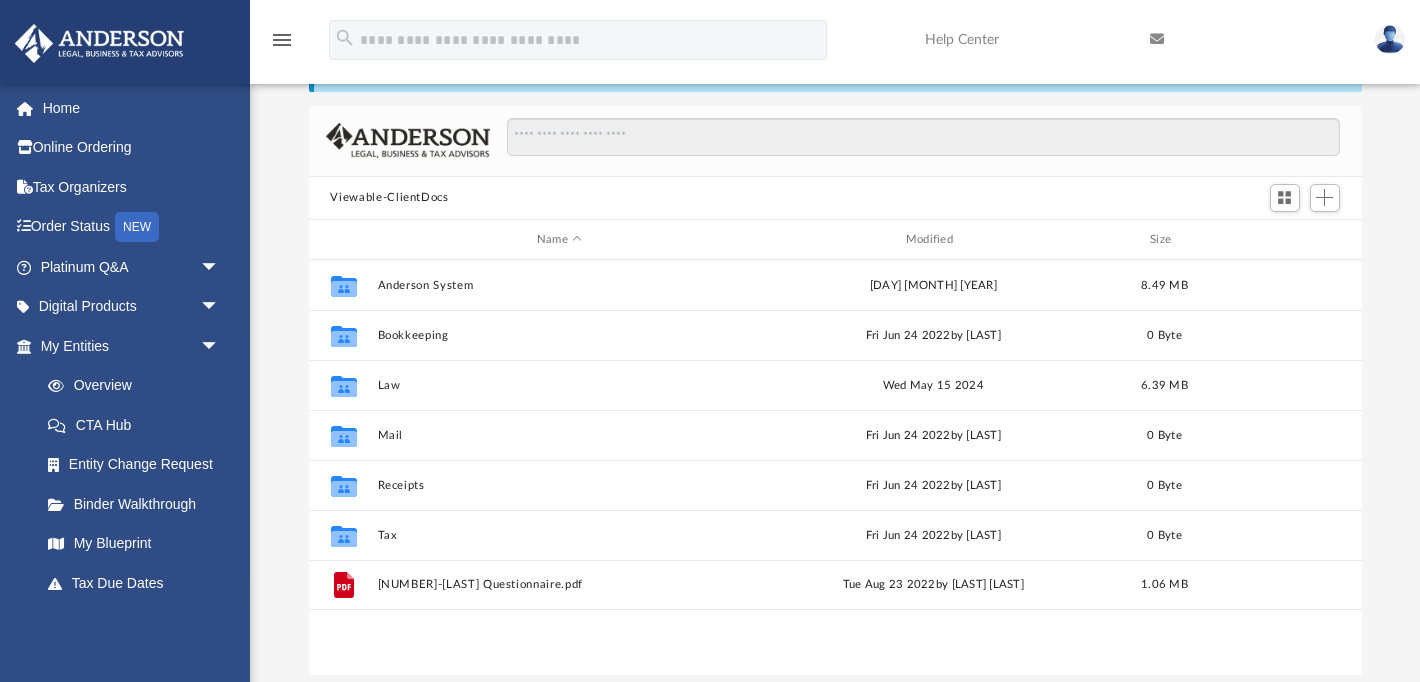 scroll, scrollTop: 1, scrollLeft: 1, axis: both 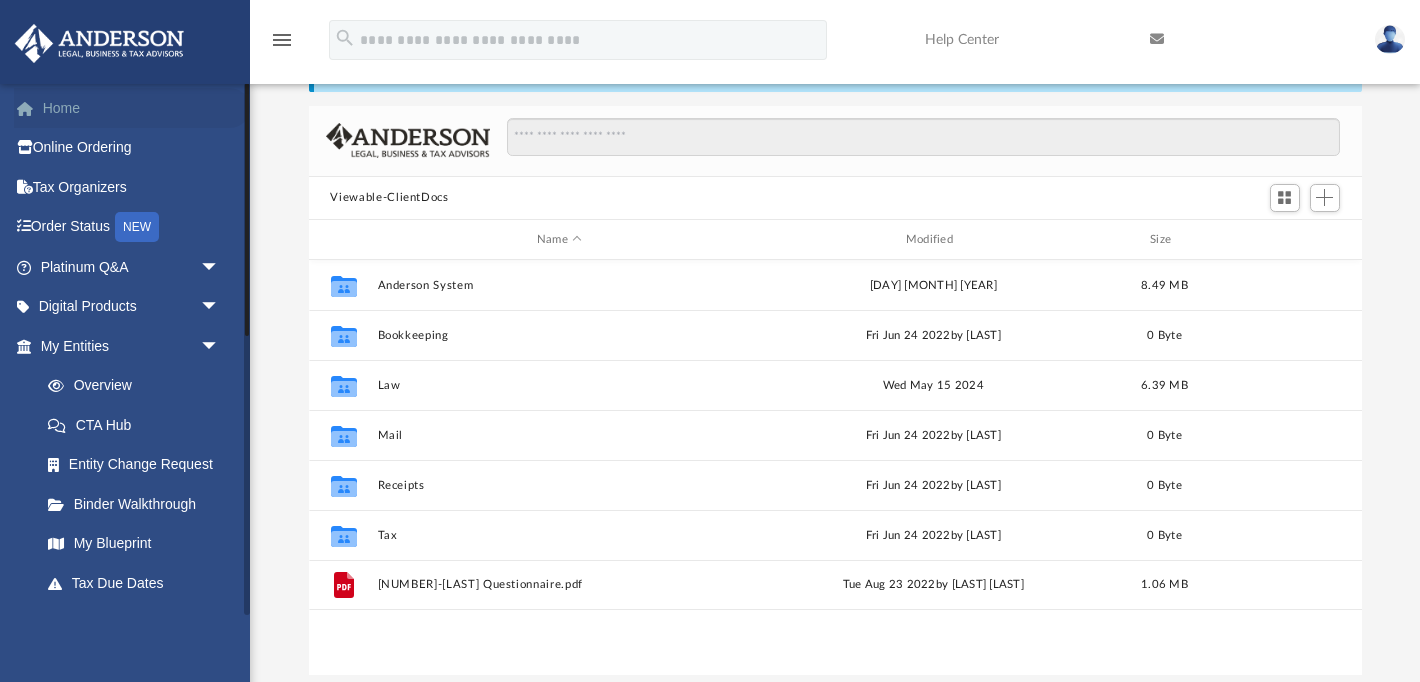 click on "Home" at bounding box center [132, 108] 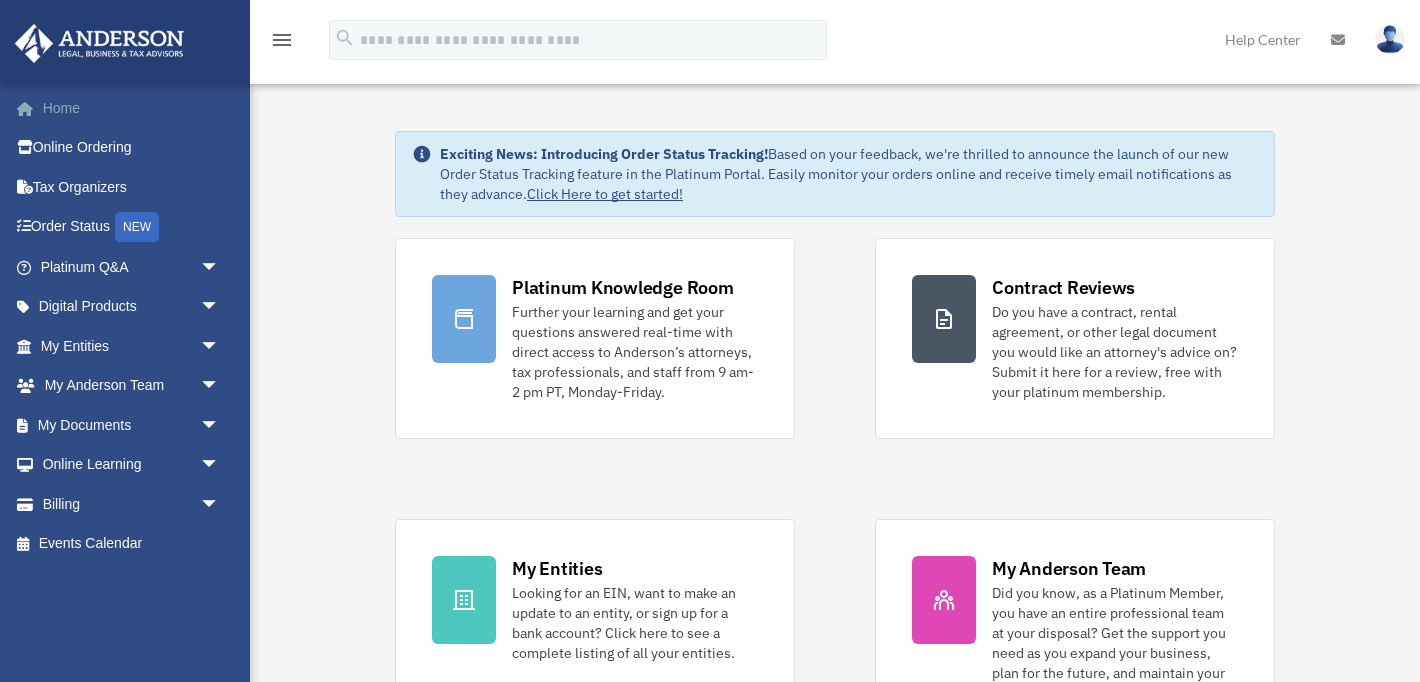scroll, scrollTop: 0, scrollLeft: 0, axis: both 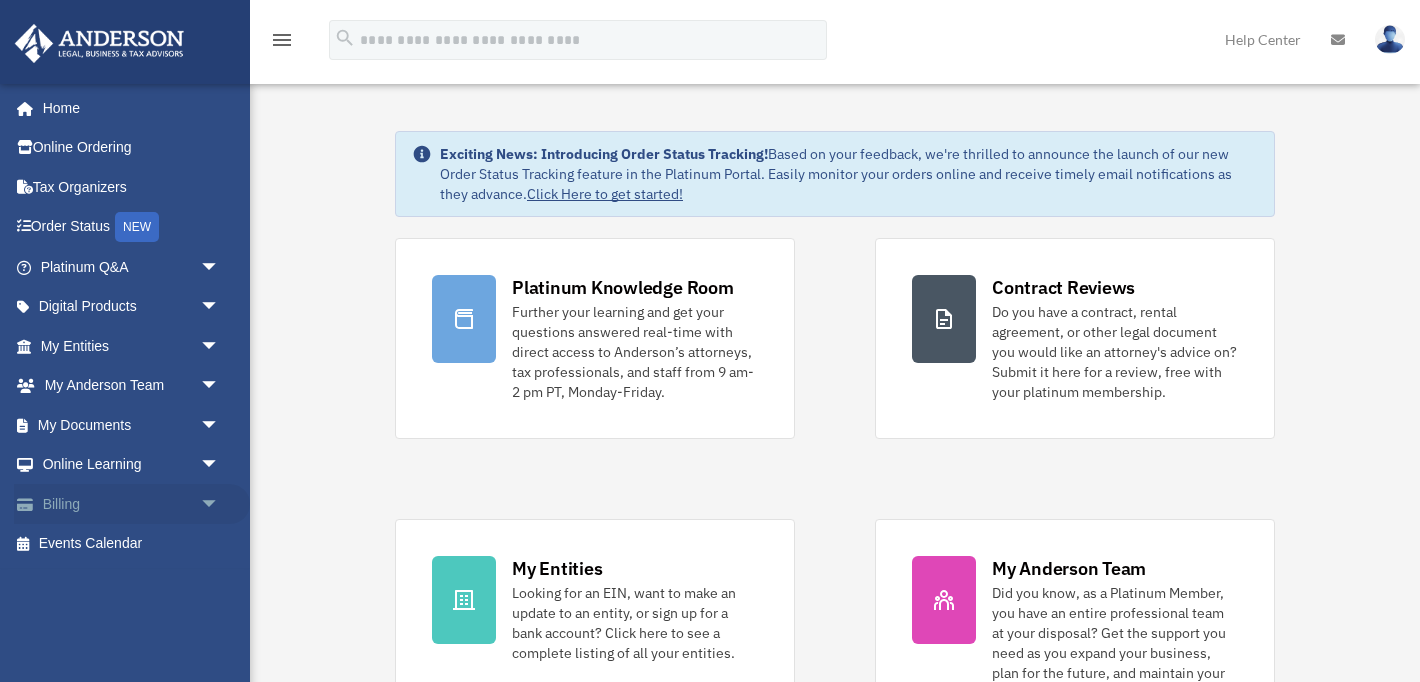 click on "arrow_drop_down" at bounding box center [220, 504] 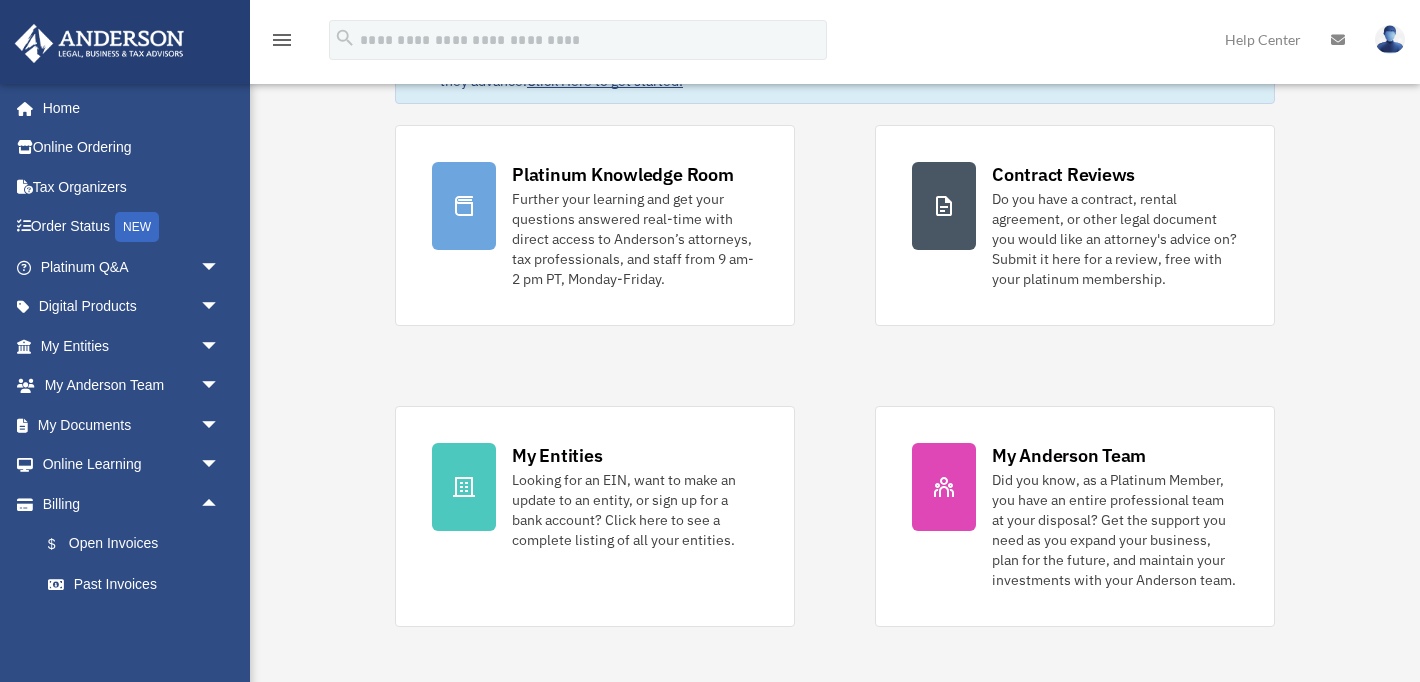 scroll, scrollTop: 136, scrollLeft: 0, axis: vertical 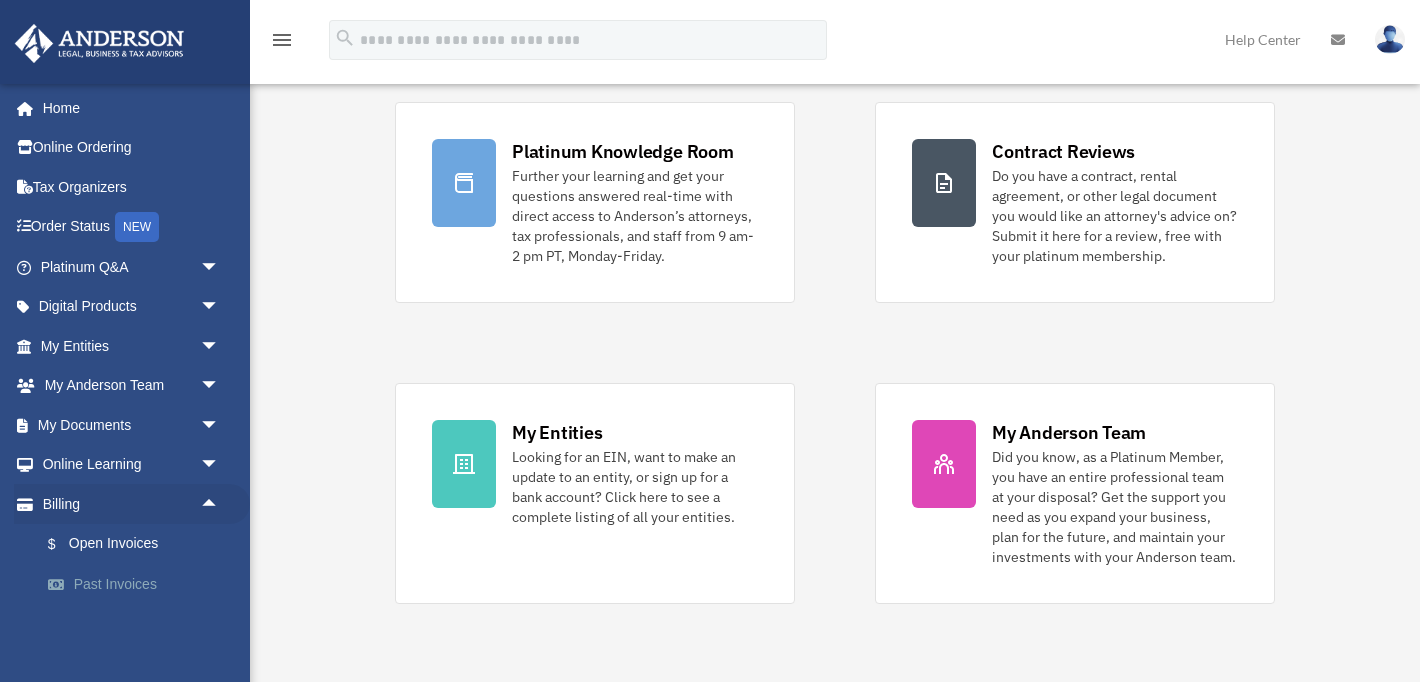 click on "Past Invoices" at bounding box center (139, 584) 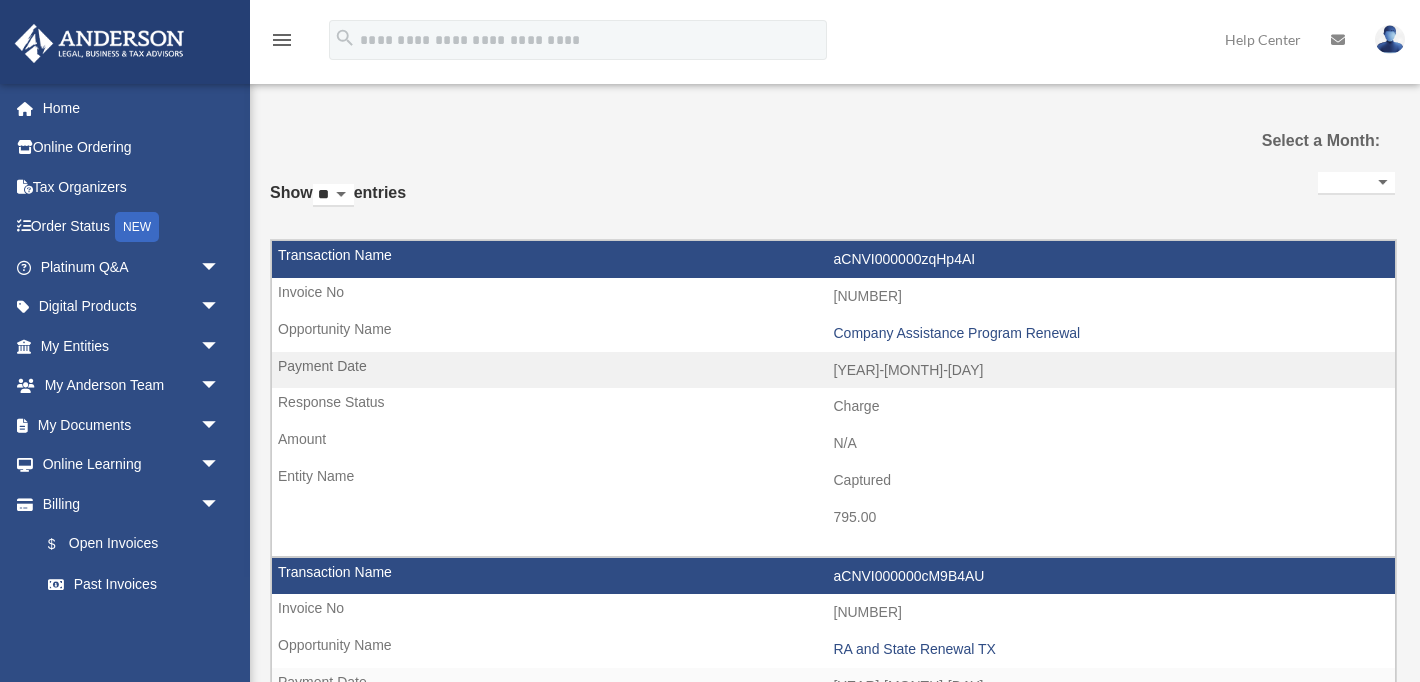 select 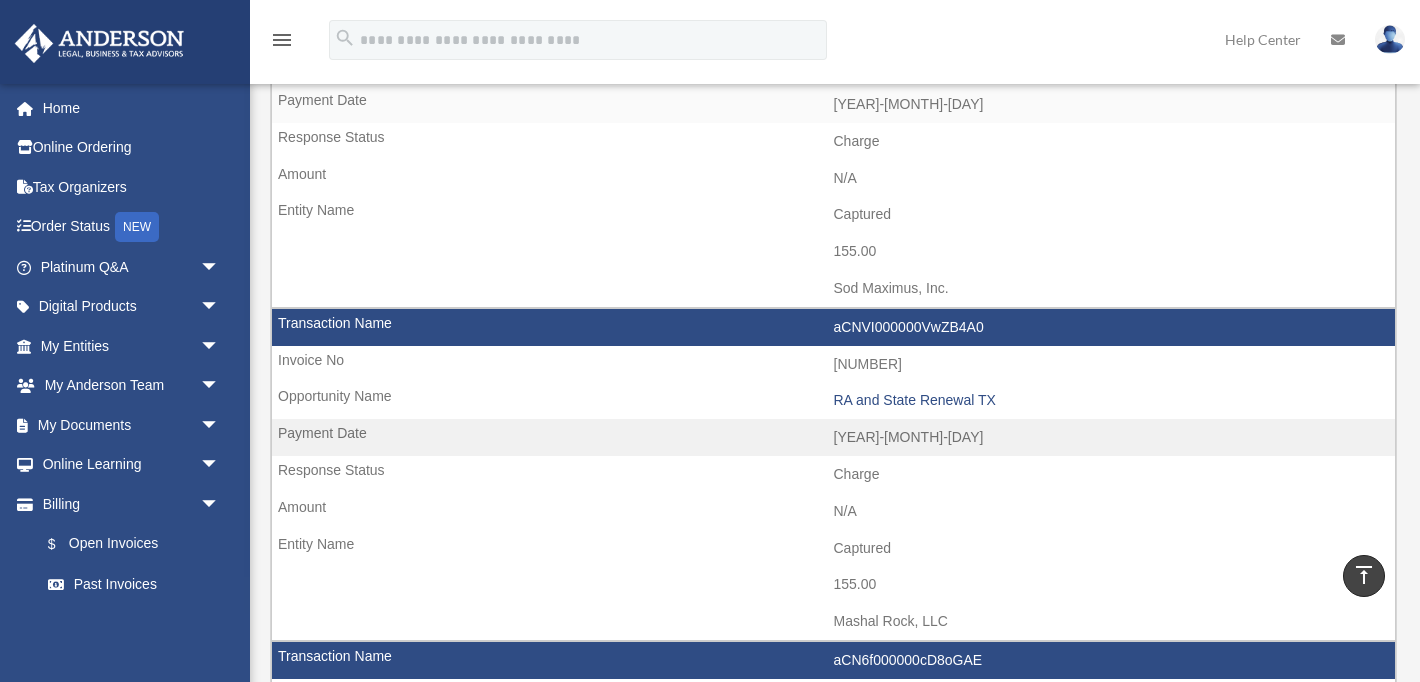 scroll, scrollTop: 580, scrollLeft: 0, axis: vertical 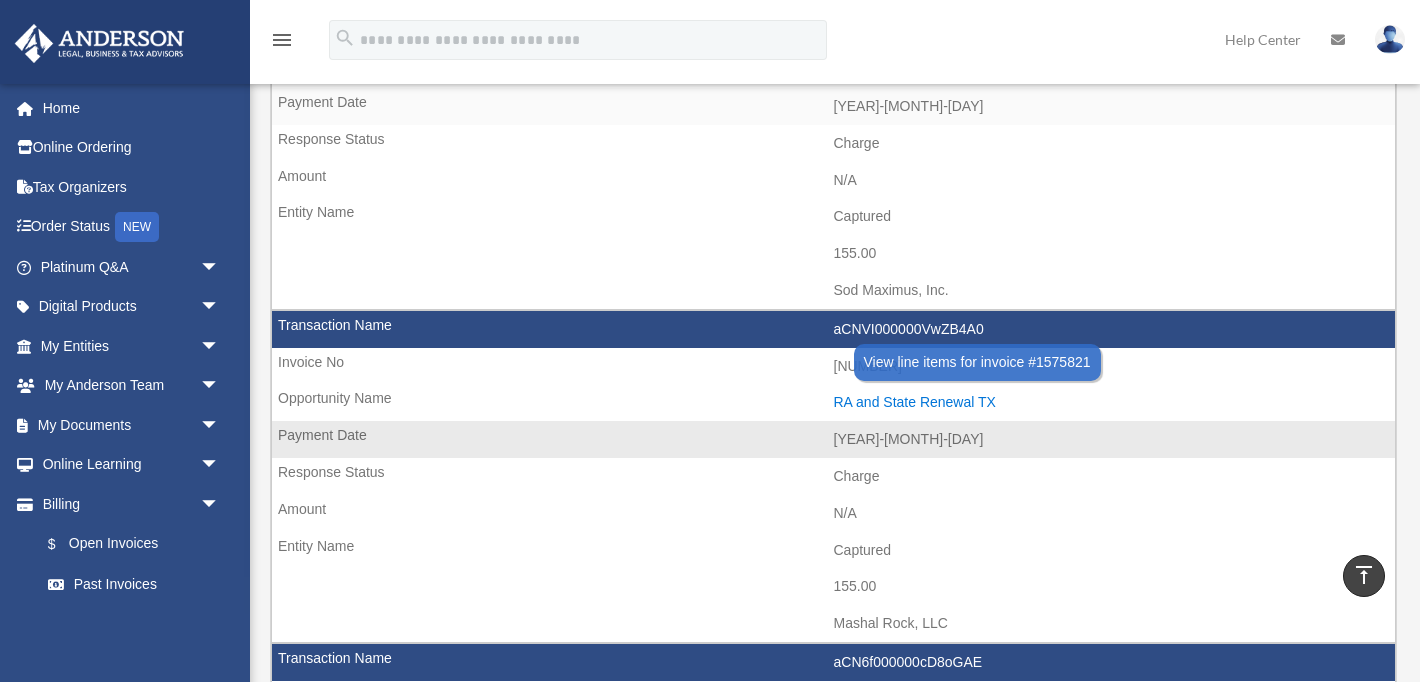 click on "RA and State Renewal TX" at bounding box center (1110, 402) 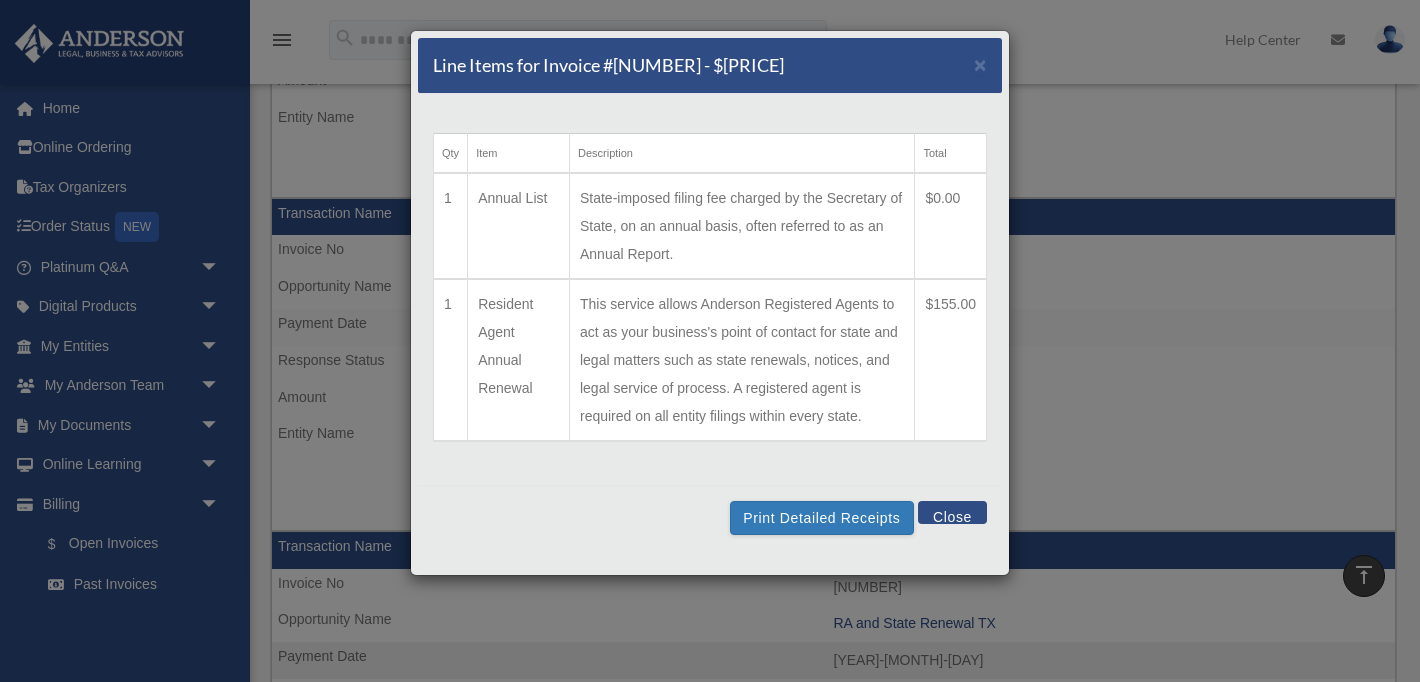 scroll, scrollTop: 357, scrollLeft: 0, axis: vertical 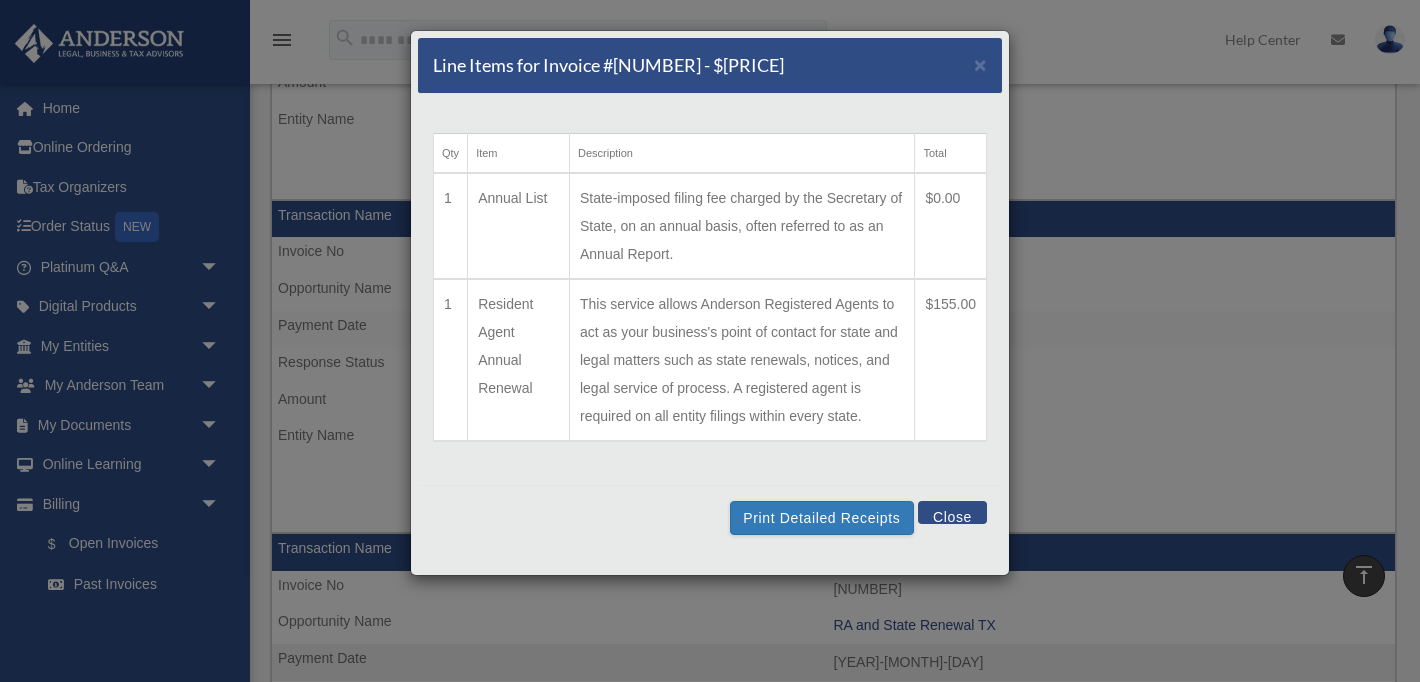 click on "Close" at bounding box center (952, 512) 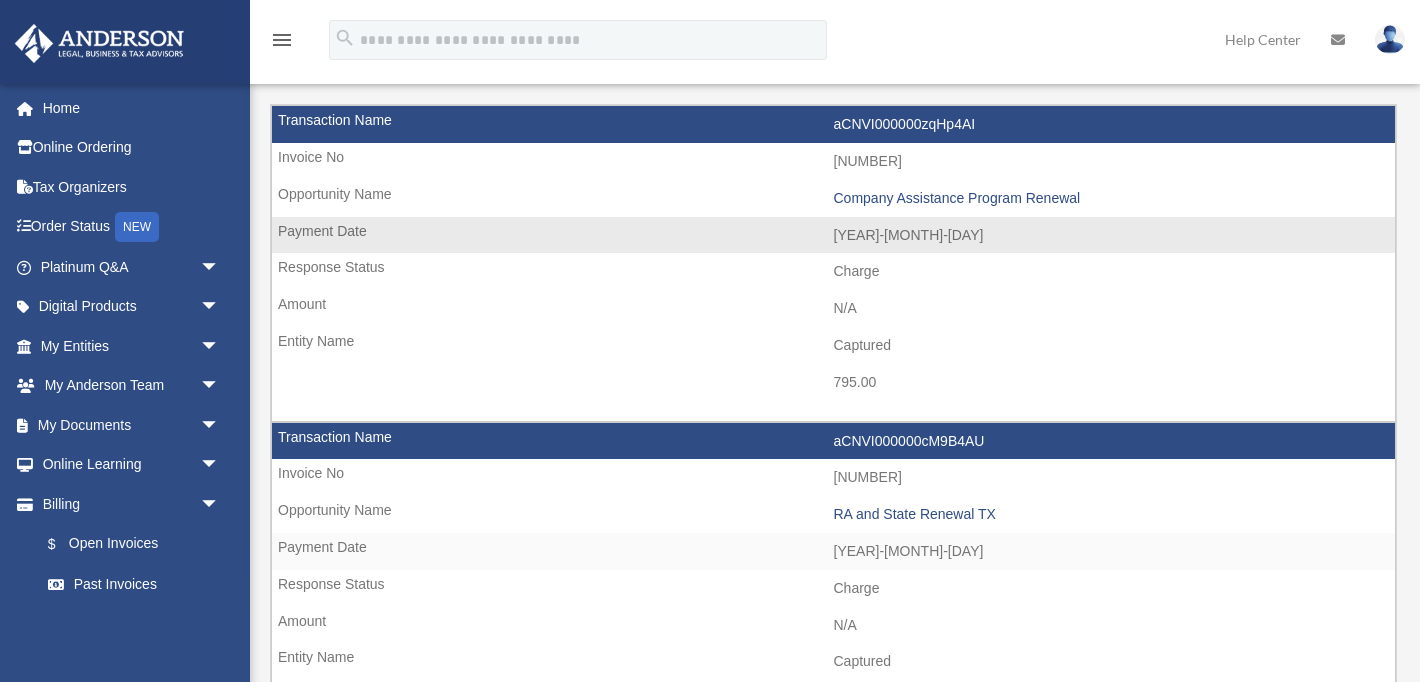 scroll, scrollTop: 0, scrollLeft: 0, axis: both 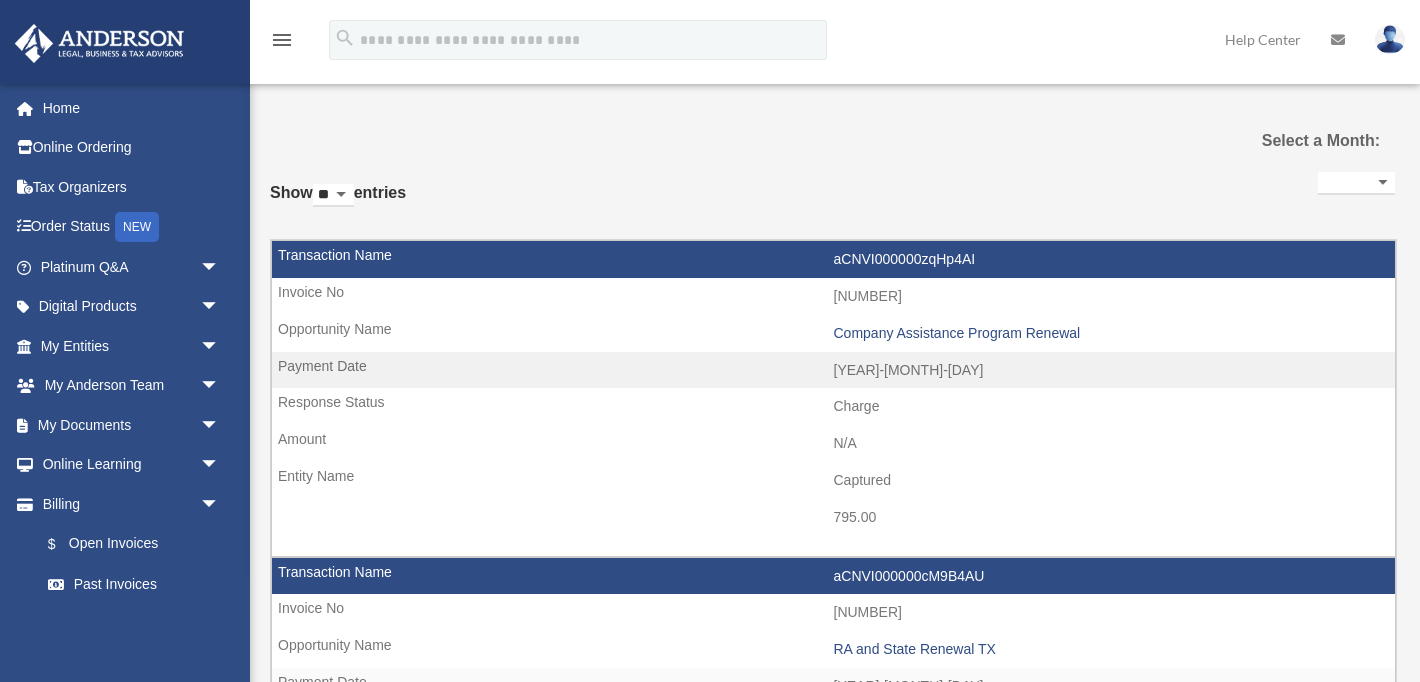 click at bounding box center [1390, 39] 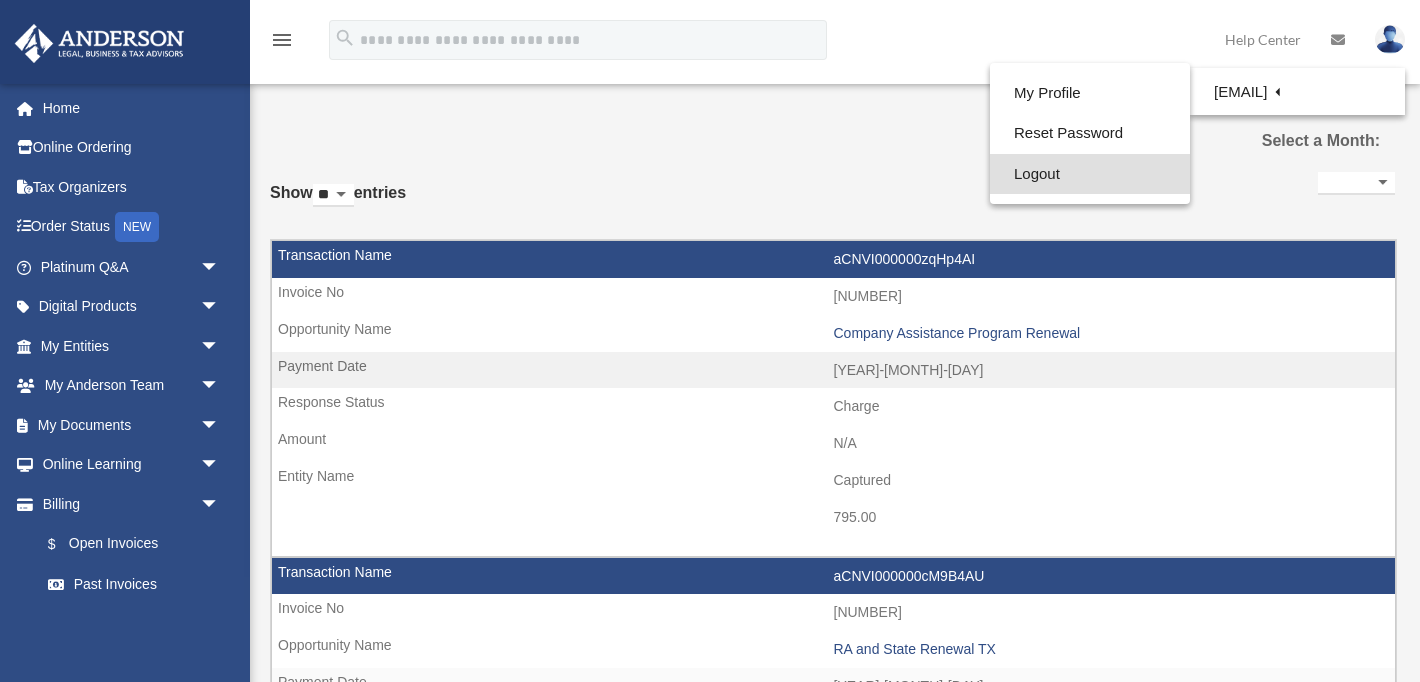 click on "Logout" at bounding box center (1090, 174) 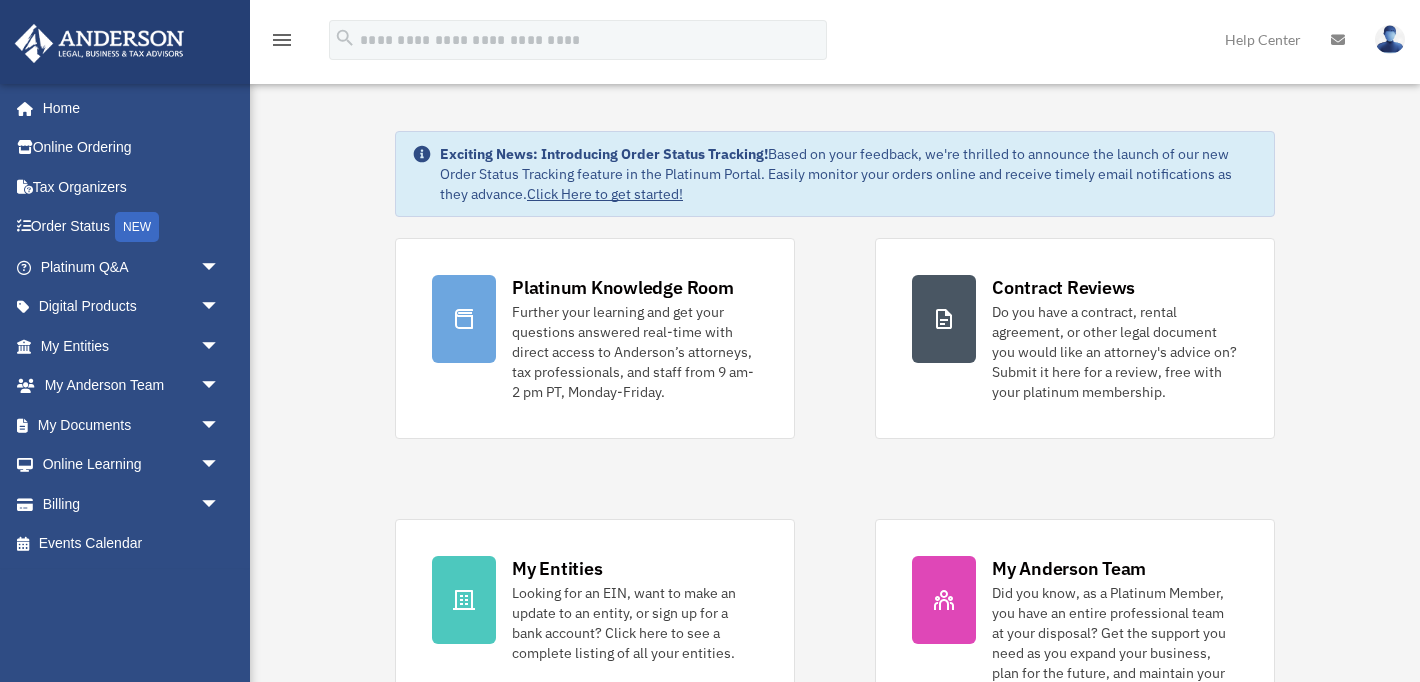 scroll, scrollTop: 0, scrollLeft: 0, axis: both 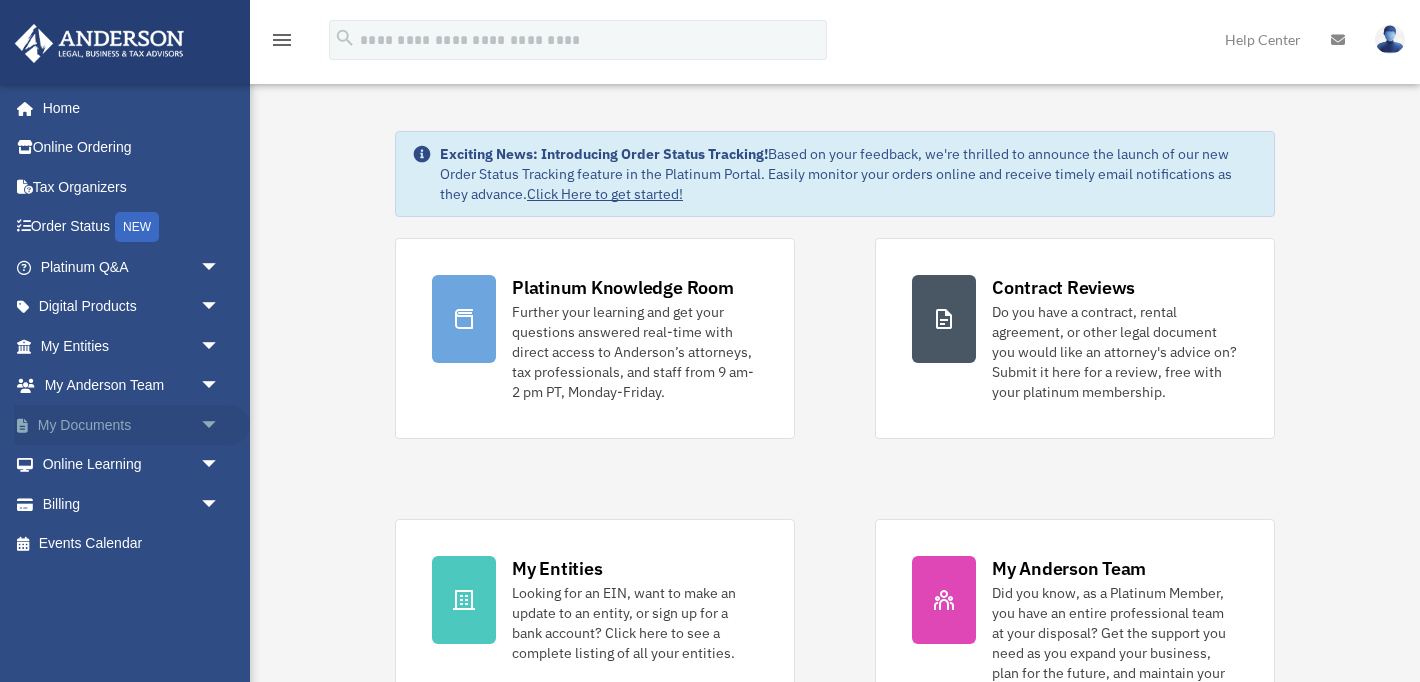 click on "arrow_drop_down" at bounding box center (220, 425) 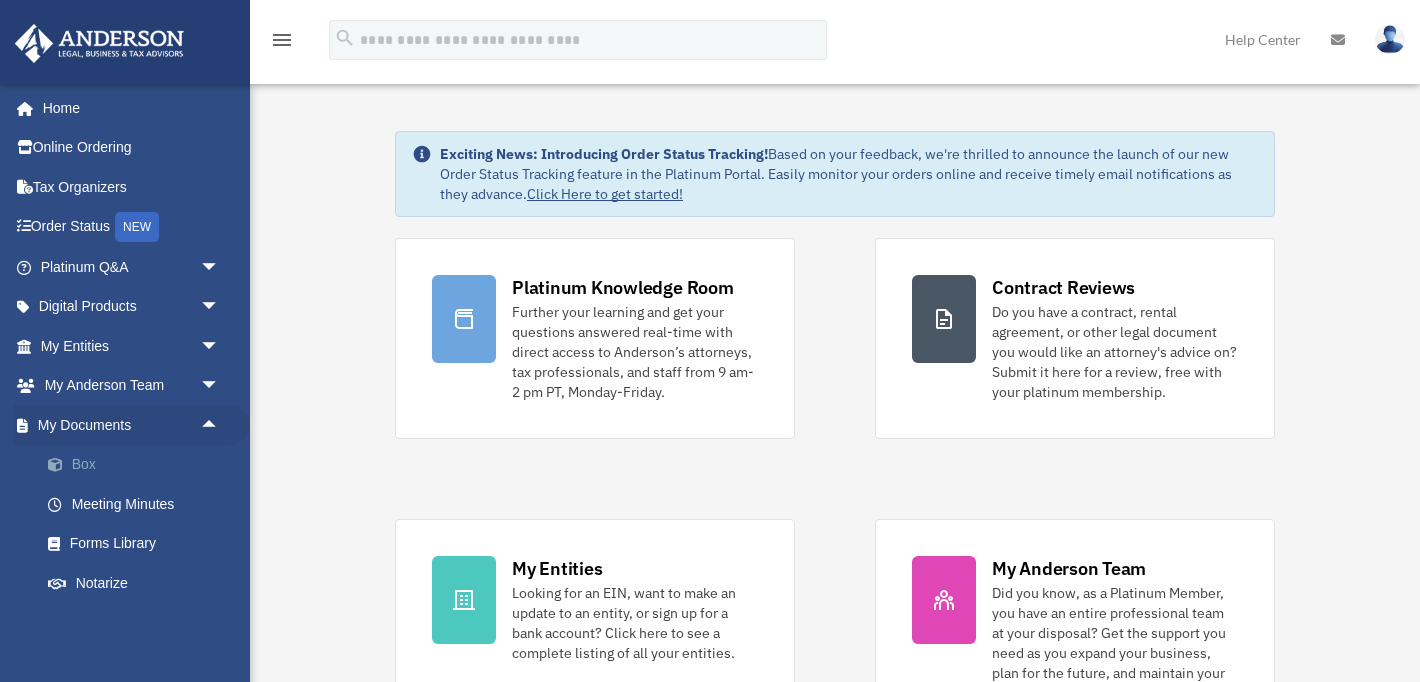 click on "Box" at bounding box center [139, 465] 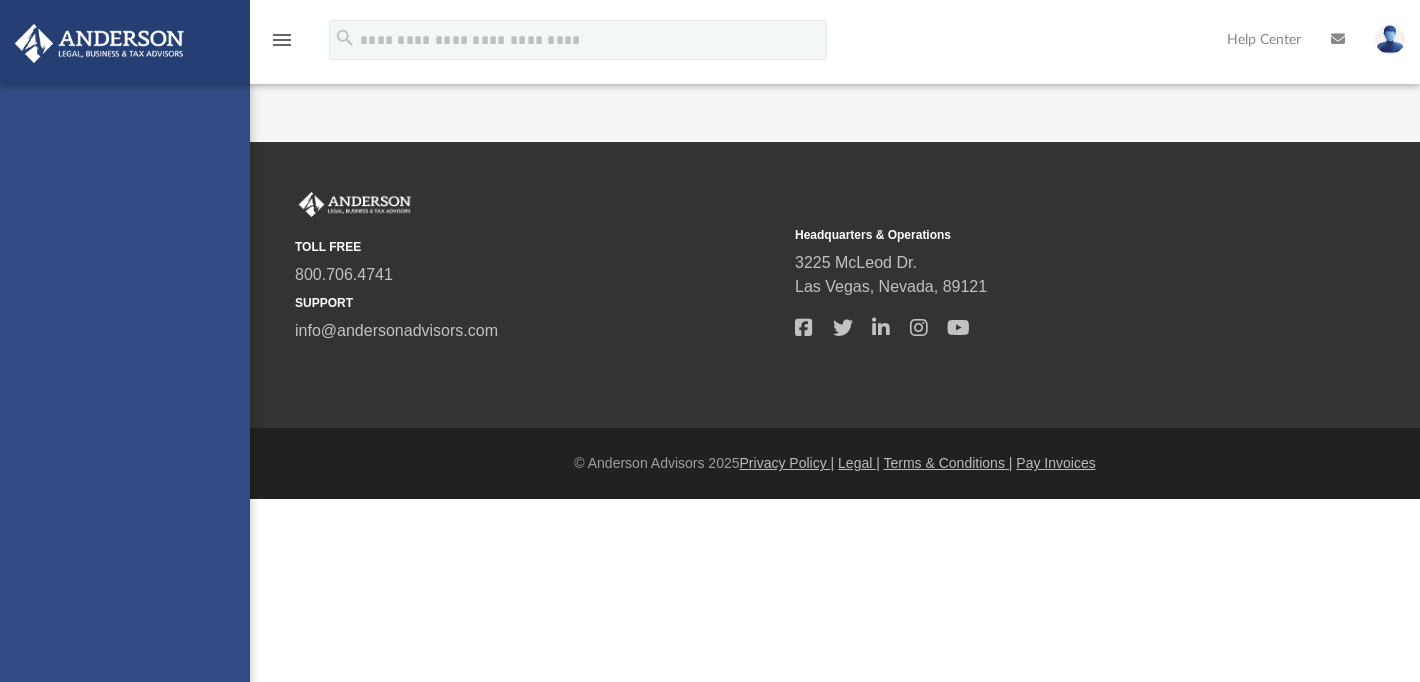 scroll, scrollTop: 0, scrollLeft: 0, axis: both 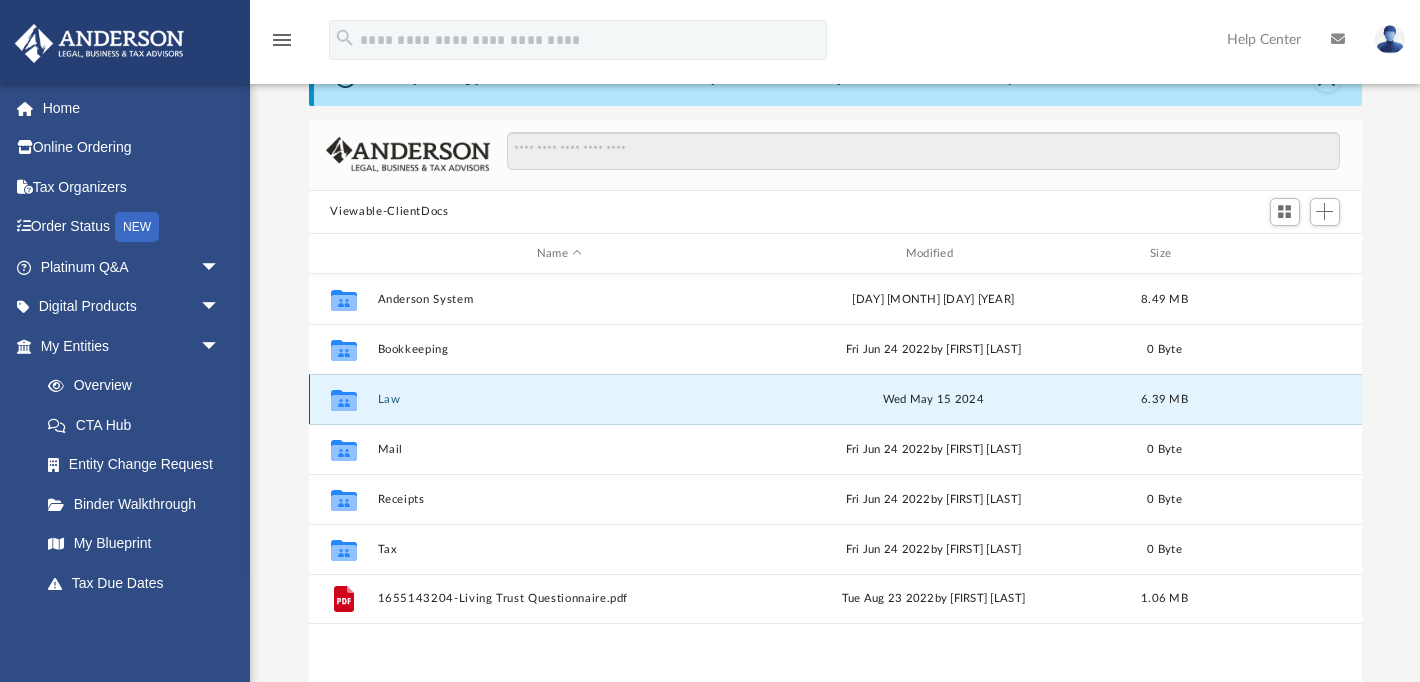 click on "Law" at bounding box center (559, 399) 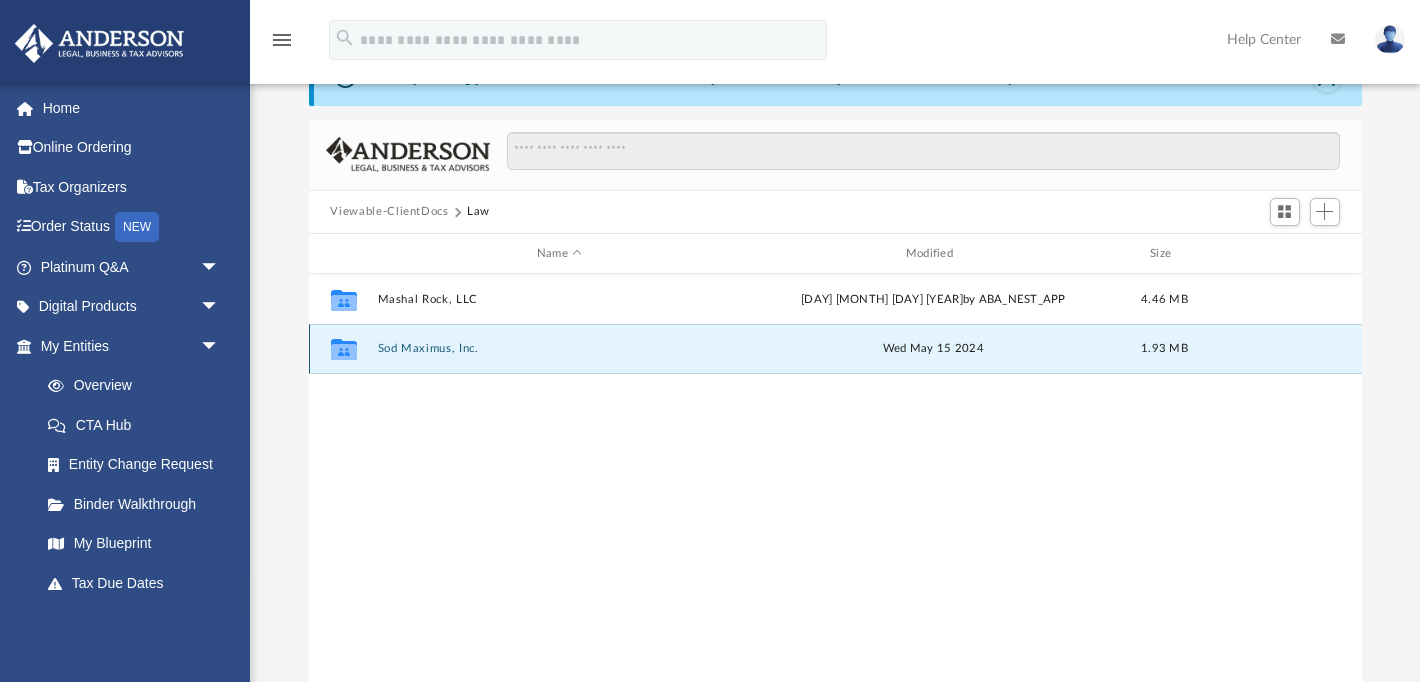 click on "Sod Maximus, Inc." at bounding box center [559, 349] 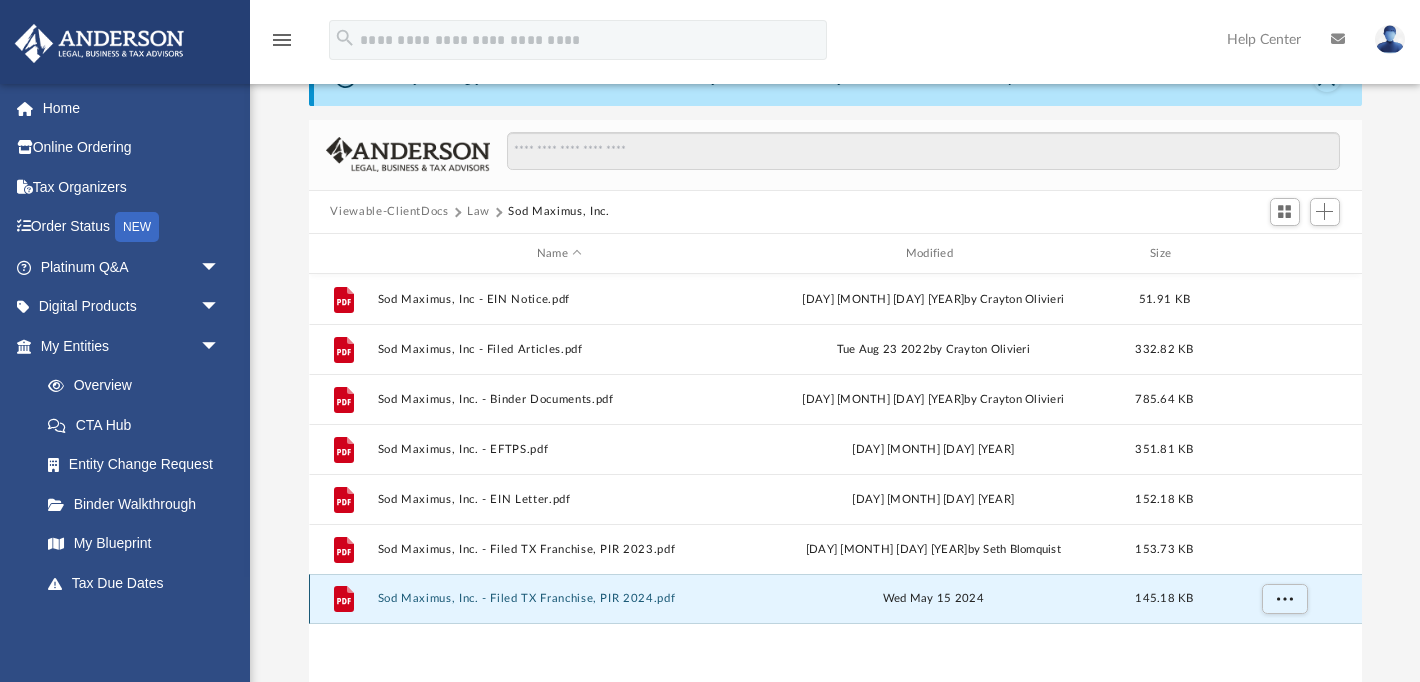click on "Sod Maximus, Inc. - Filed TX Franchise, PIR 2024.pdf" at bounding box center [559, 599] 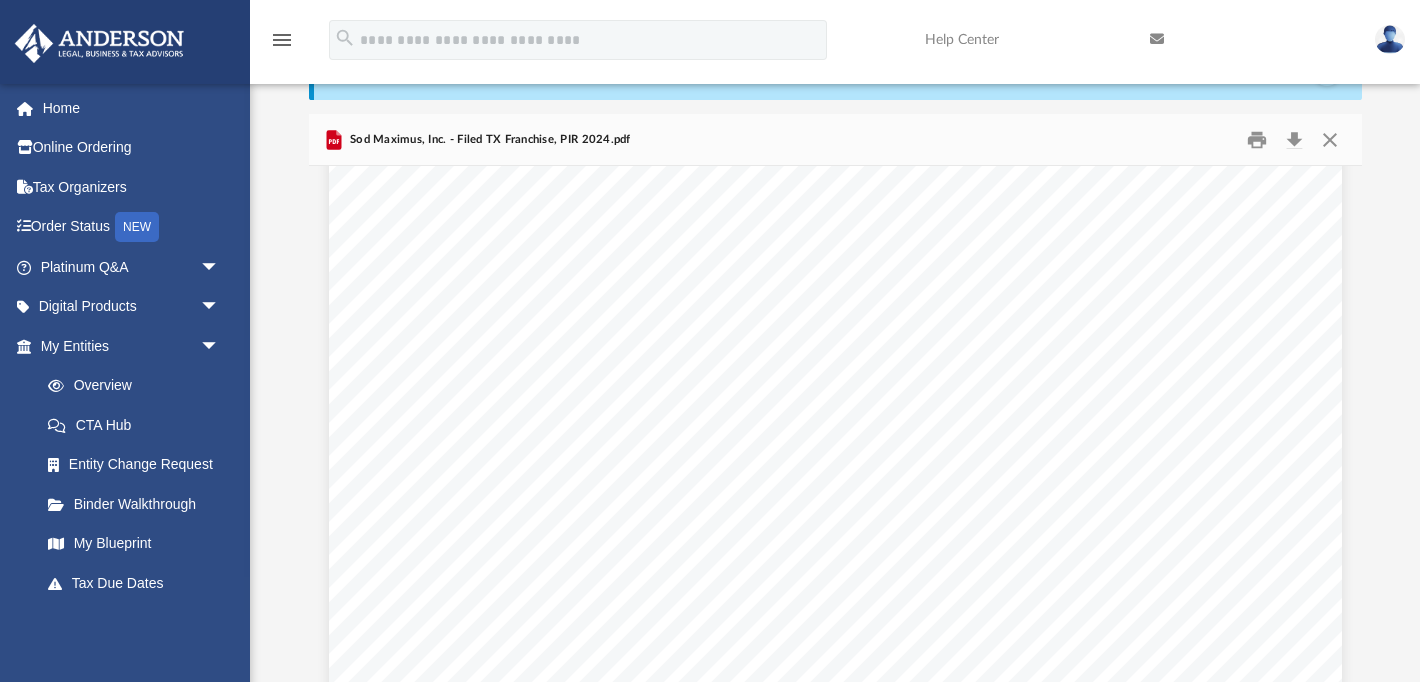 scroll, scrollTop: 0, scrollLeft: 0, axis: both 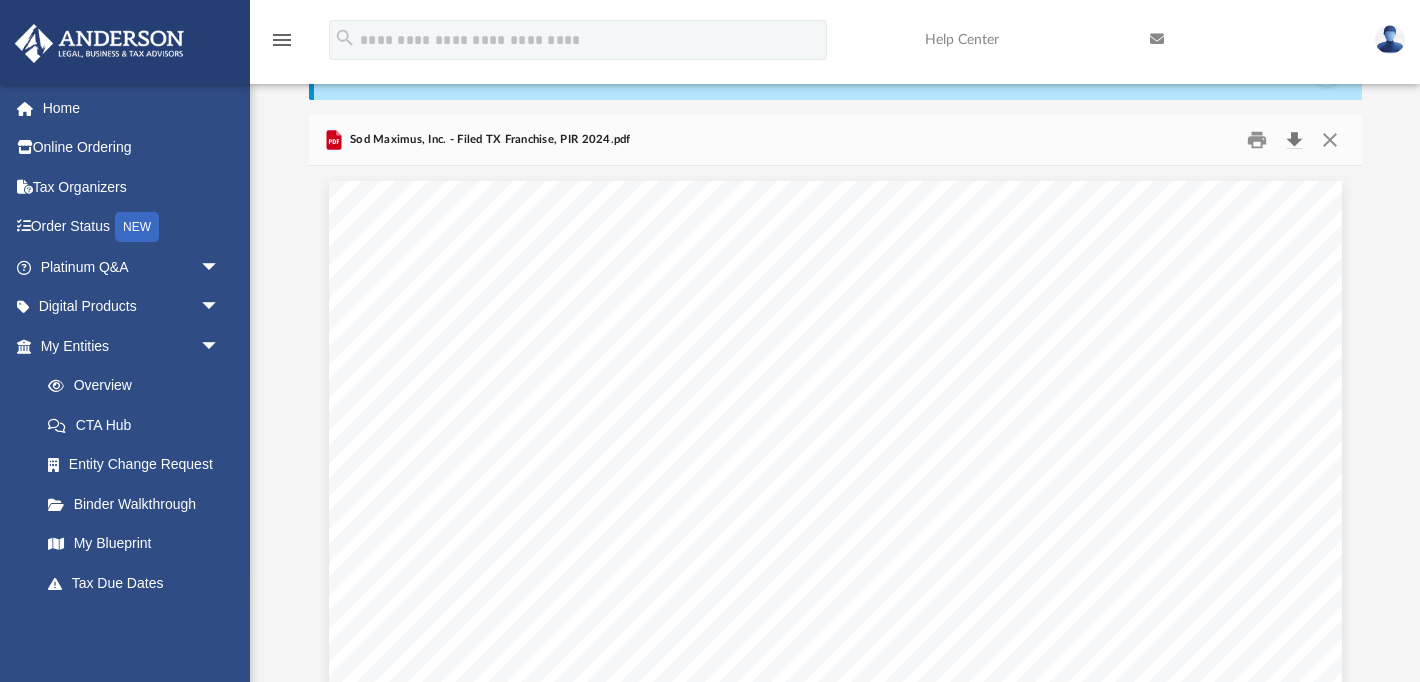 click at bounding box center [1295, 139] 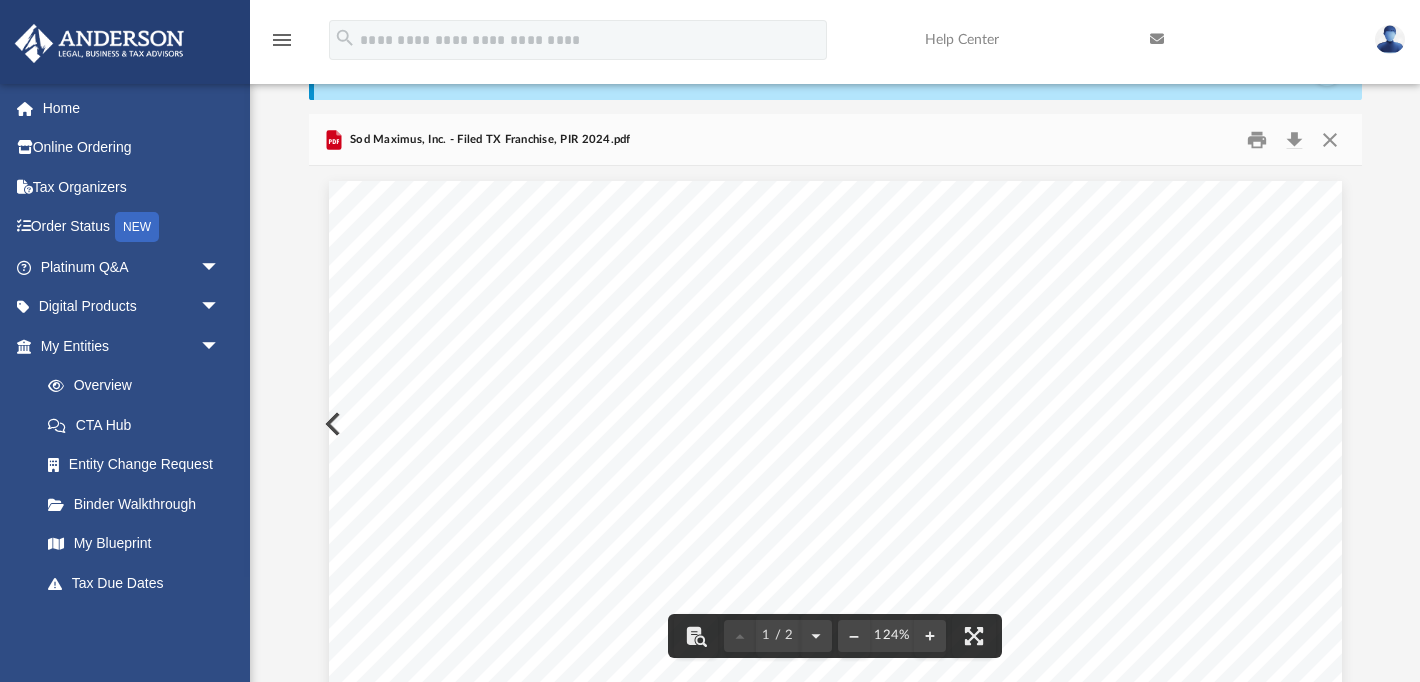 click at bounding box center [331, 424] 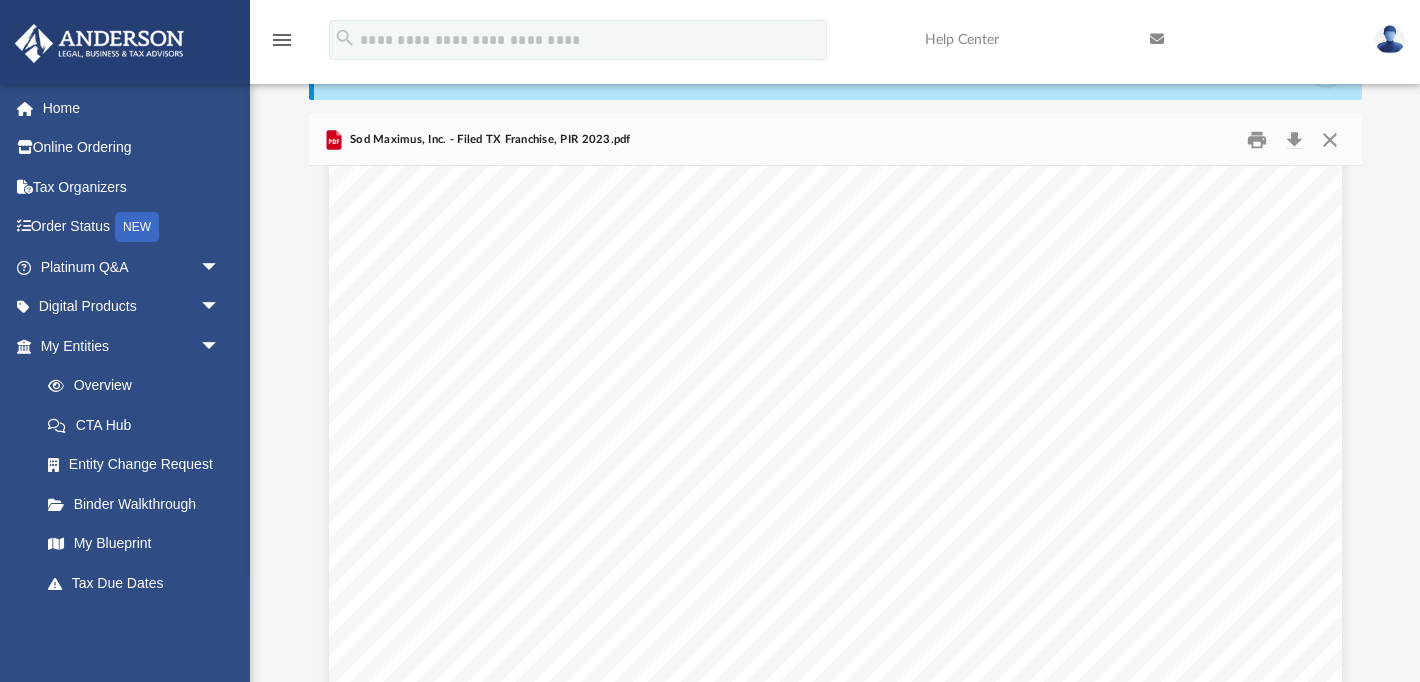 scroll, scrollTop: 445, scrollLeft: 0, axis: vertical 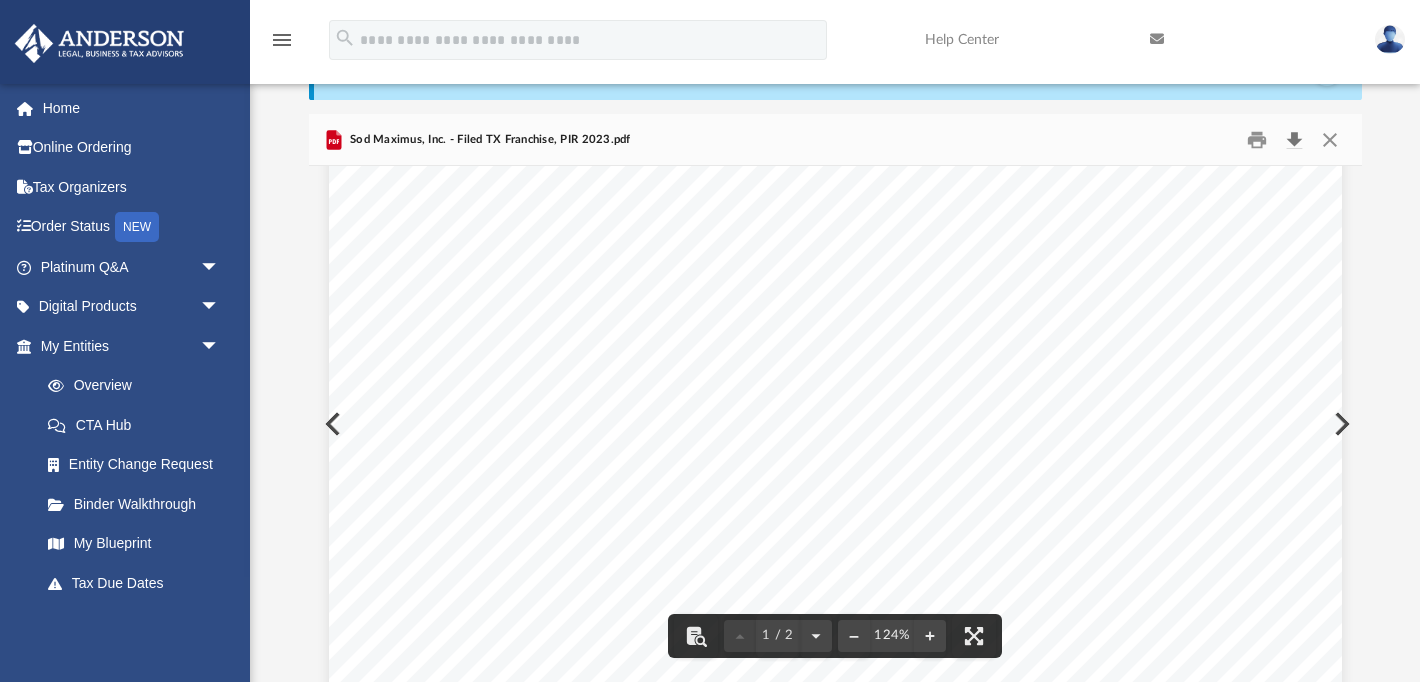 click at bounding box center [1295, 139] 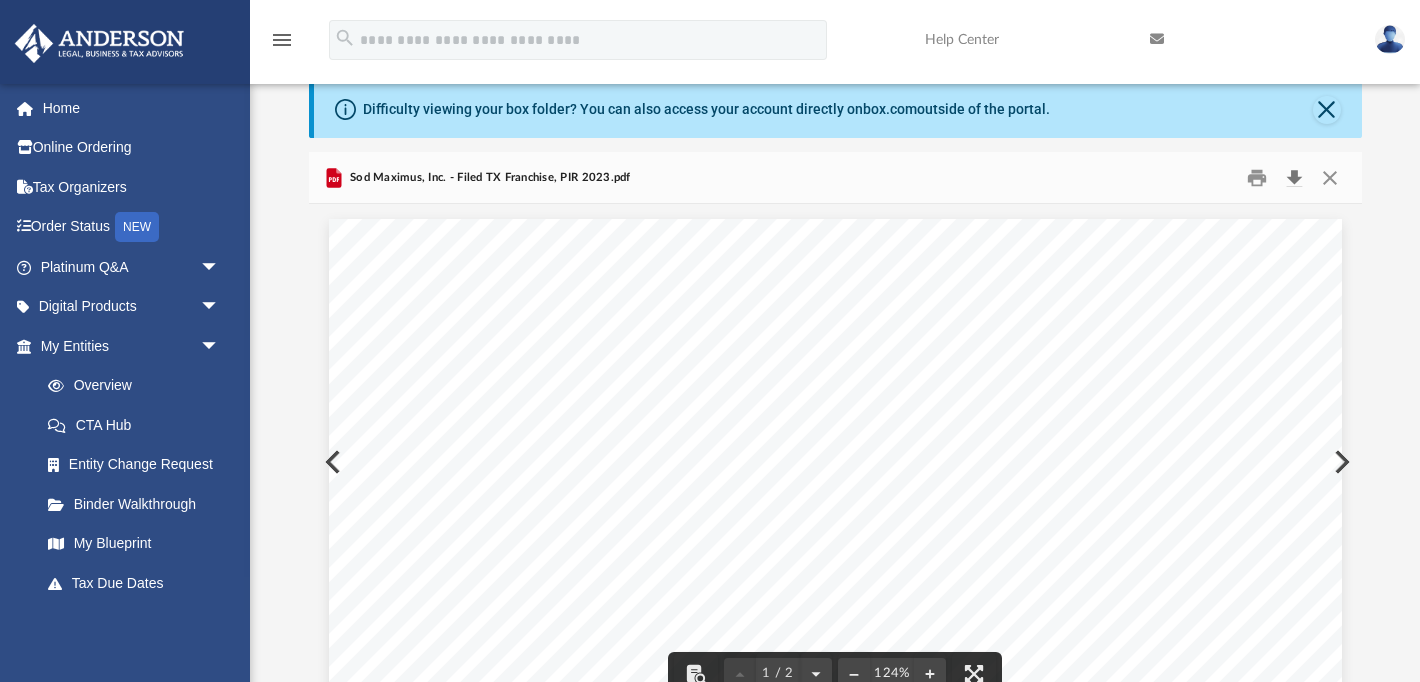 scroll, scrollTop: 0, scrollLeft: 0, axis: both 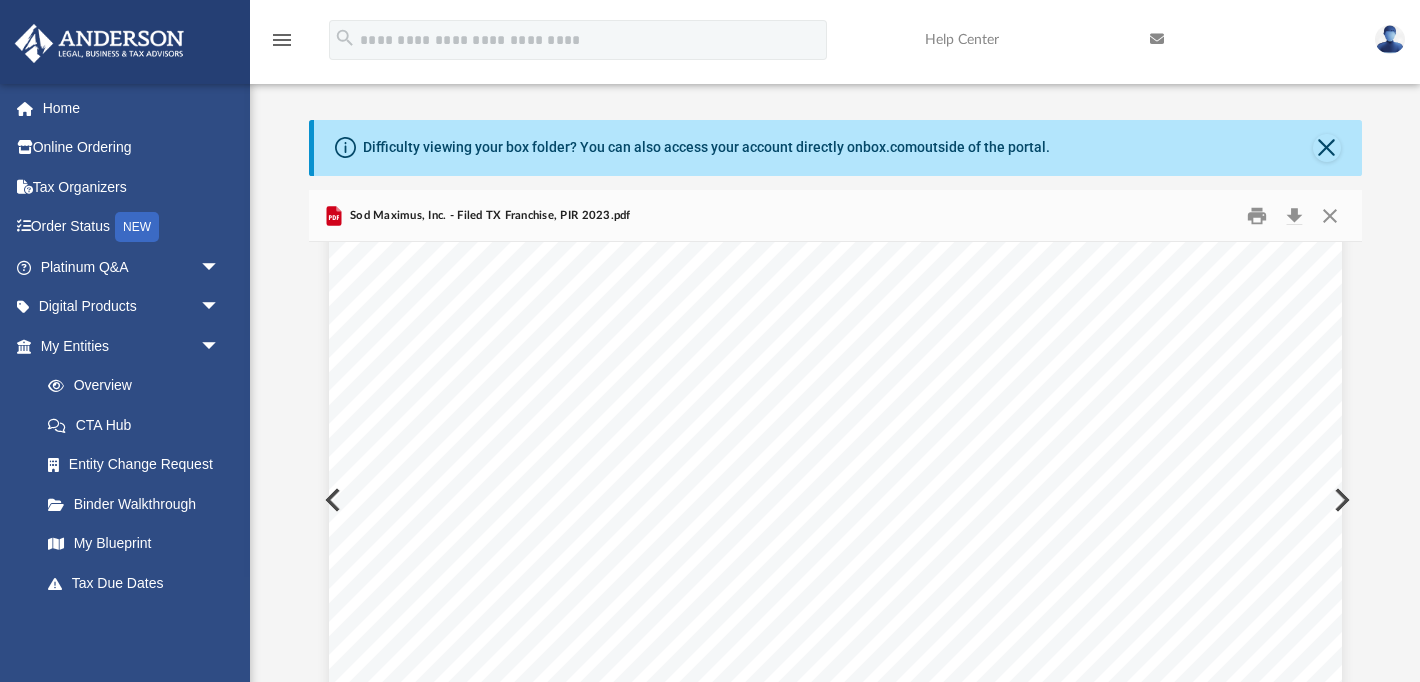 click on "Franchise Tax [YEAR] Annual Public Information Report Confirmation You Have Filed Successfully Please do NOT send a paper form Since you are electronically reporting this tax, you will not receive a paper tax return in the mail for subsequent reports due. To keep you up-to-date and informed of due dates for this tax, we will send a courtesy e-mail reminder to you at the e-mail address on file for this account. Print this page for your records Submission ID: [SUBMISSION_ID] Date and Time of Filing: 05/15/2024 05:13:09 PM Taxpayer ID: [TAXPAYER_ID] Taxpayer Name: SOD MAXIMUS, INC. Taxpayer Address: [NUMBER] [STREET] [SUITE] [NUMBER] [CITY], [STATE] [ZIP_CODE] Entered By: [FIRST] [LAST] Email Address: [EMAIL] Telephone Number: [PHONE] IP Address: [IP_ADDRESS] Public Information Report Taxpayer Taxpayer Name: SOD MAXIMUS, INC. Taxpayer Number: [TAXPAYER_ID] SOS File Number or Comptroller File Number: [SOS_FILE_NUMBER] Mailing Address: [NUMBER] [STREET] [SUITE] [NUMBER] [CITY], [STATE]" at bounding box center [835, 730] 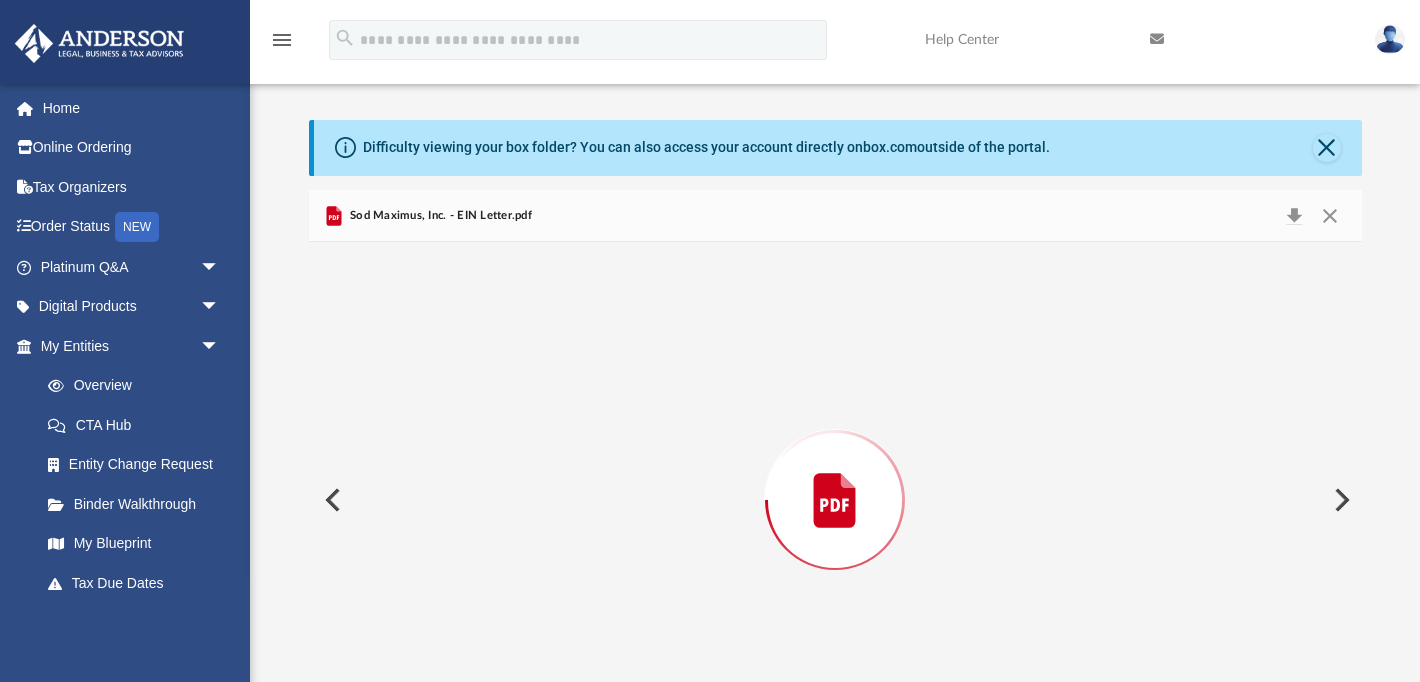 scroll, scrollTop: 76, scrollLeft: 0, axis: vertical 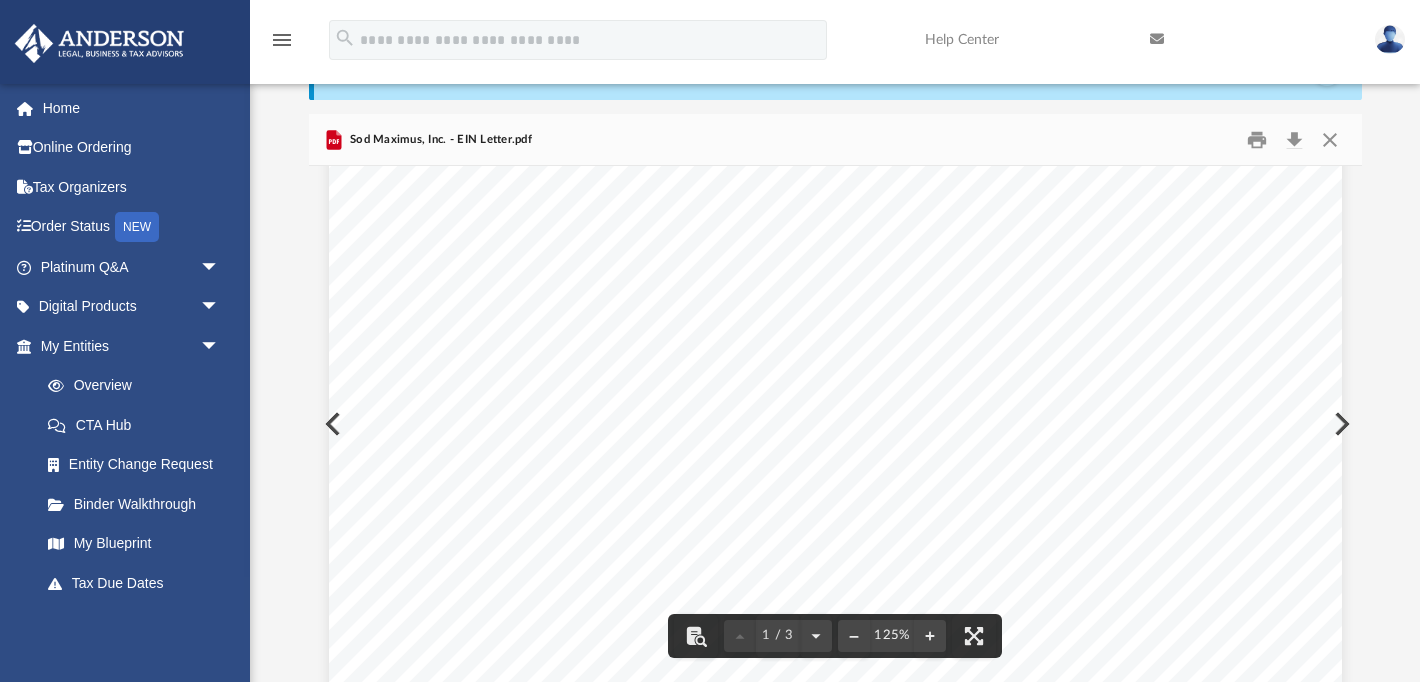 click at bounding box center (1340, 424) 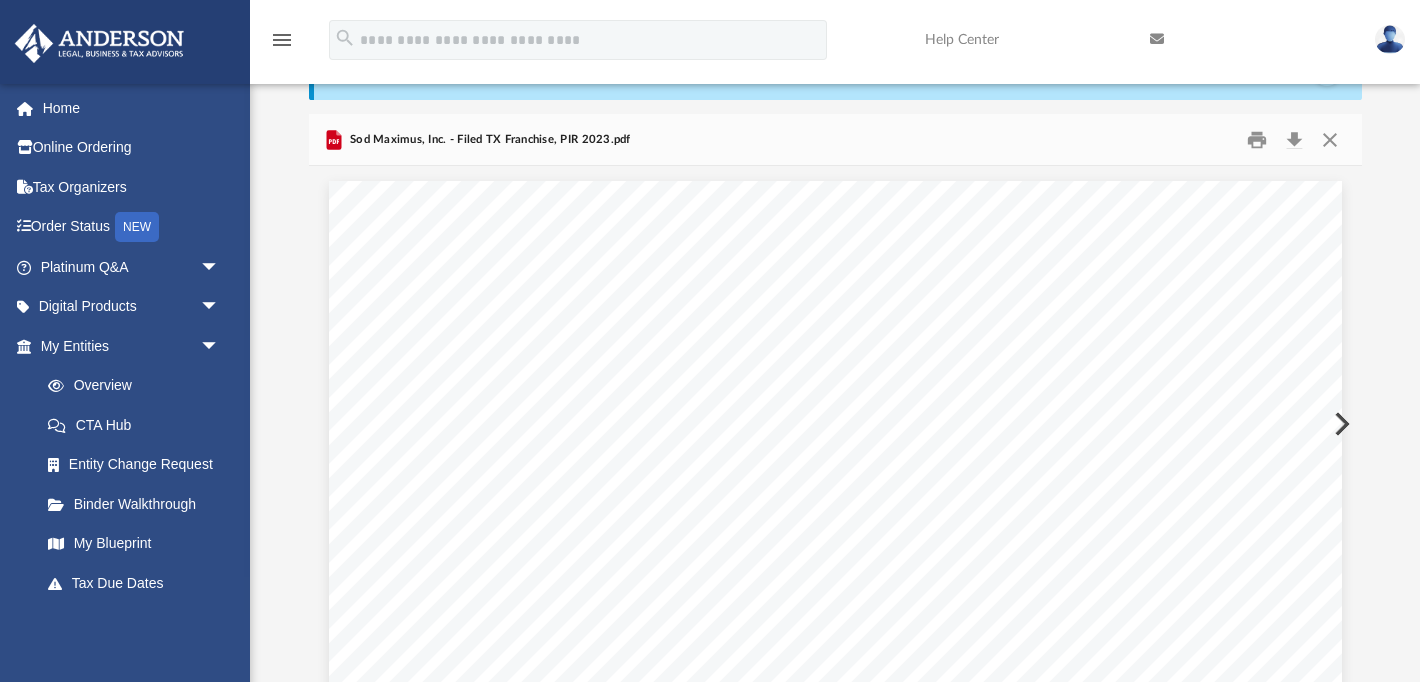 click at bounding box center (1340, 424) 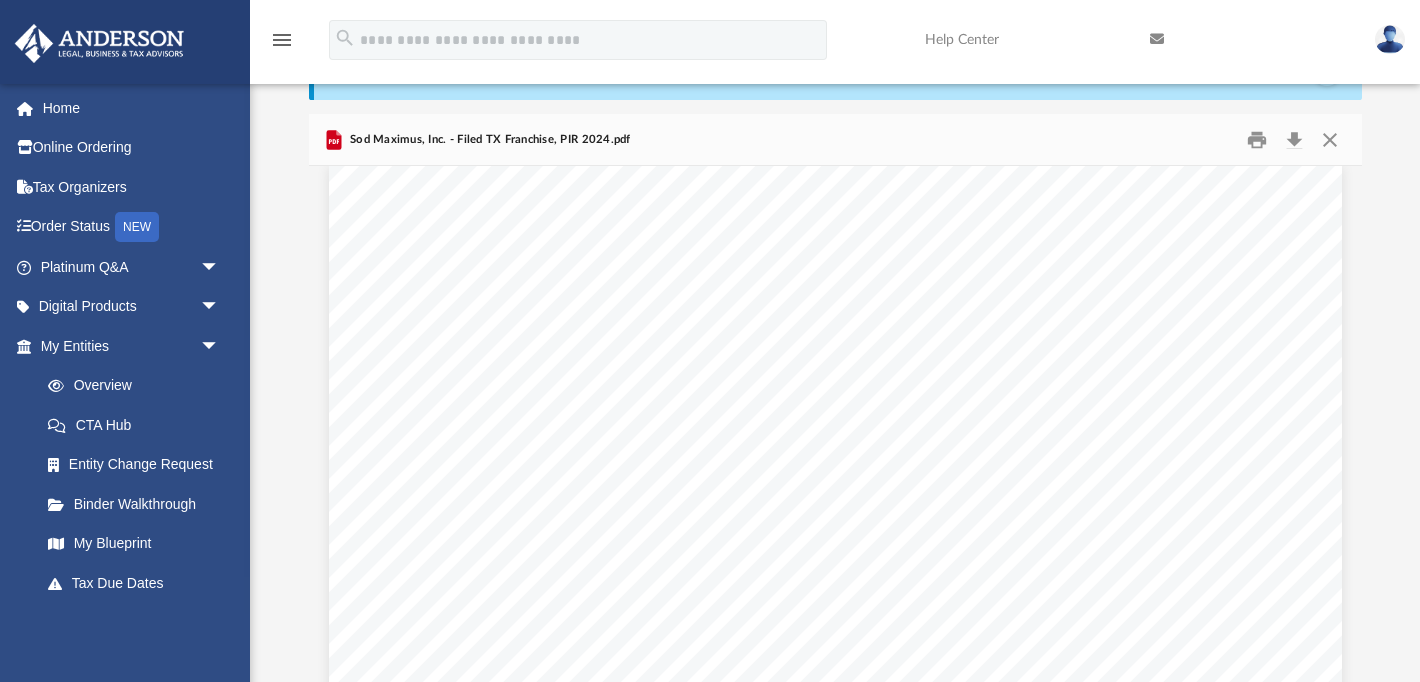 scroll, scrollTop: 0, scrollLeft: 0, axis: both 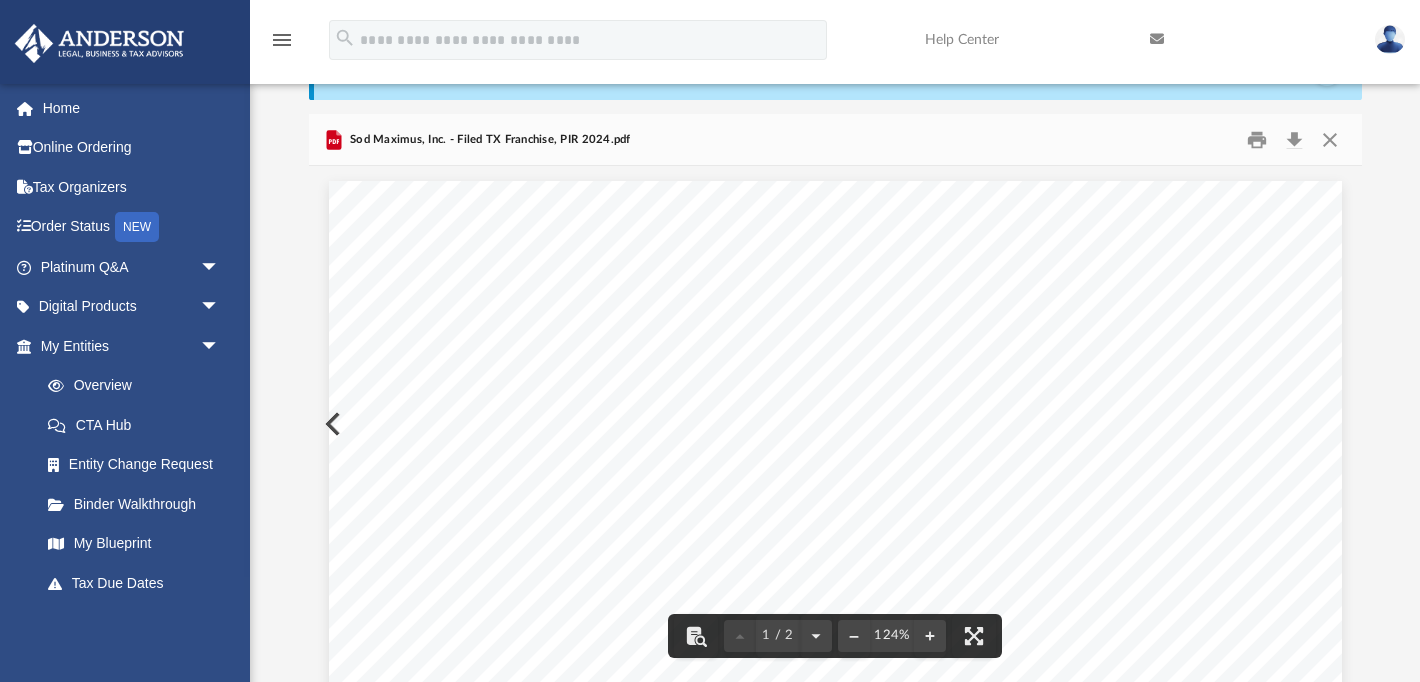 click at bounding box center (331, 424) 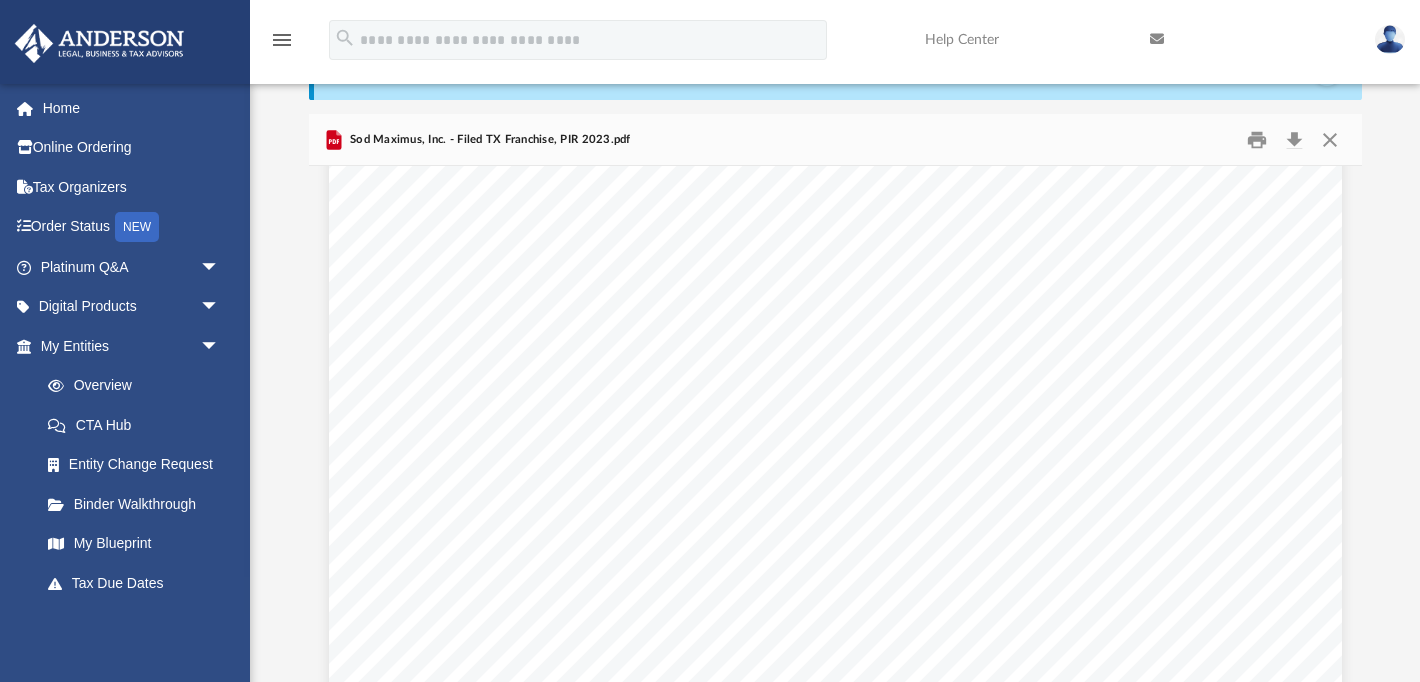 scroll, scrollTop: 28, scrollLeft: 0, axis: vertical 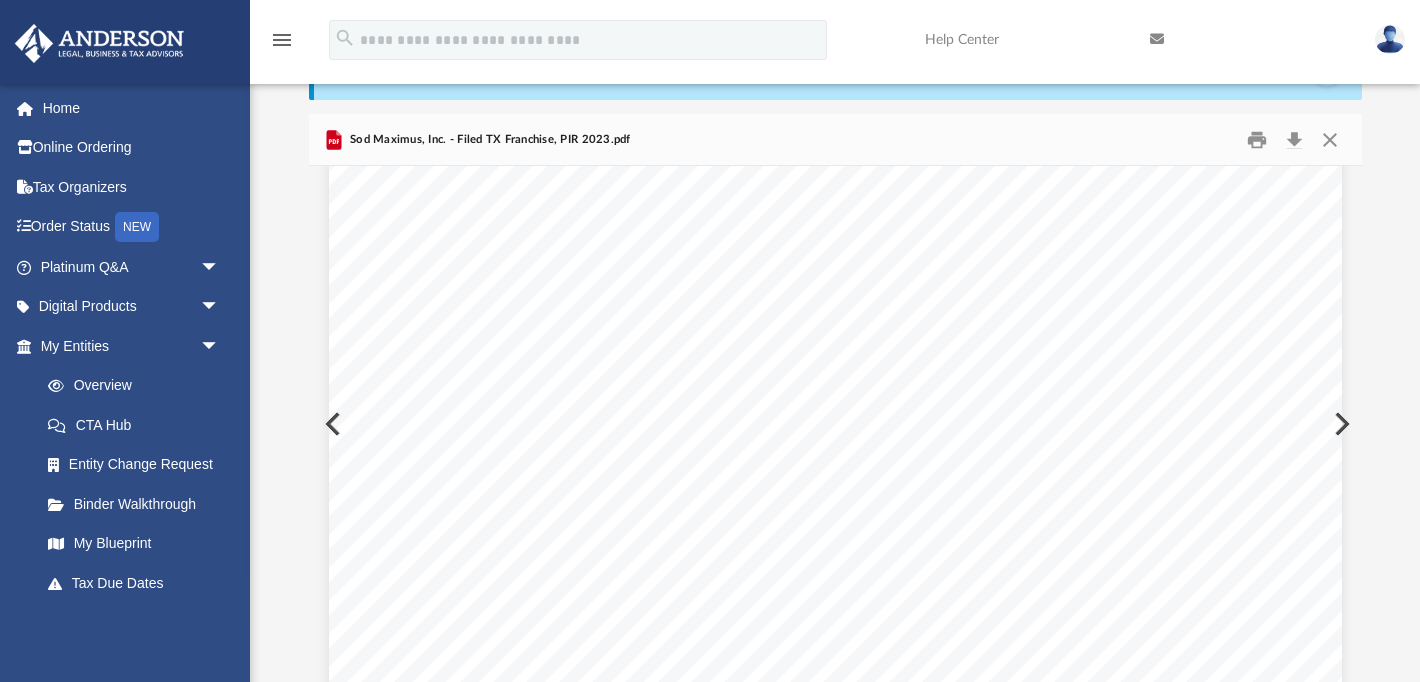 click at bounding box center (1340, 424) 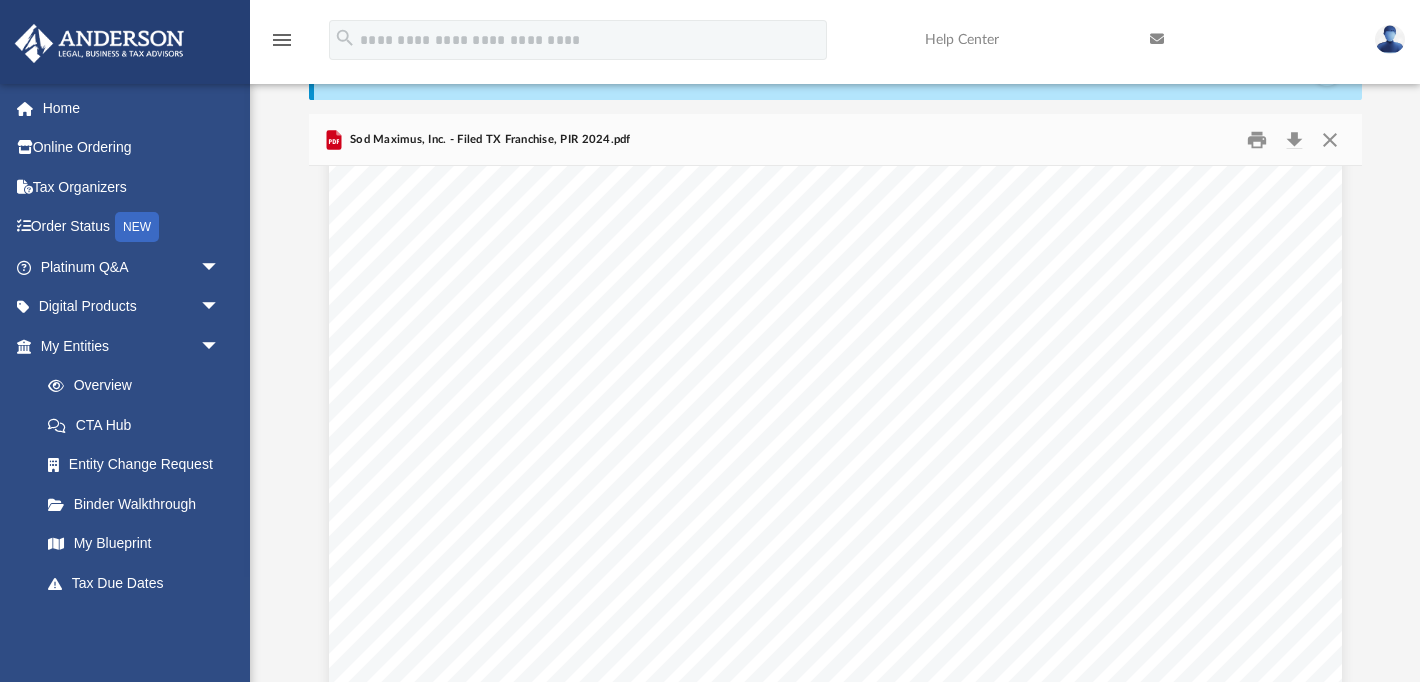 scroll, scrollTop: 0, scrollLeft: 0, axis: both 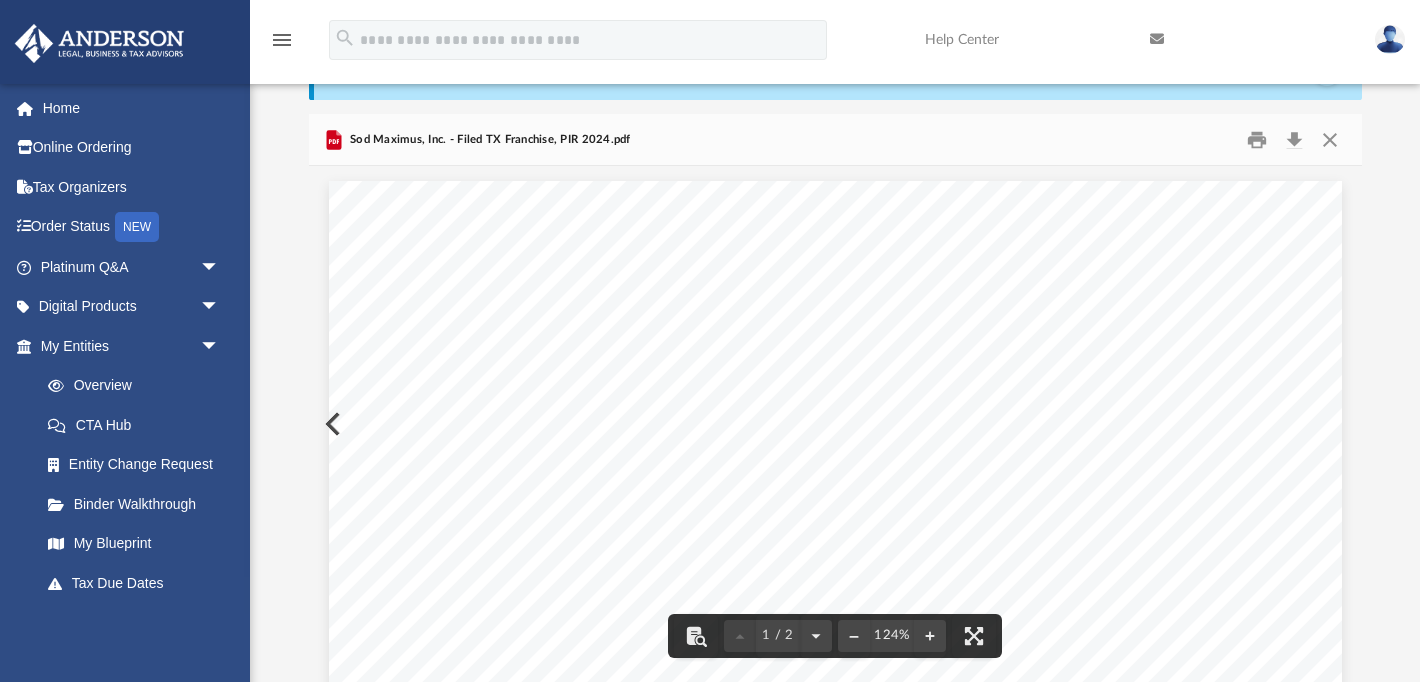 click at bounding box center (1390, 39) 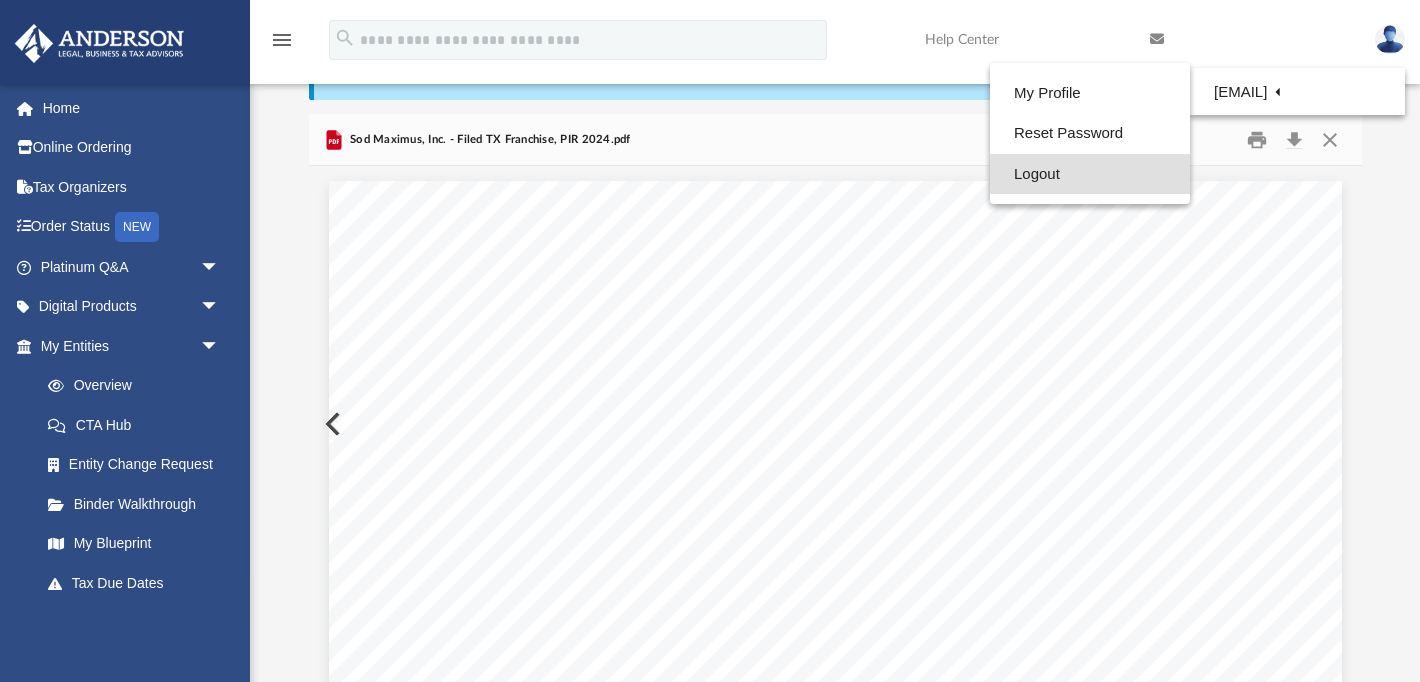 click on "Logout" at bounding box center (1090, 174) 